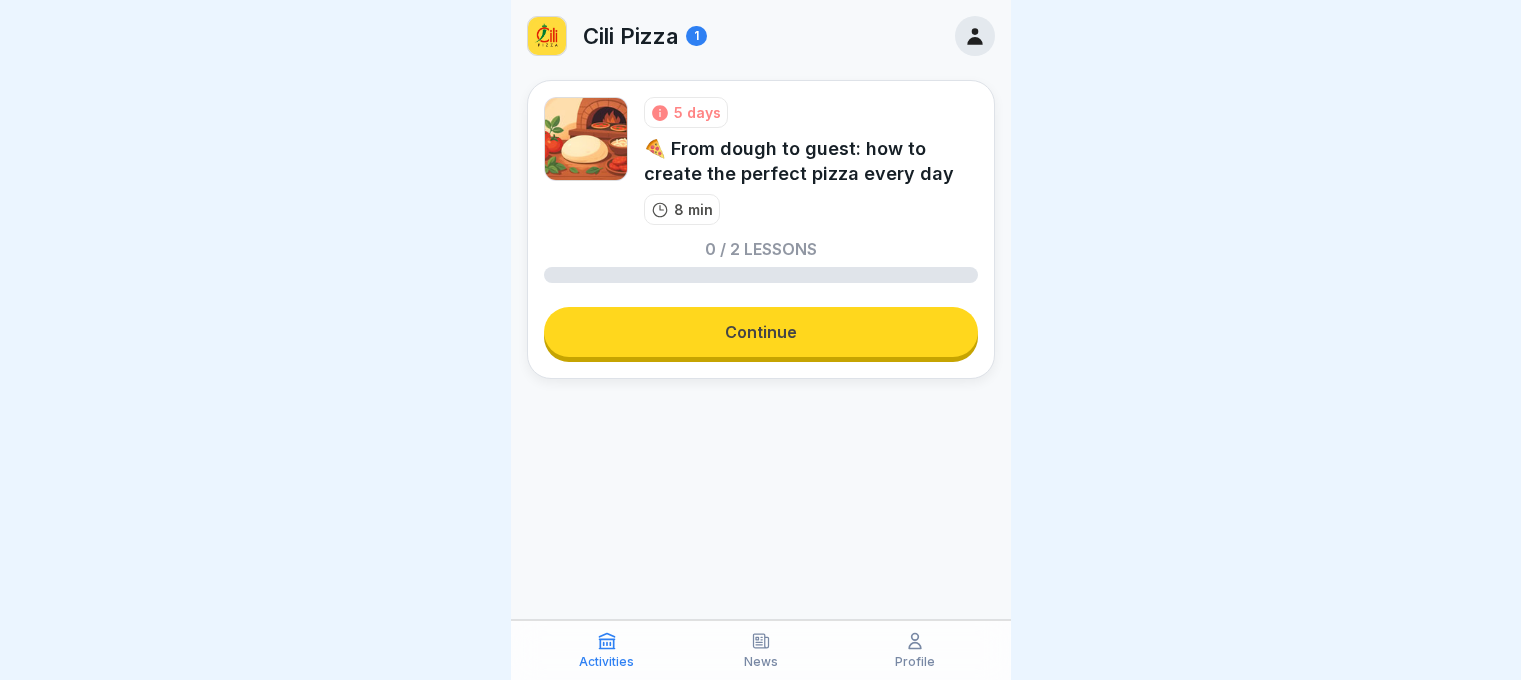 scroll, scrollTop: 0, scrollLeft: 0, axis: both 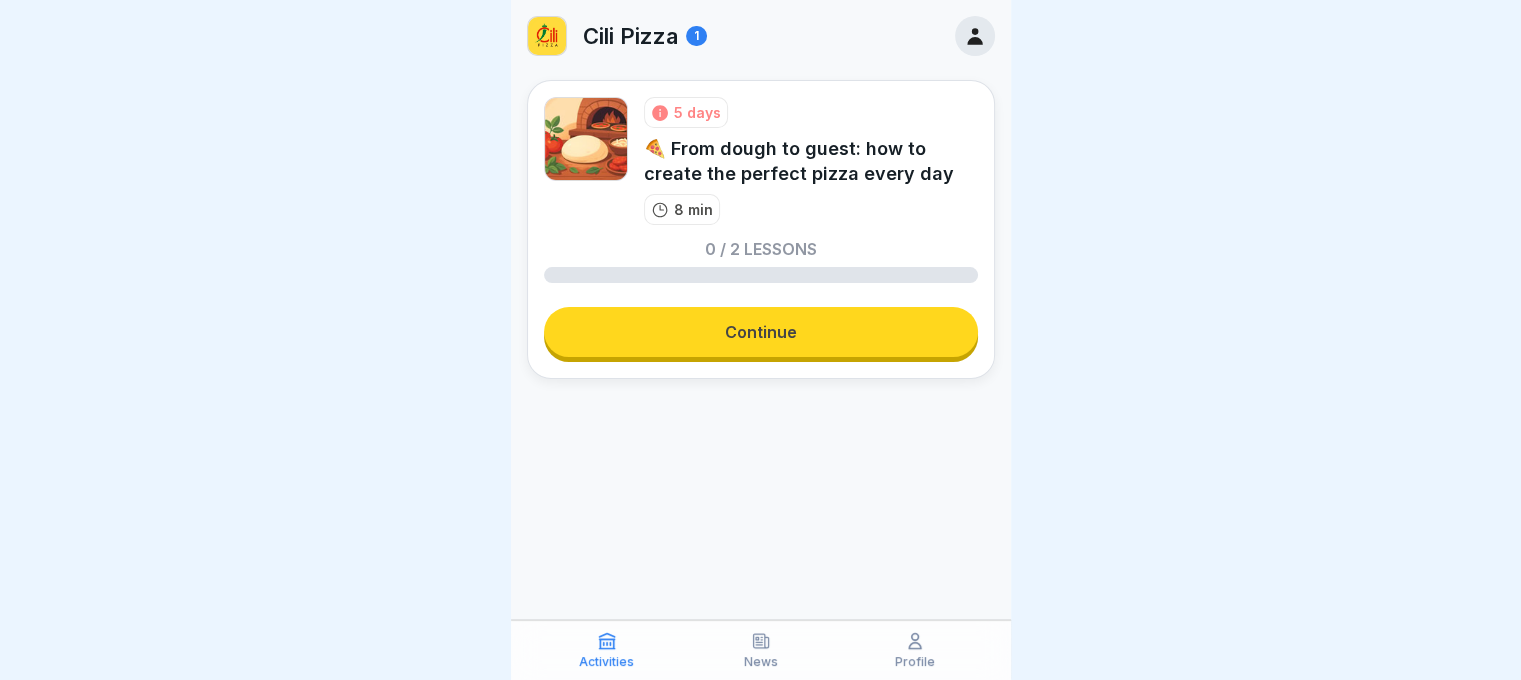 click on "Continue" at bounding box center [761, 332] 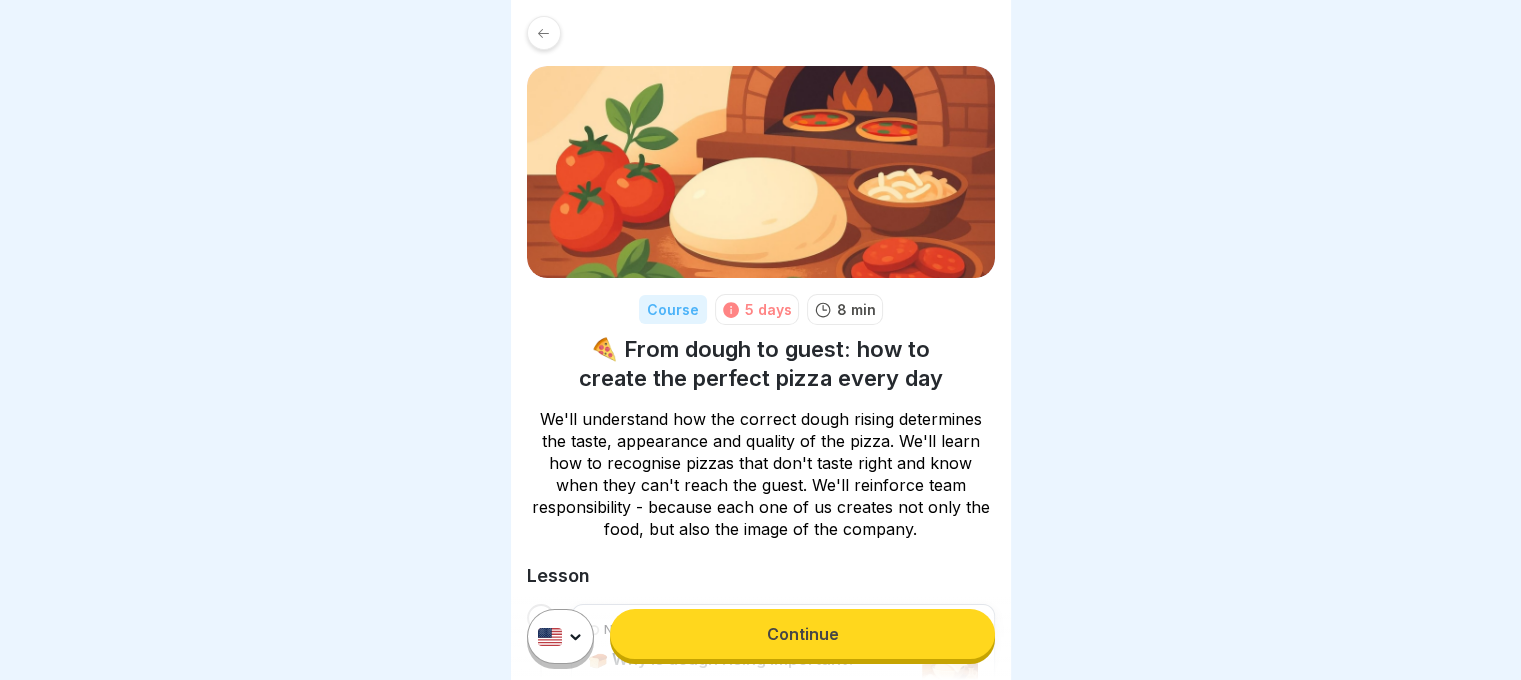 click on "Course 5 days 8 min 🍕 From dough to guest: how to create the perfect pizza every day We'll understand how the correct dough rising determines the taste, appearance and quality of the pizza. We'll learn how to recognise pizzas that don't taste right and know when they can't reach the guest. We'll reinforce team responsibility - because each one of us creates not only the food, but also the image of the company. Lesson Not started 🍞 Why is dough rising important? Not started 🥘 The dough's path to perfect flavour Continue" at bounding box center (760, 340) 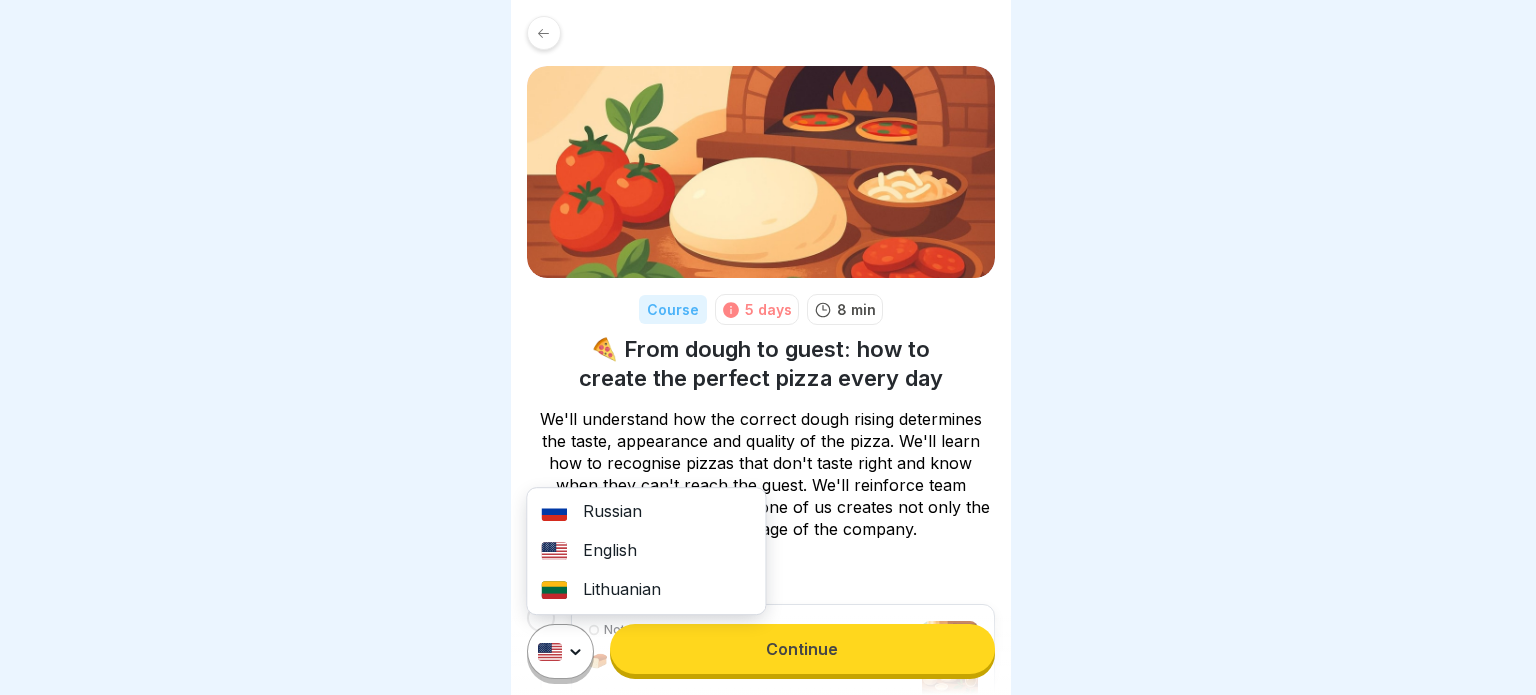 click on "Lithuanian" at bounding box center (646, 590) 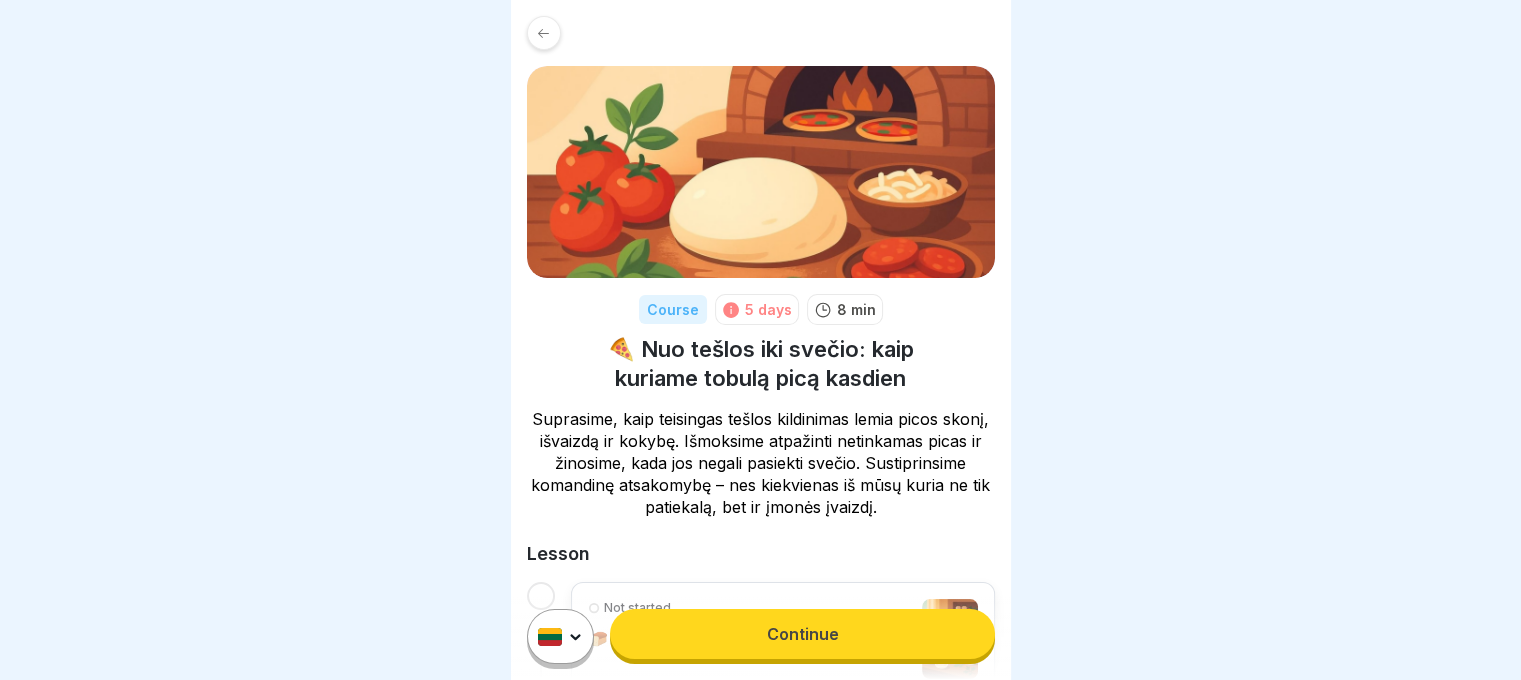 click on "Continue" at bounding box center [802, 634] 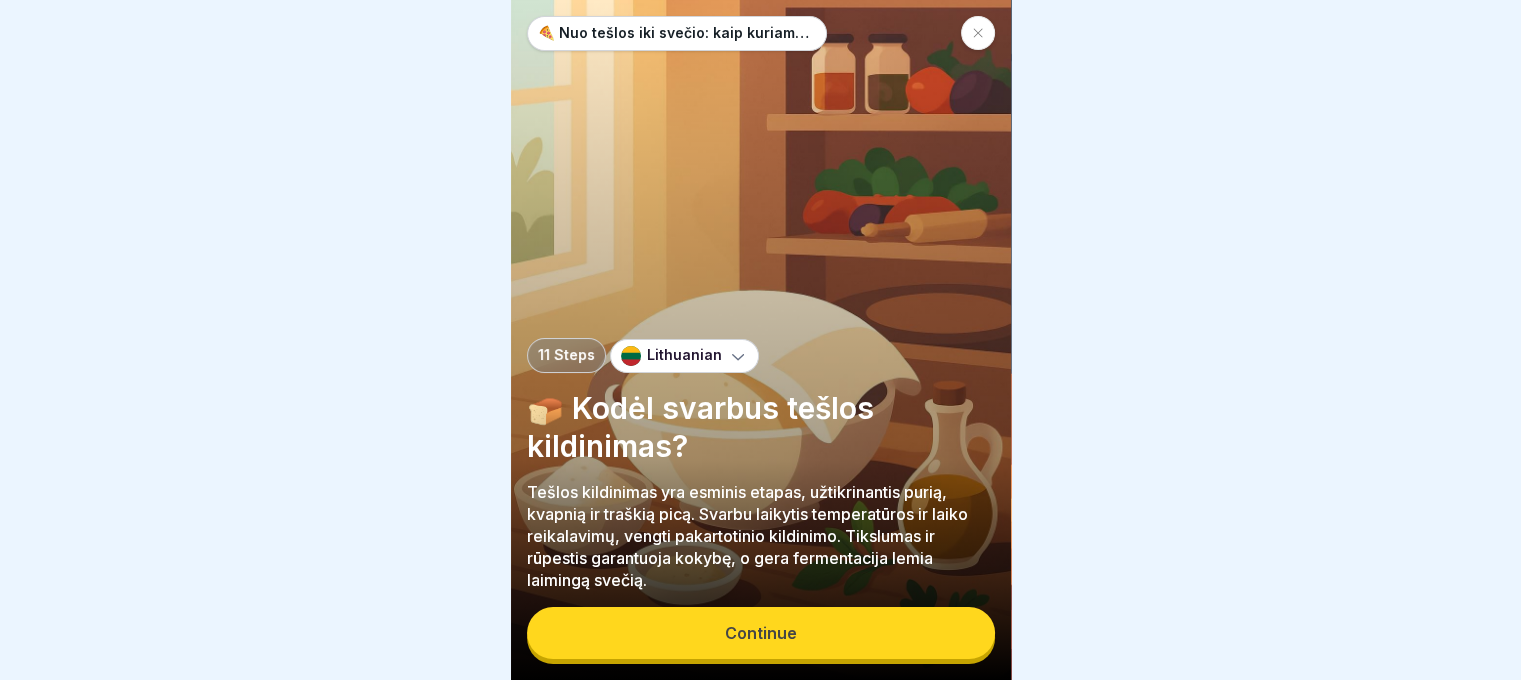 click on "Continue" at bounding box center (761, 633) 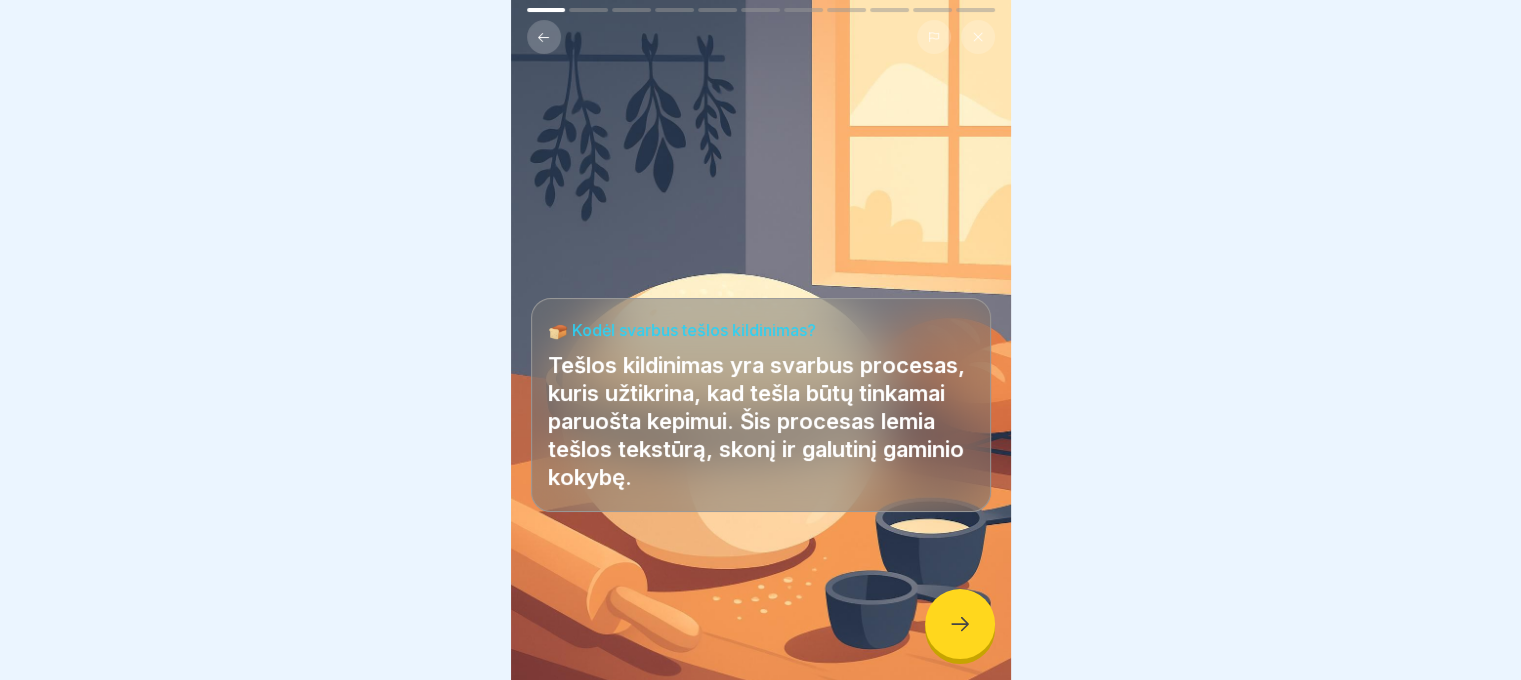 scroll, scrollTop: 15, scrollLeft: 0, axis: vertical 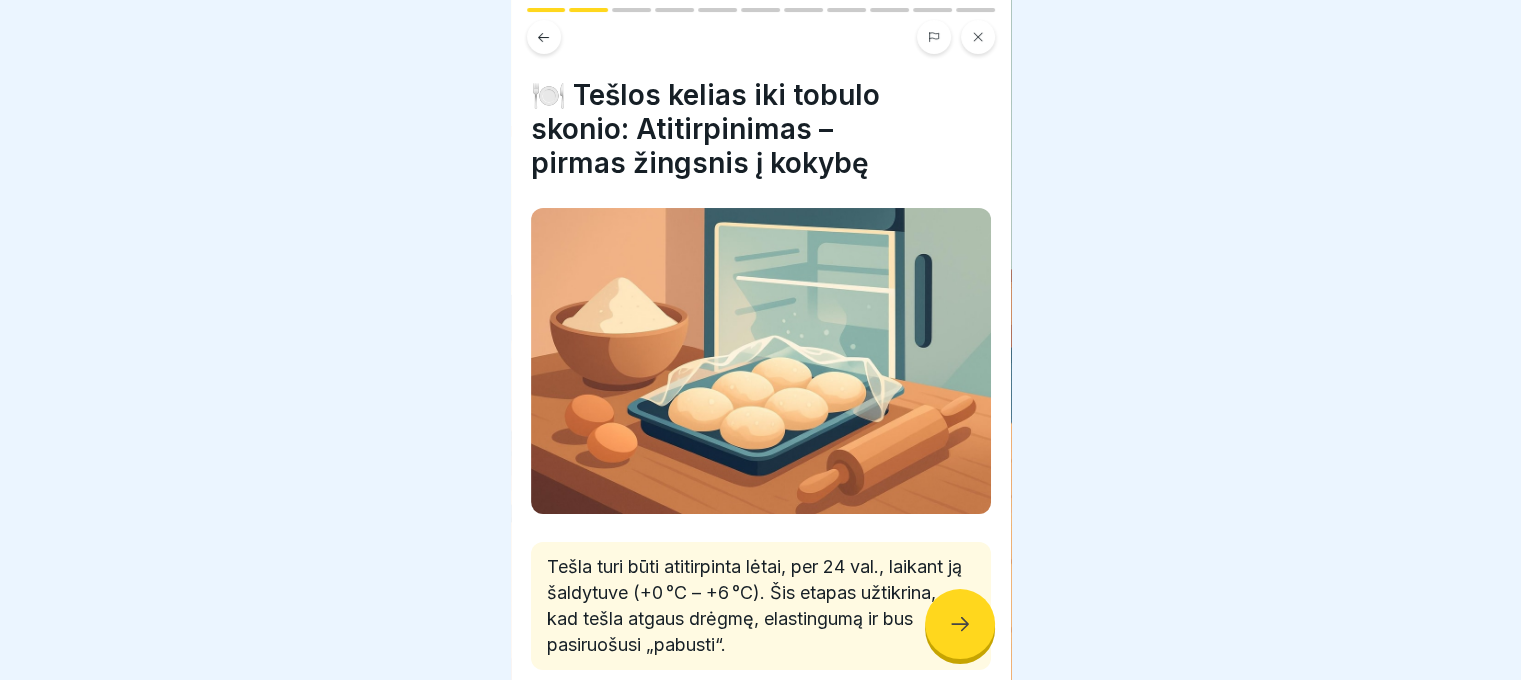 click 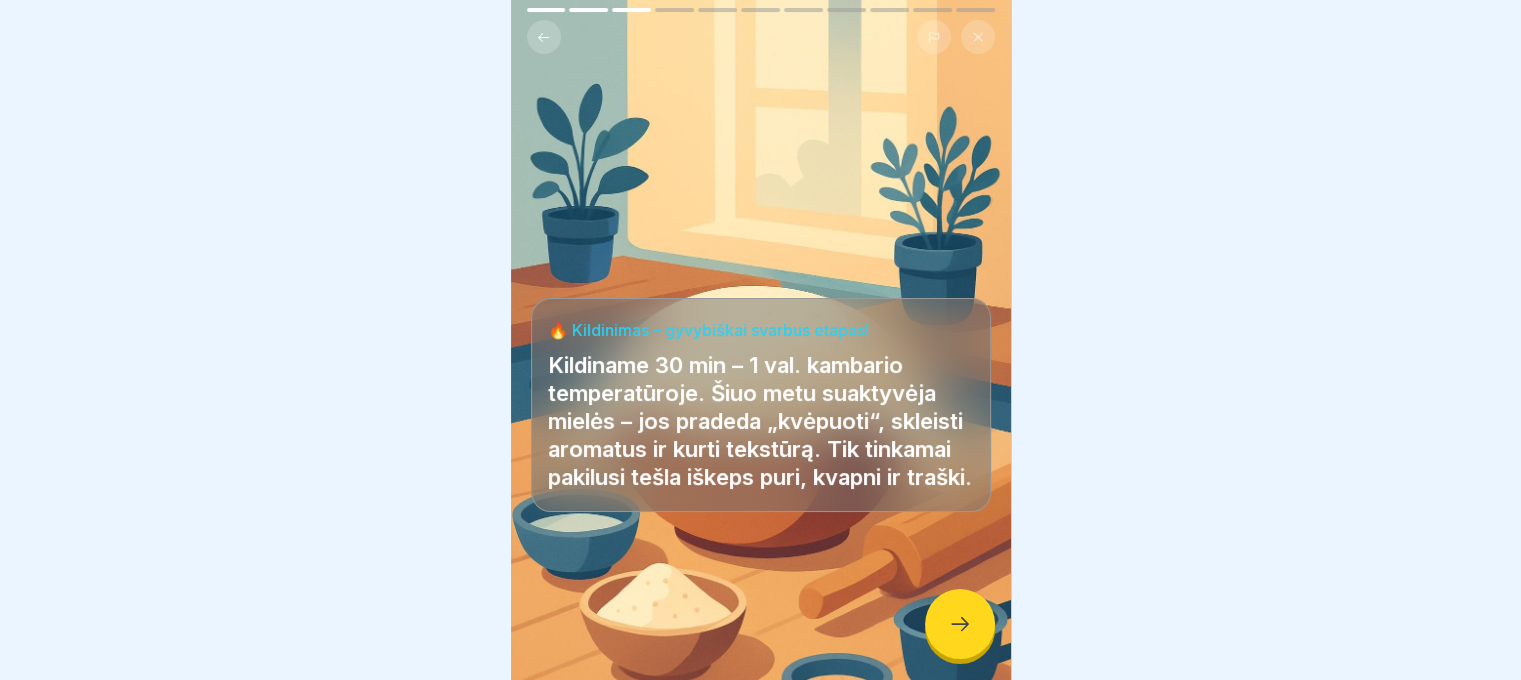 click 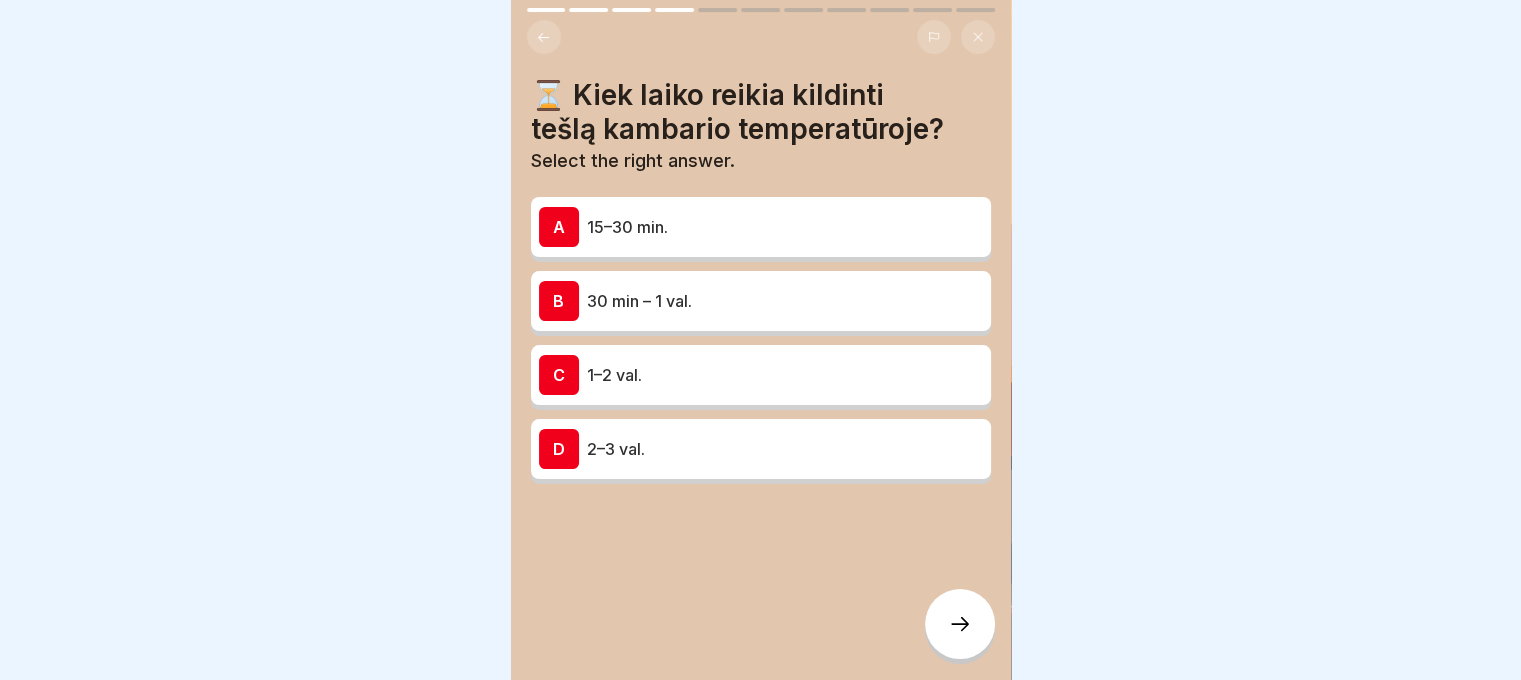 click 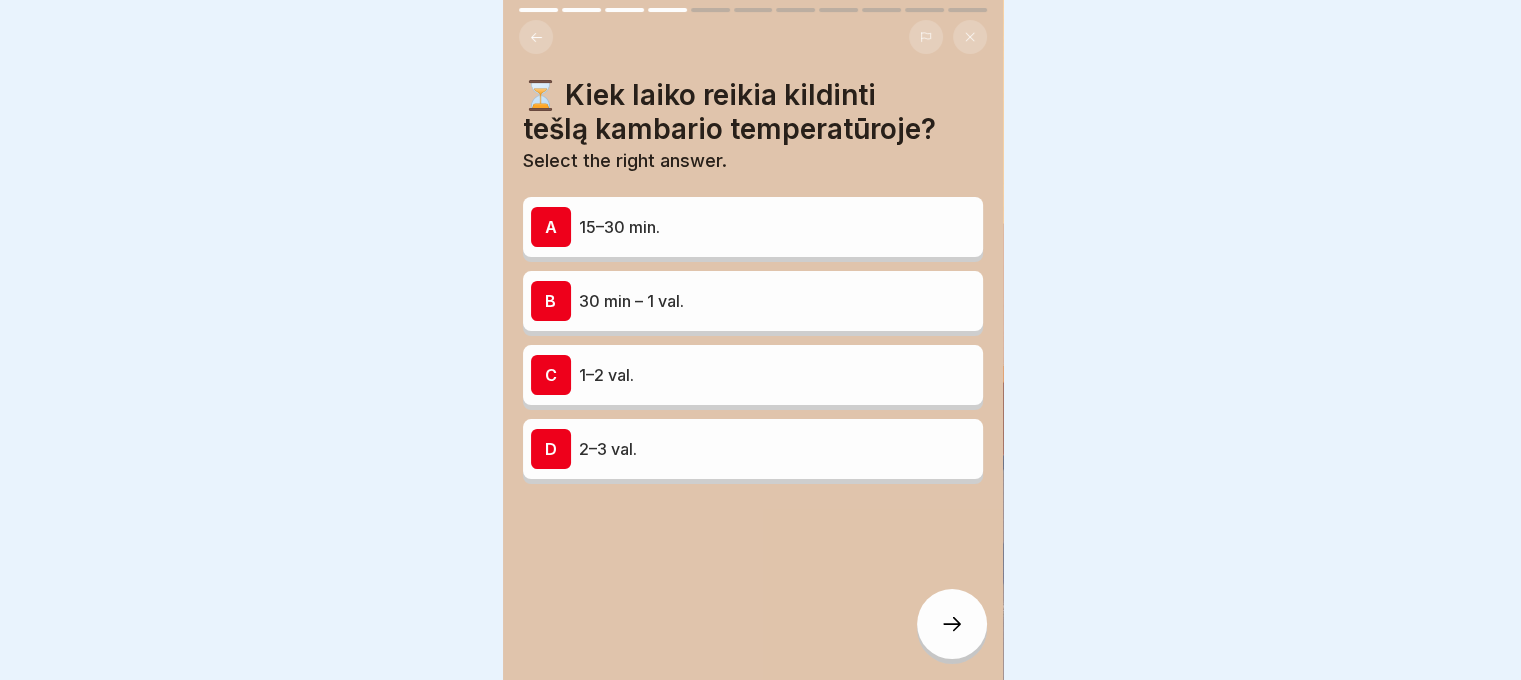 scroll, scrollTop: 0, scrollLeft: 0, axis: both 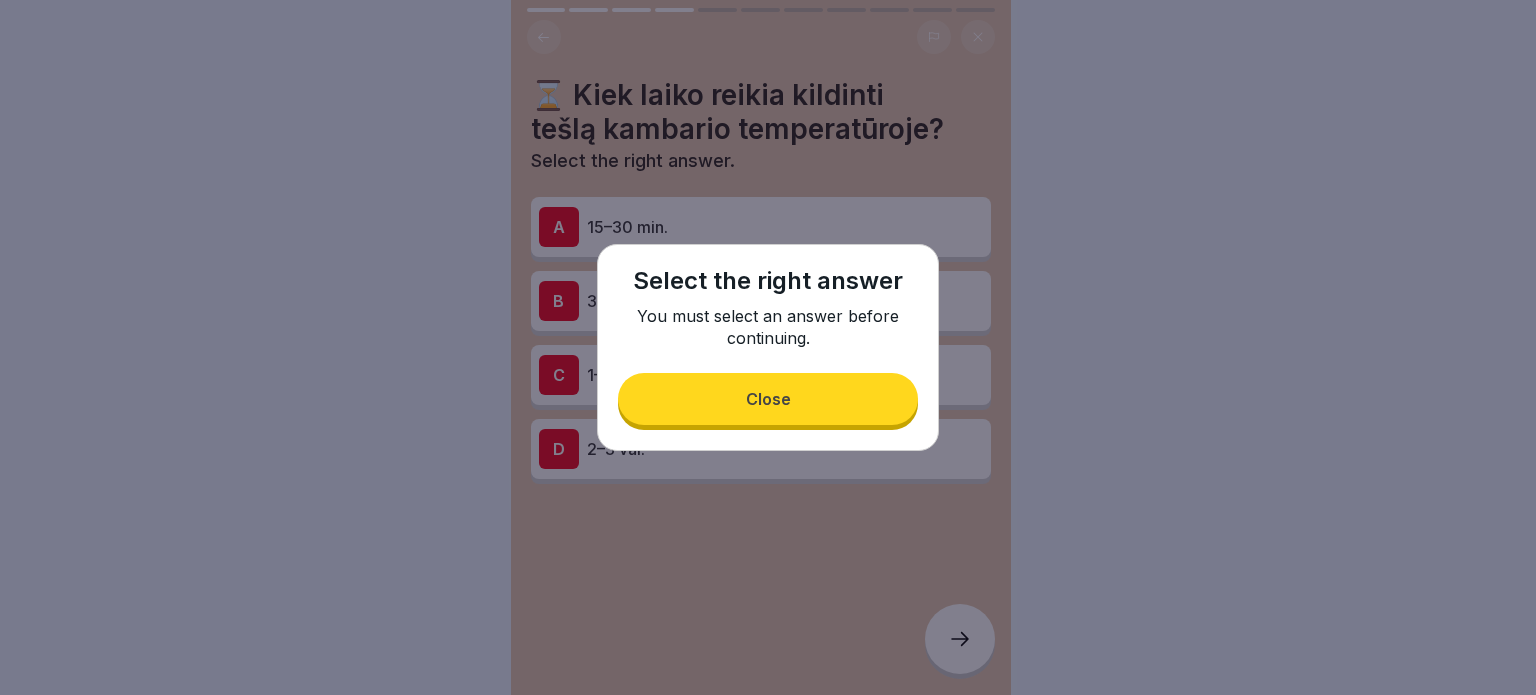 click on "Close" at bounding box center (768, 399) 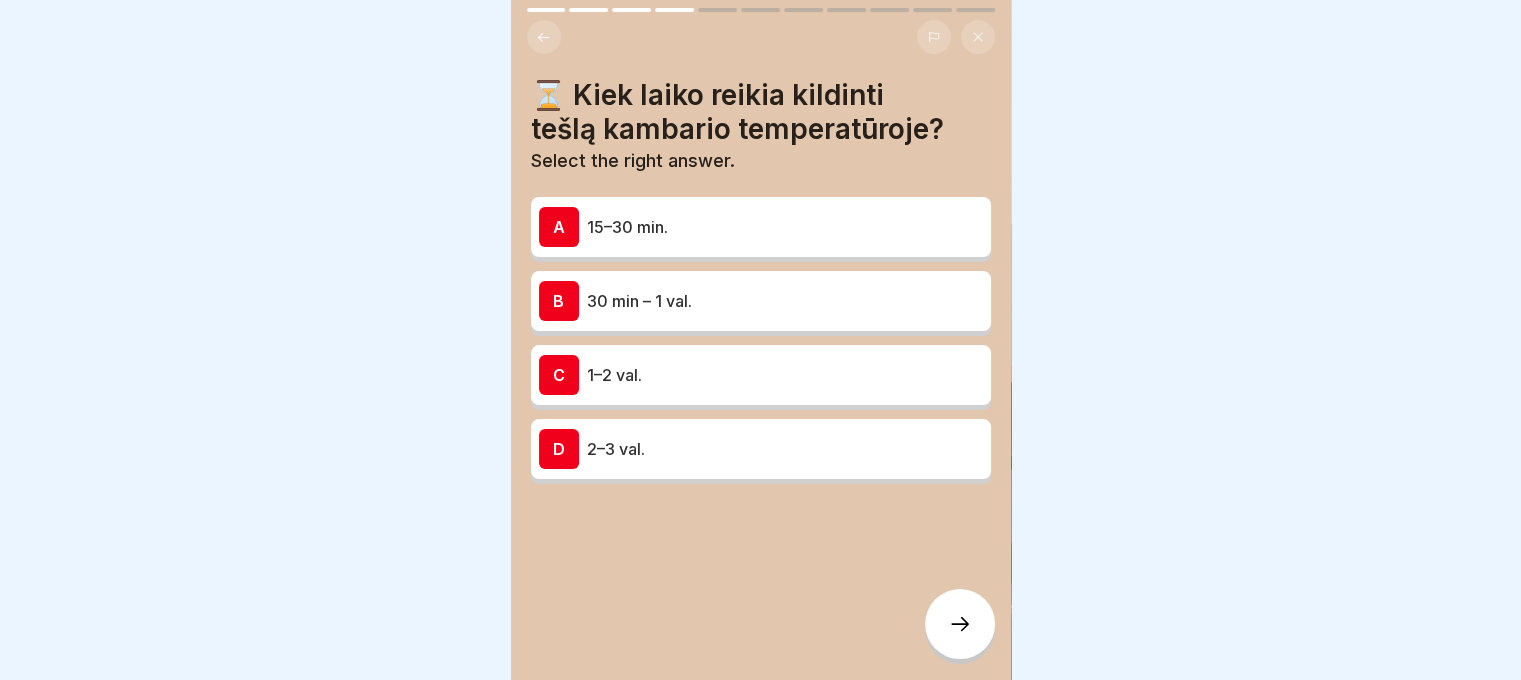 click on "30 min – 1 val." at bounding box center (785, 301) 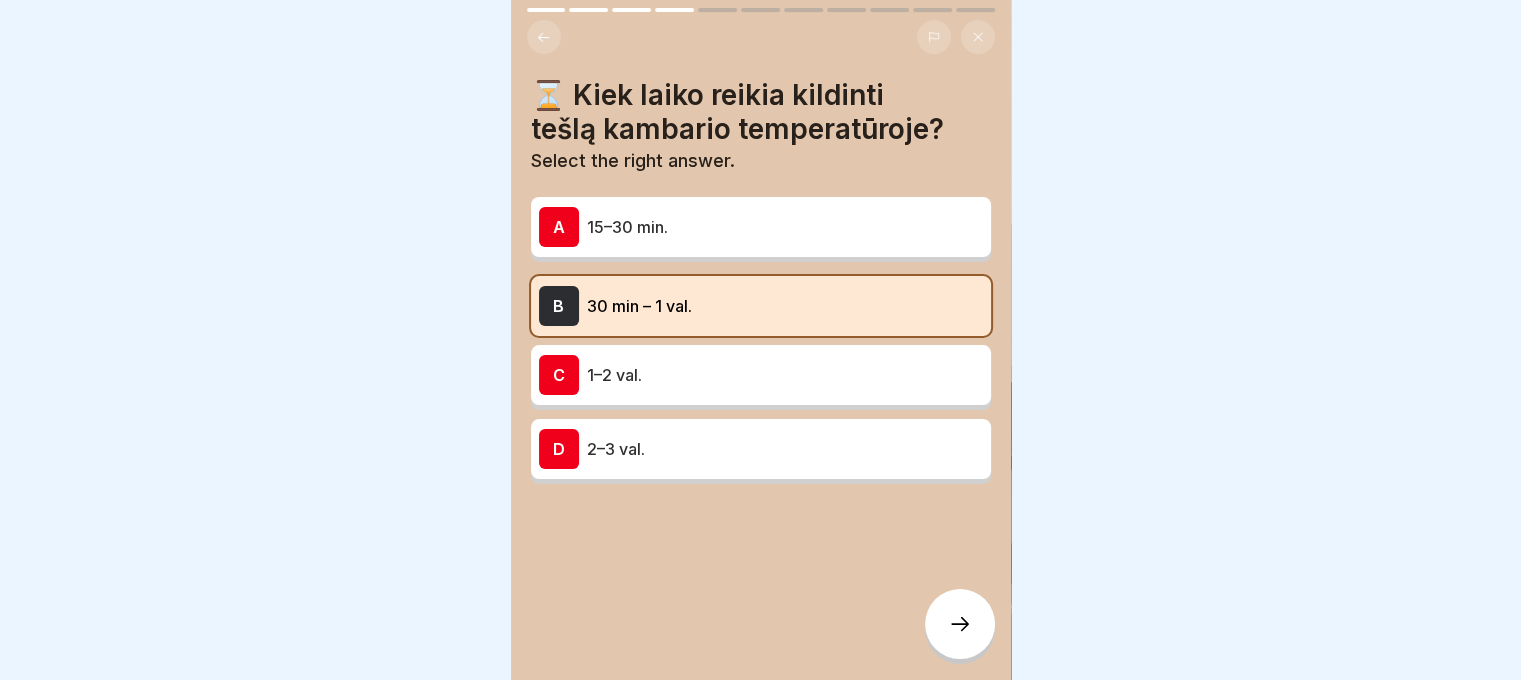 click at bounding box center (960, 624) 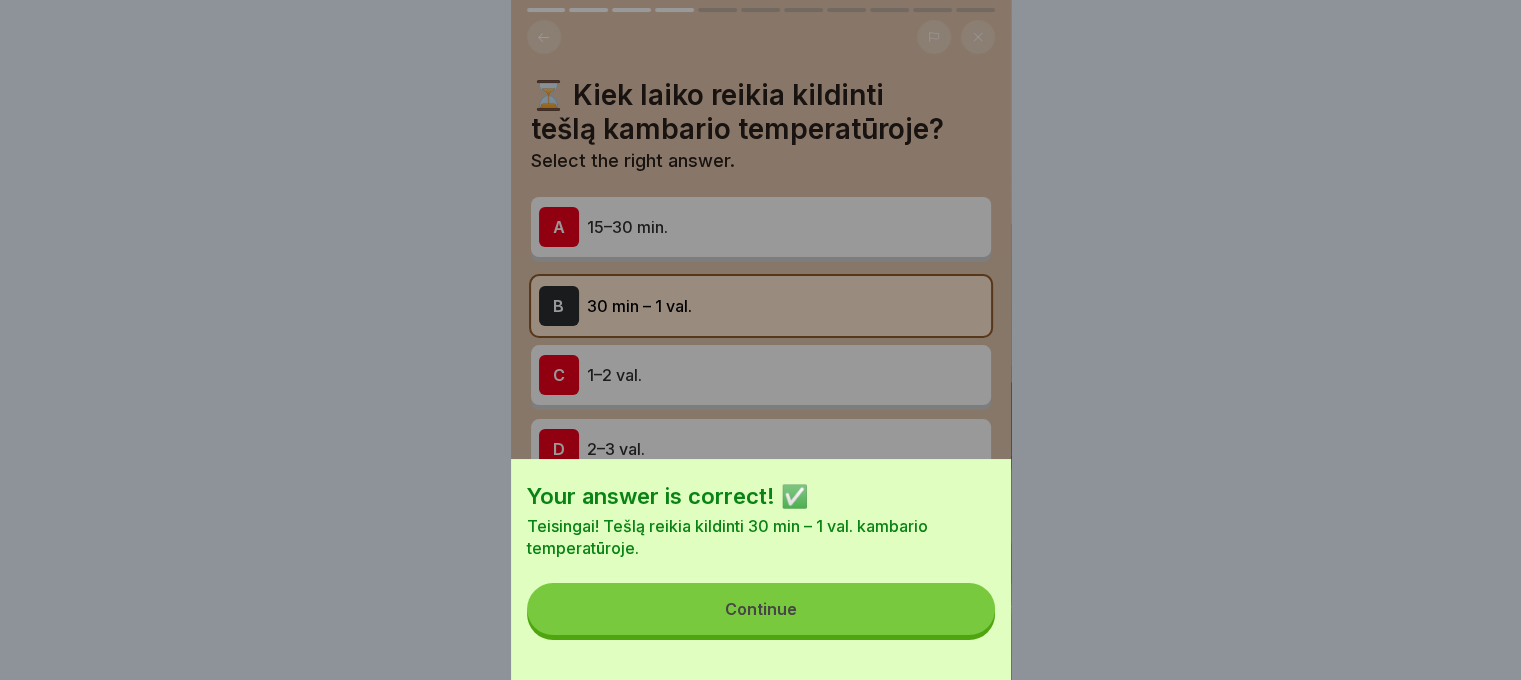 click on "Continue" at bounding box center [761, 609] 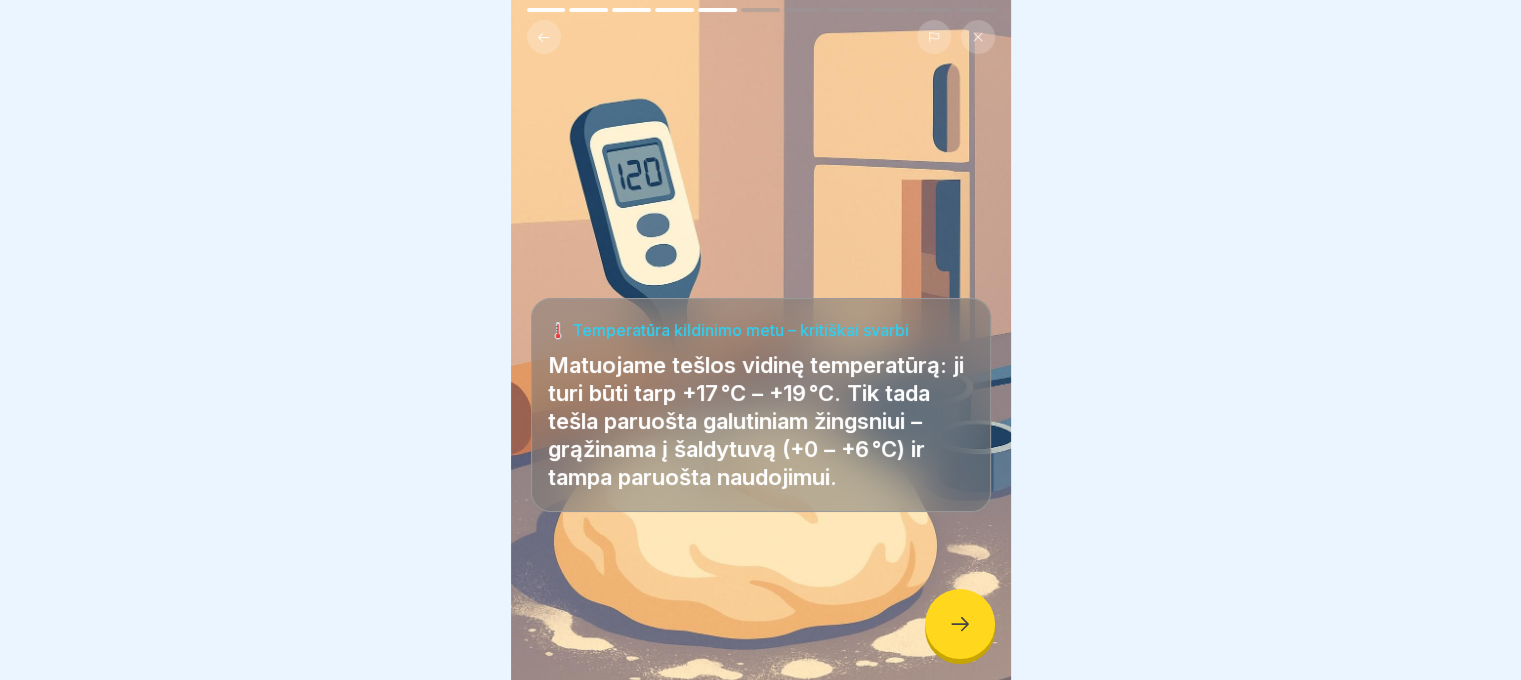 click at bounding box center [960, 624] 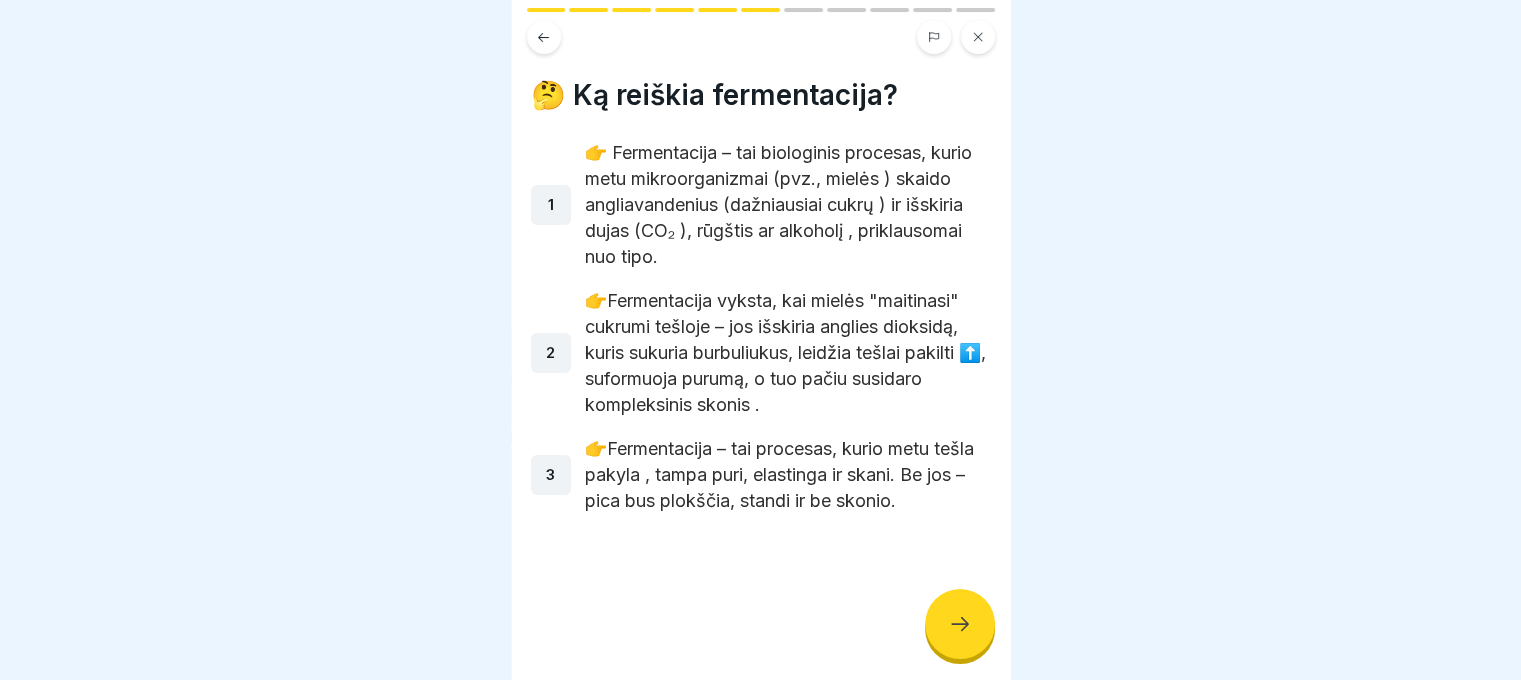 click at bounding box center [960, 624] 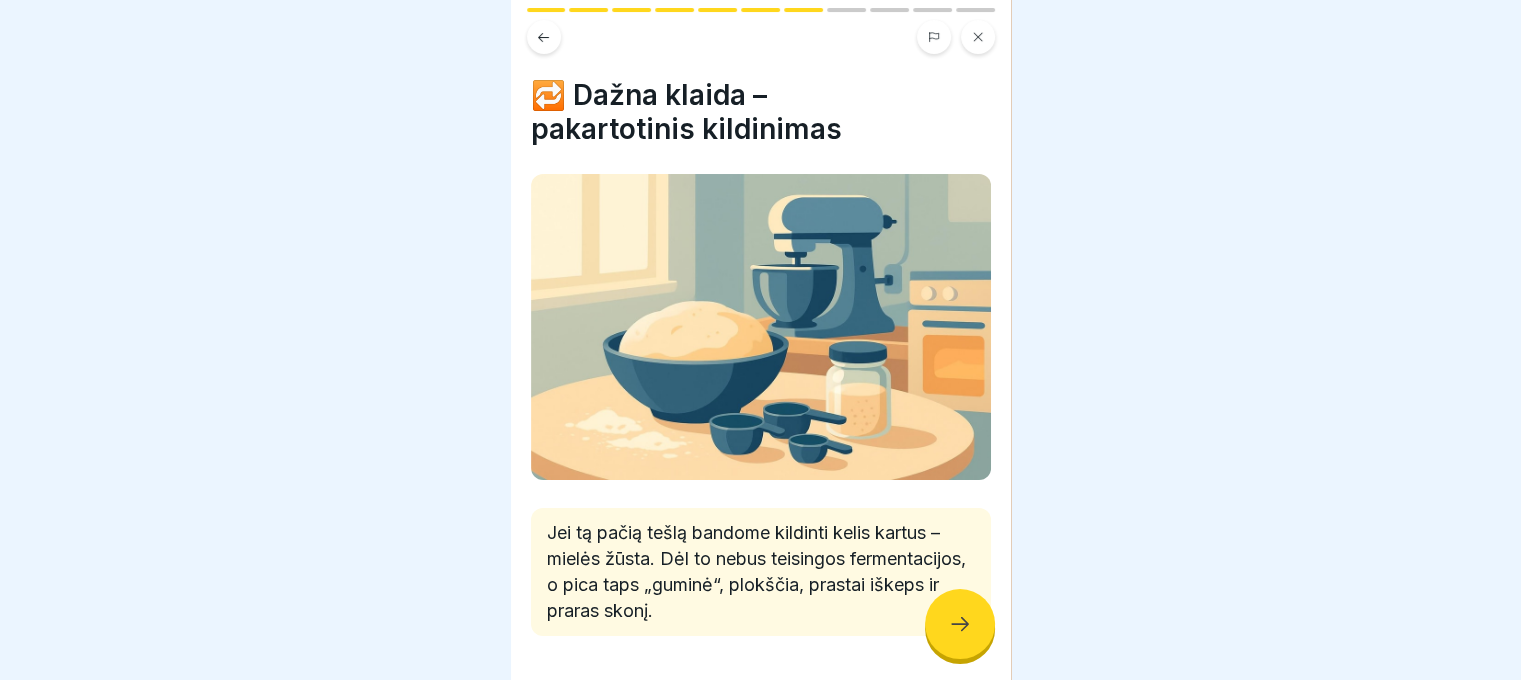 click at bounding box center [960, 624] 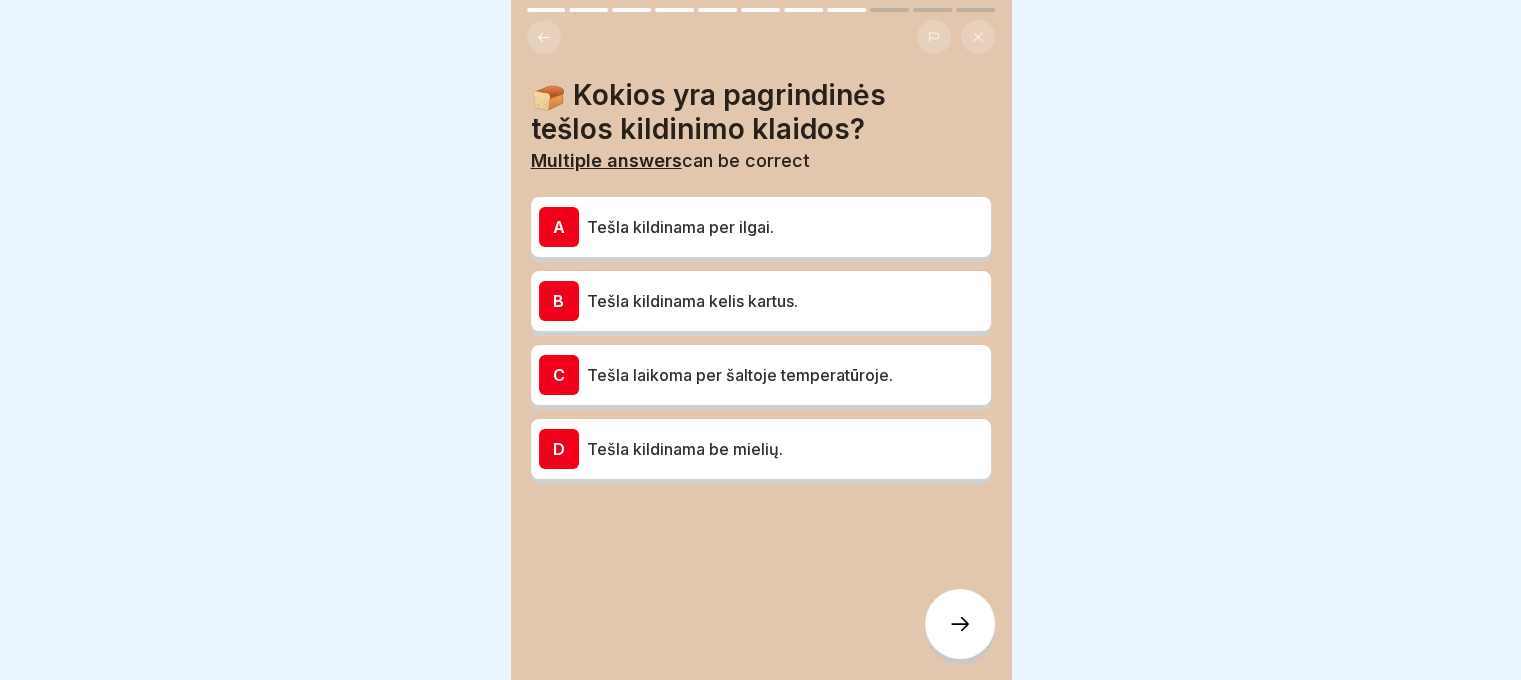 click on "Tešla kildinama kelis kartus." at bounding box center [785, 301] 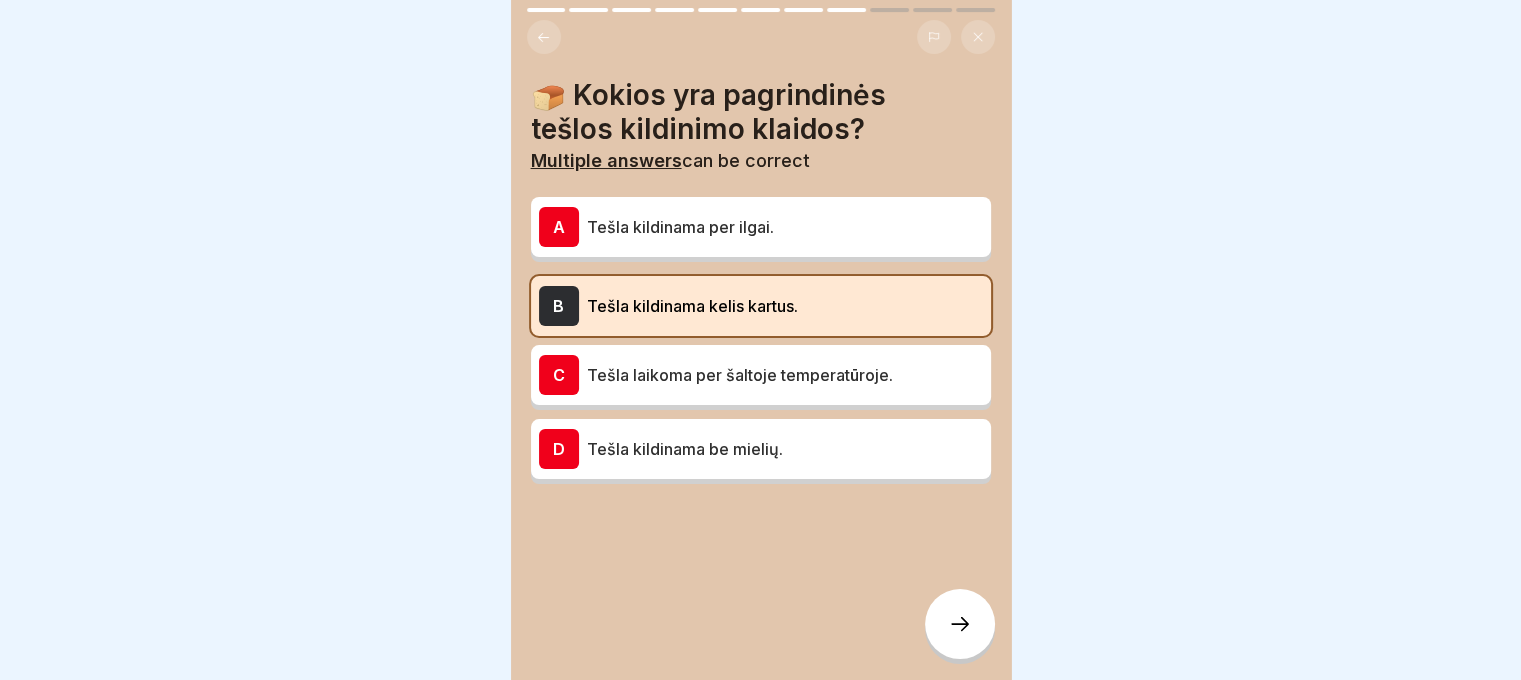 click at bounding box center [960, 624] 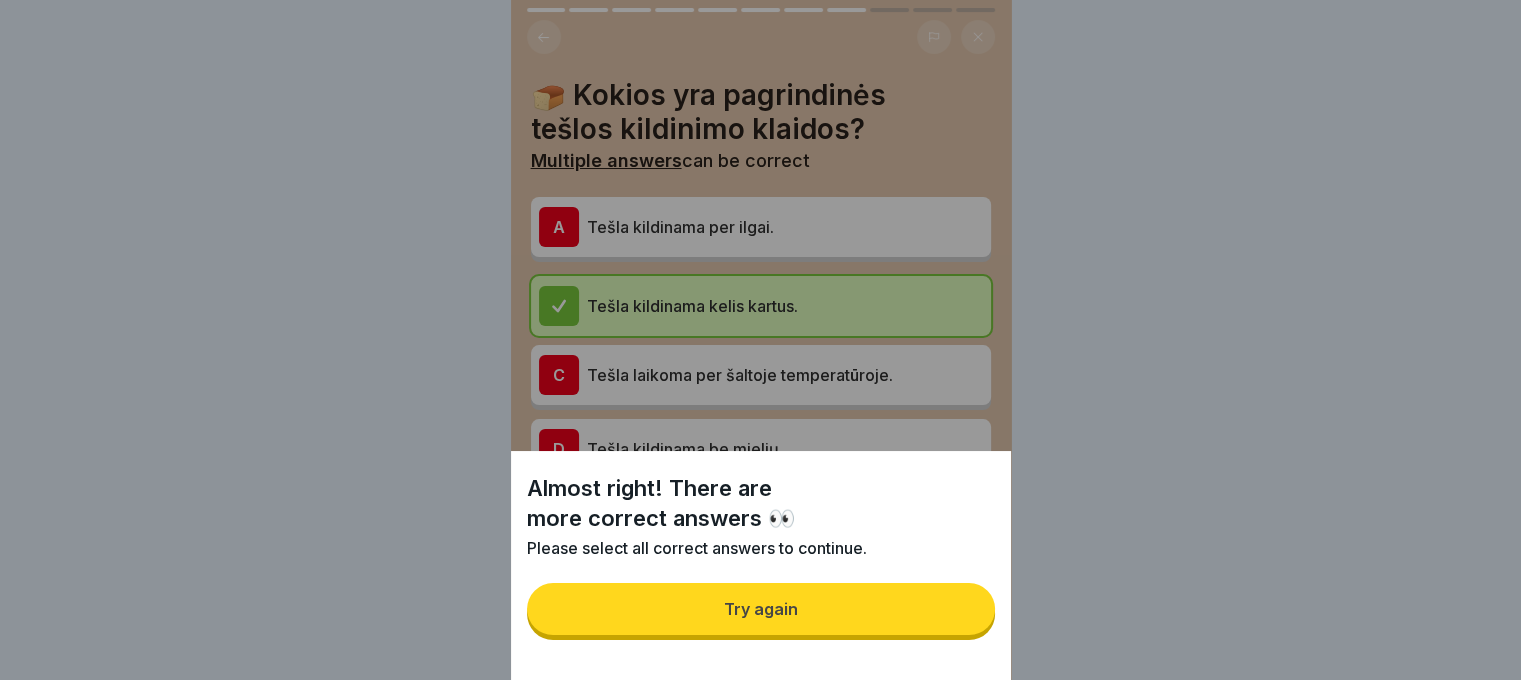 click on "Try again" at bounding box center [761, 609] 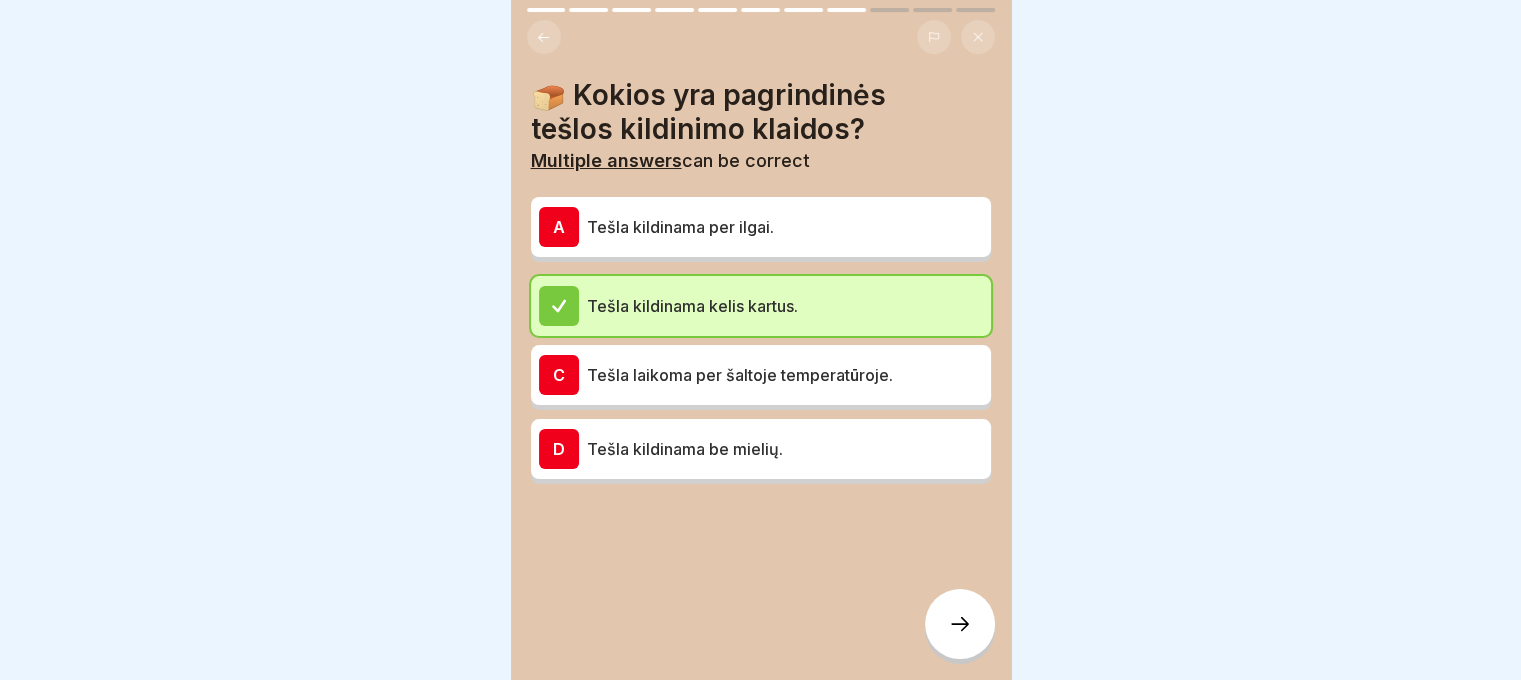 click at bounding box center (960, 624) 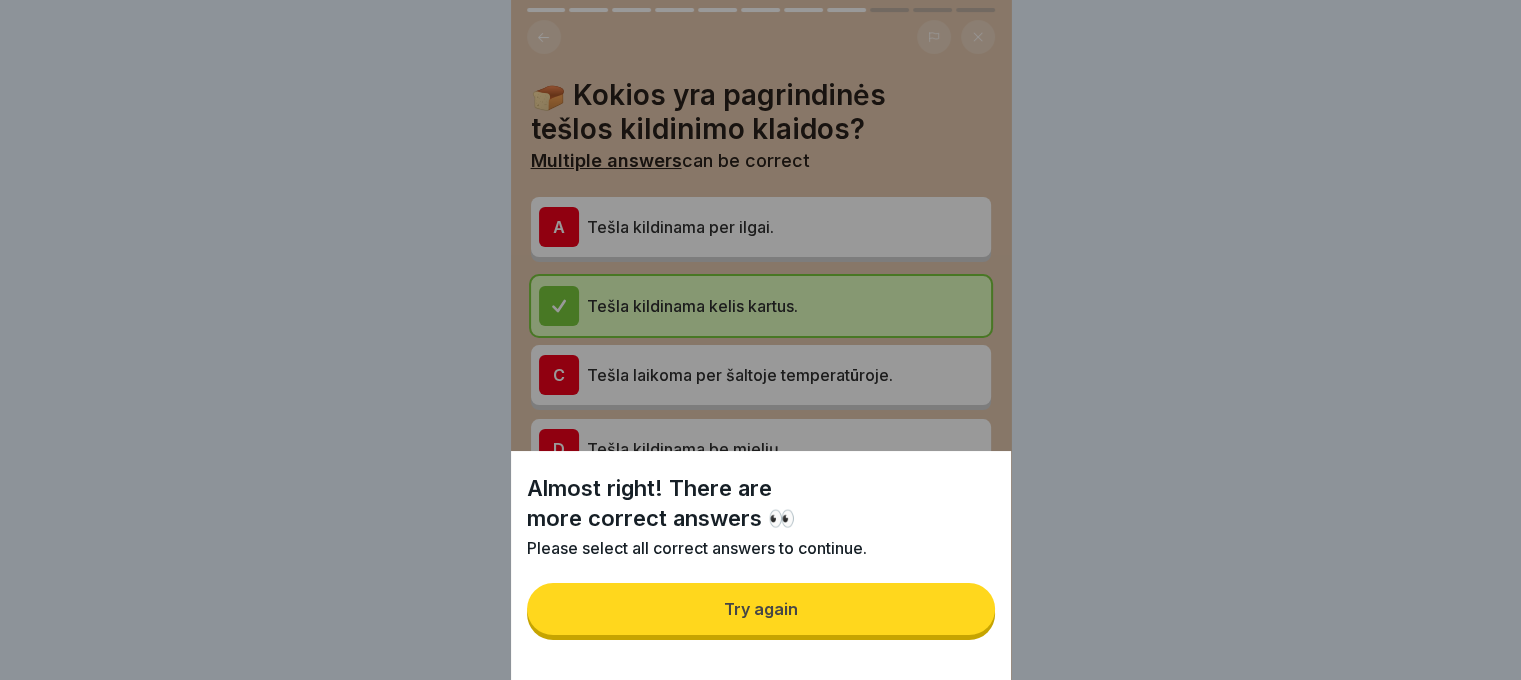 click on "Try again" at bounding box center [761, 609] 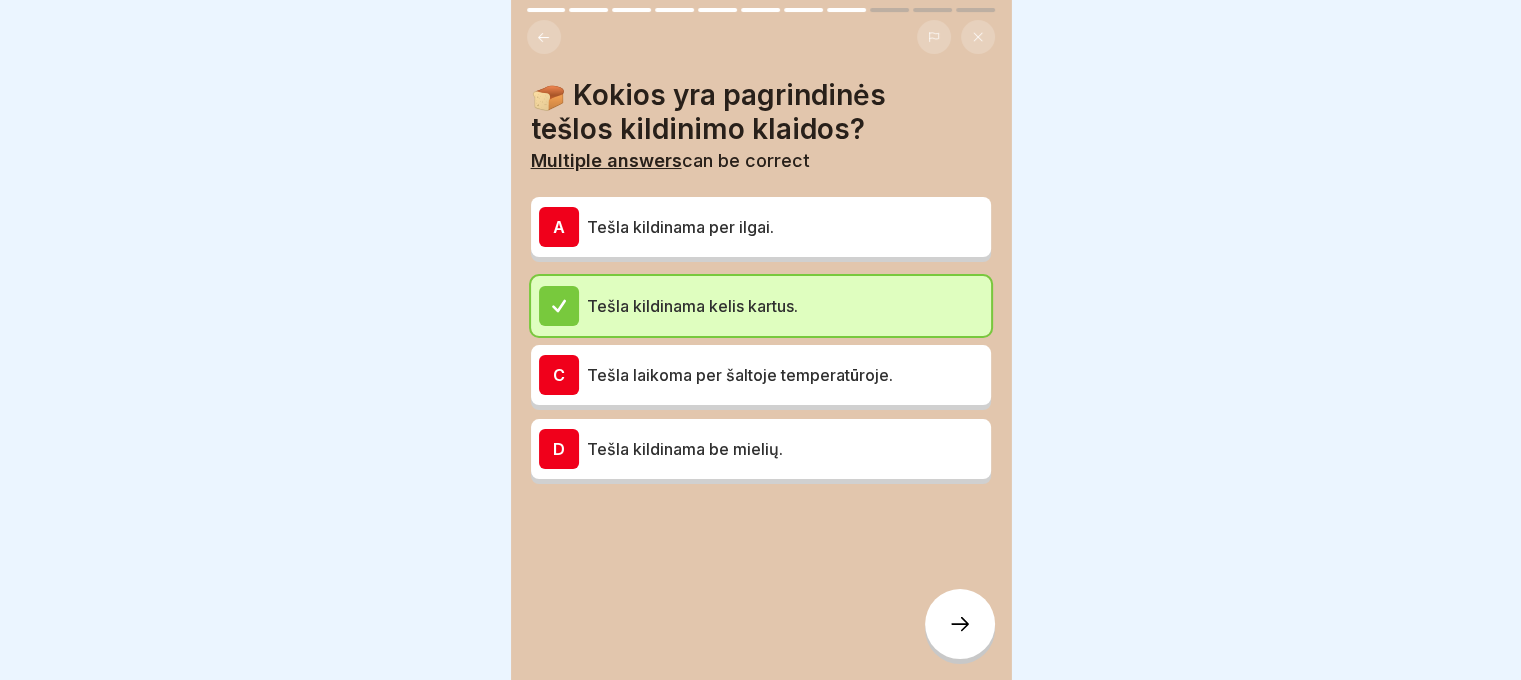 click on "Tešla laikoma per šaltoje temperatūroje." at bounding box center (785, 375) 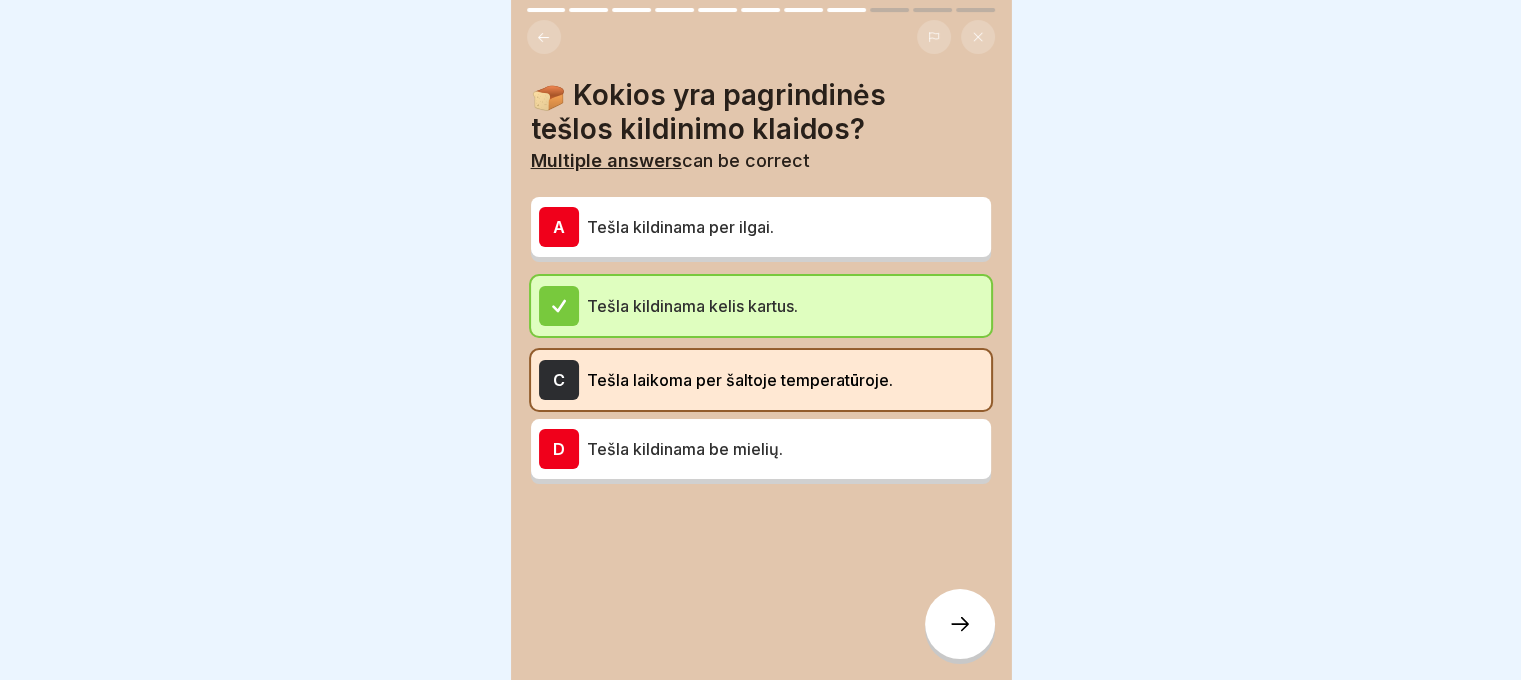 click at bounding box center (960, 624) 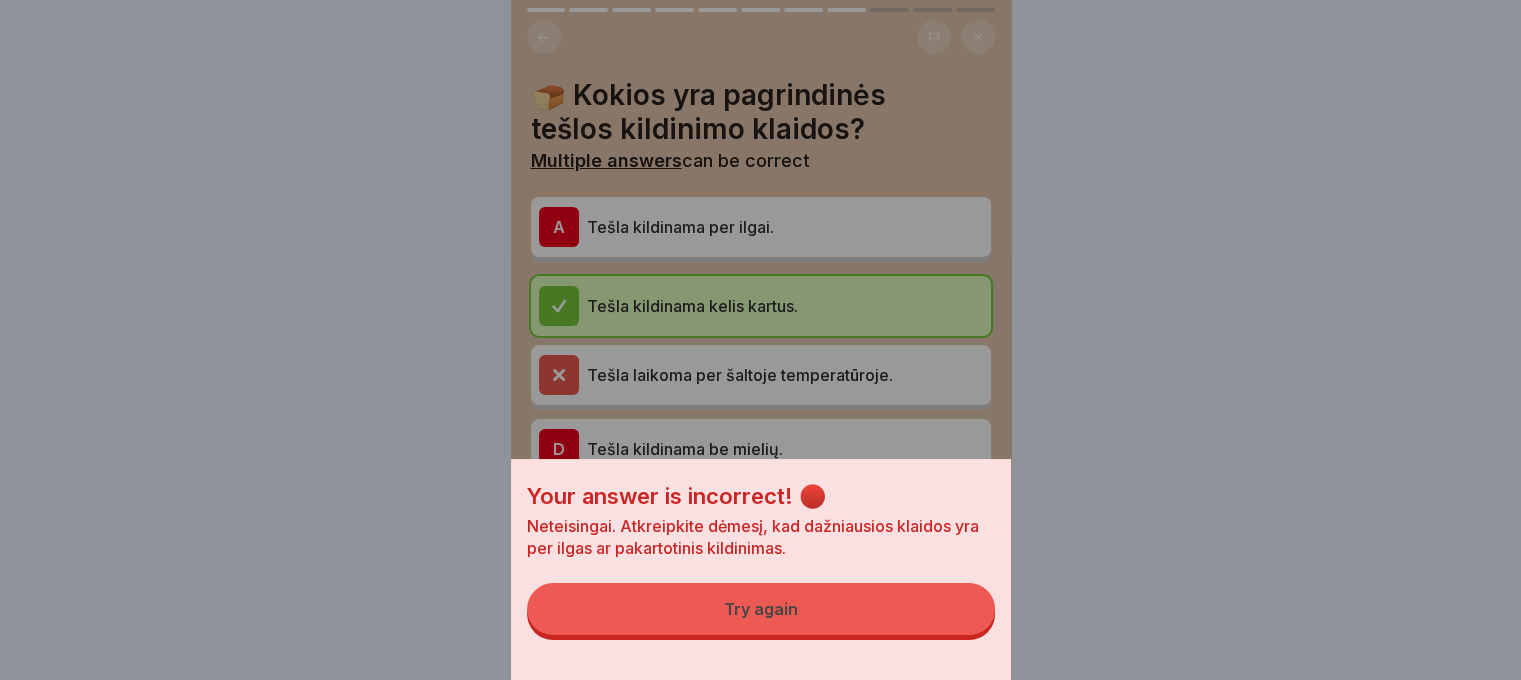 click on "Try again" at bounding box center [761, 609] 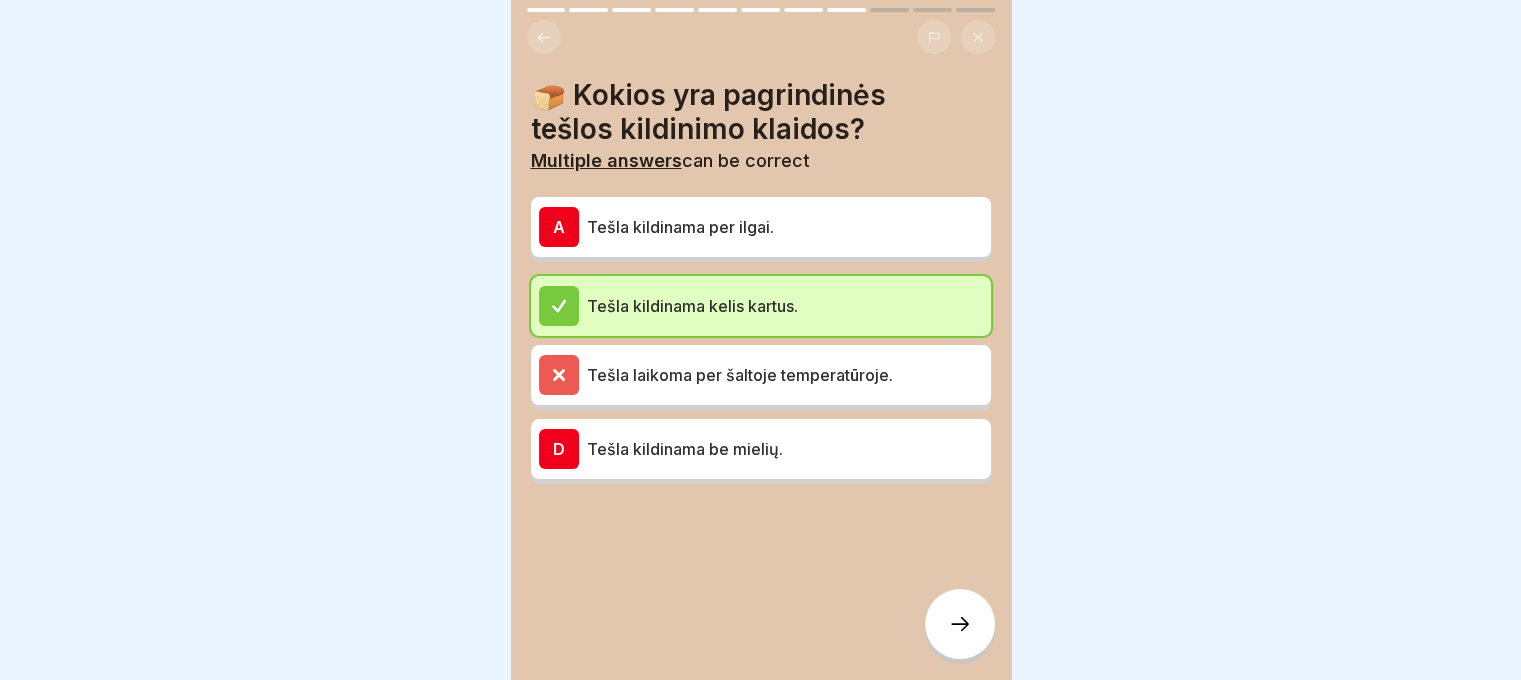 click on "Tešla kildinama per ilgai." at bounding box center (785, 227) 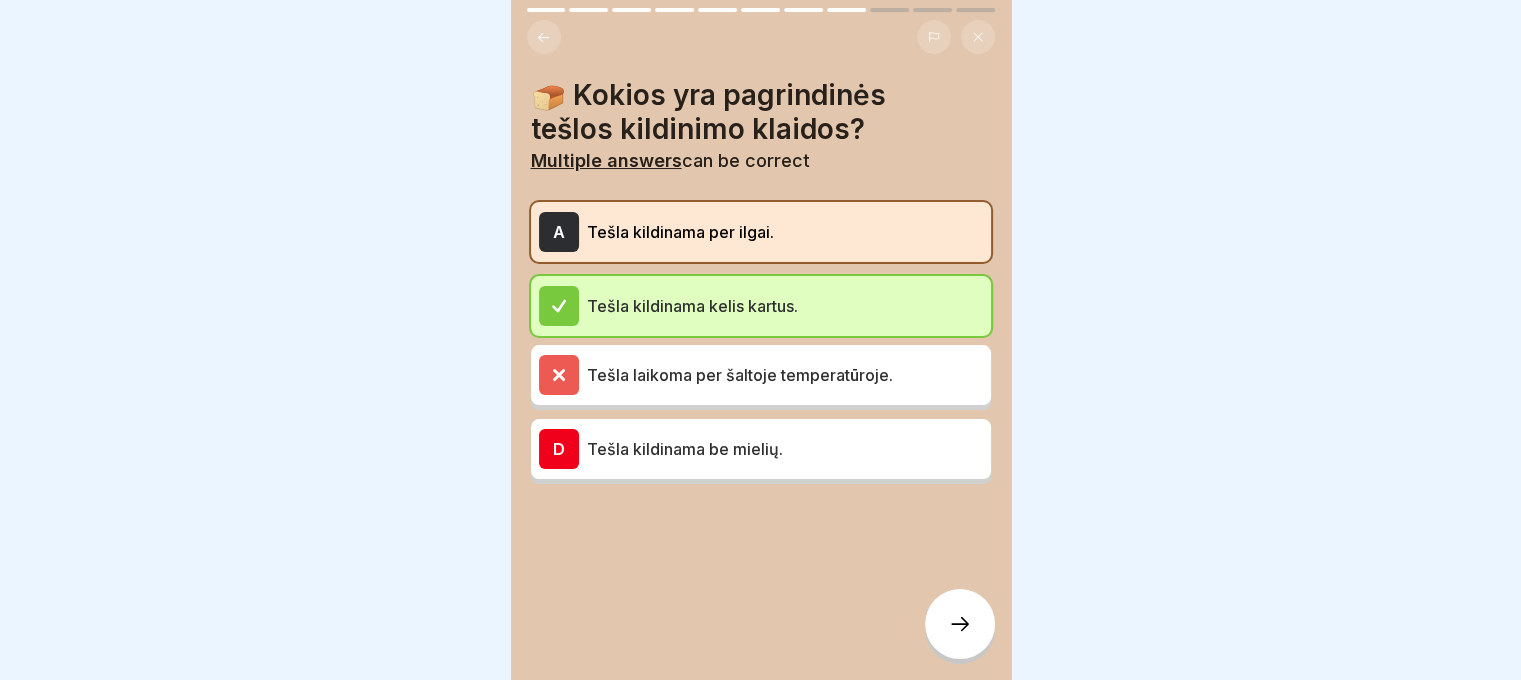 click 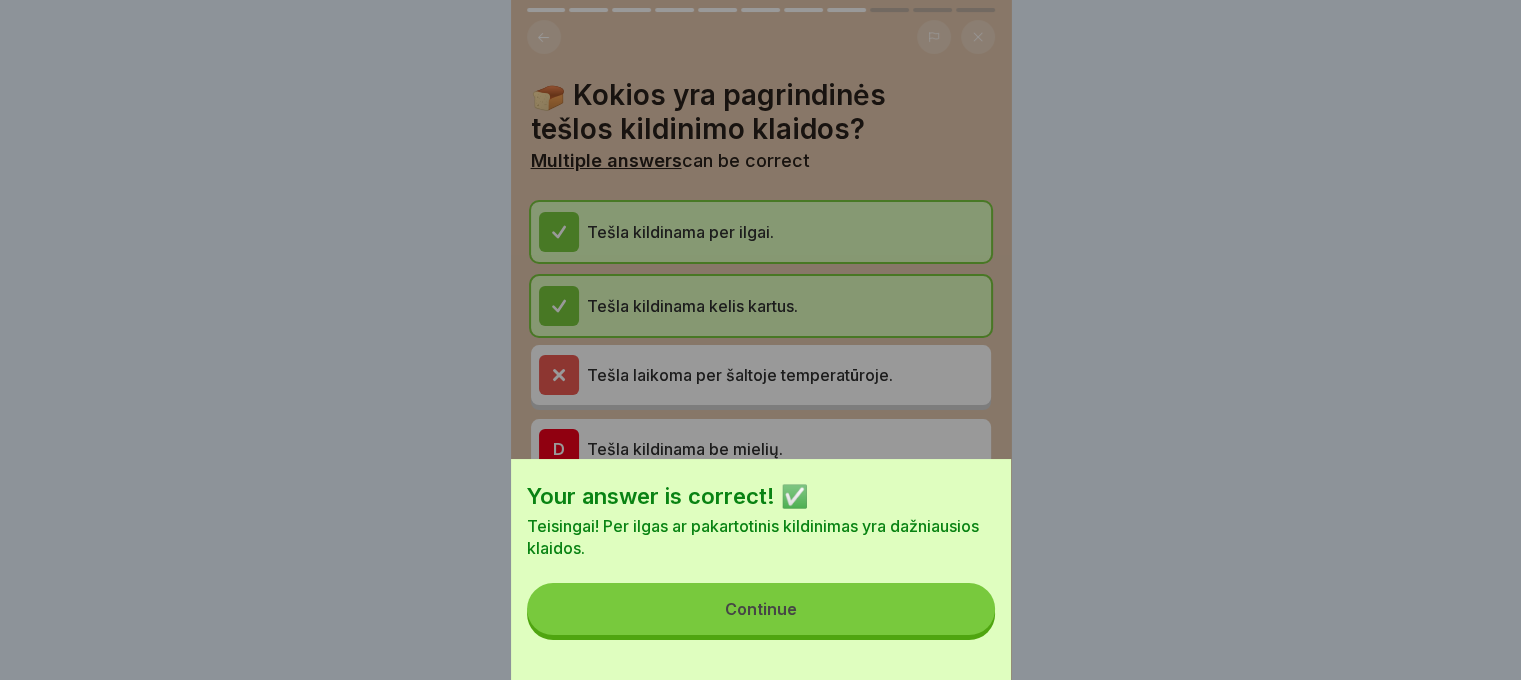 click on "Continue" at bounding box center [761, 609] 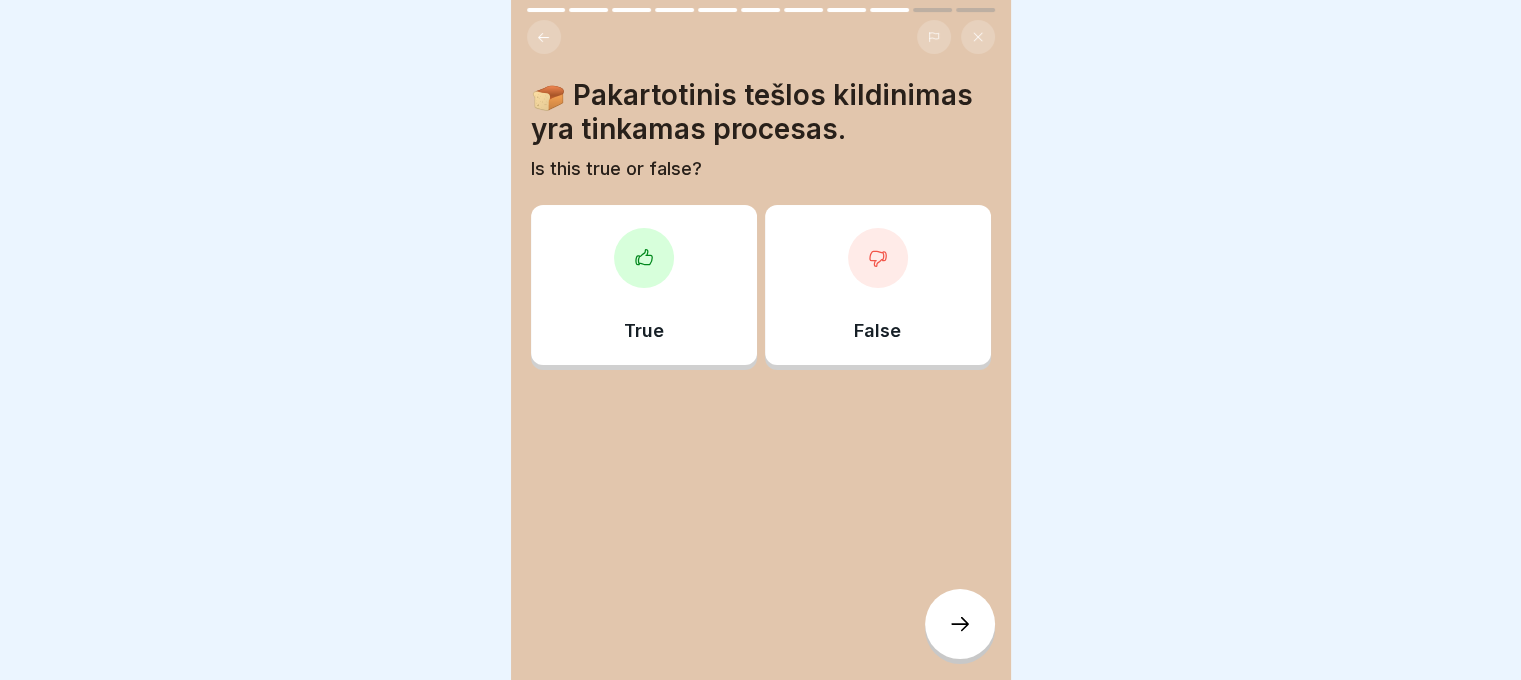 click on "False" at bounding box center [878, 285] 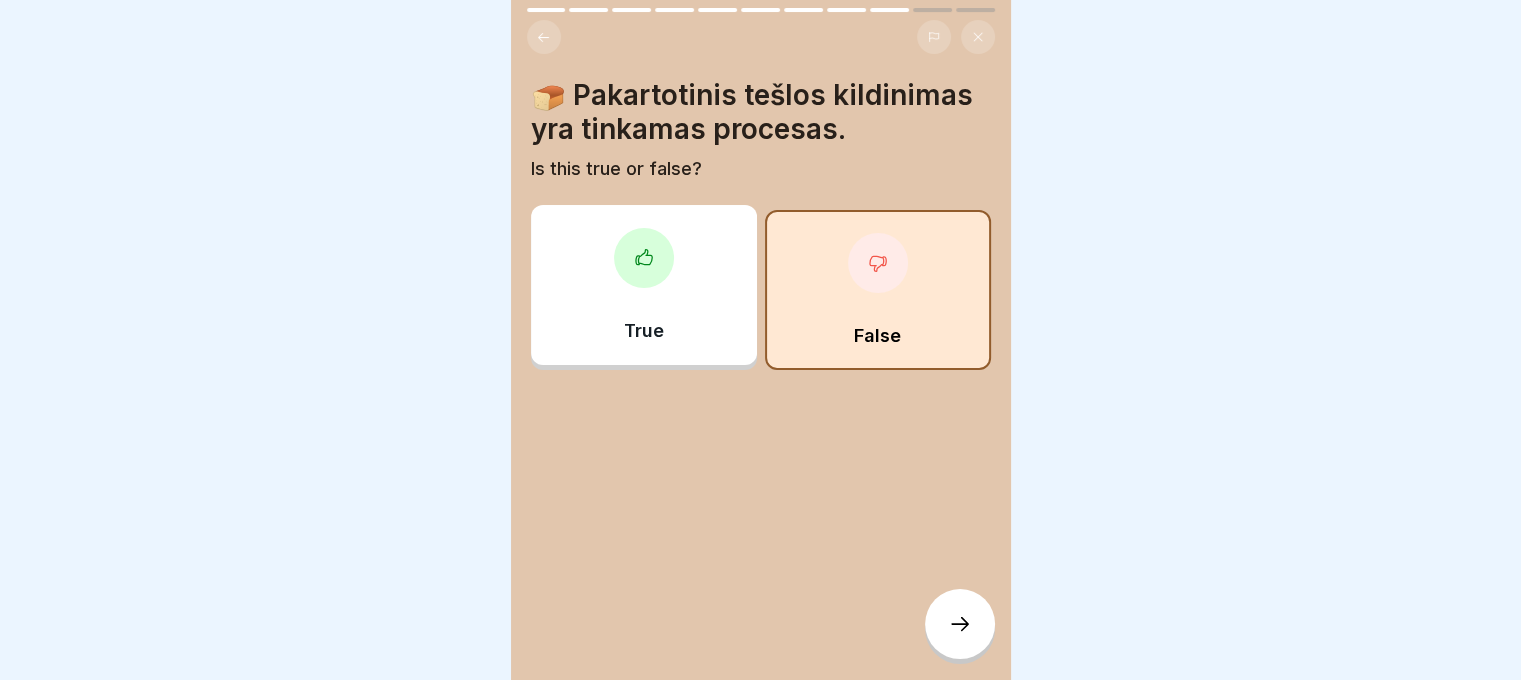 click 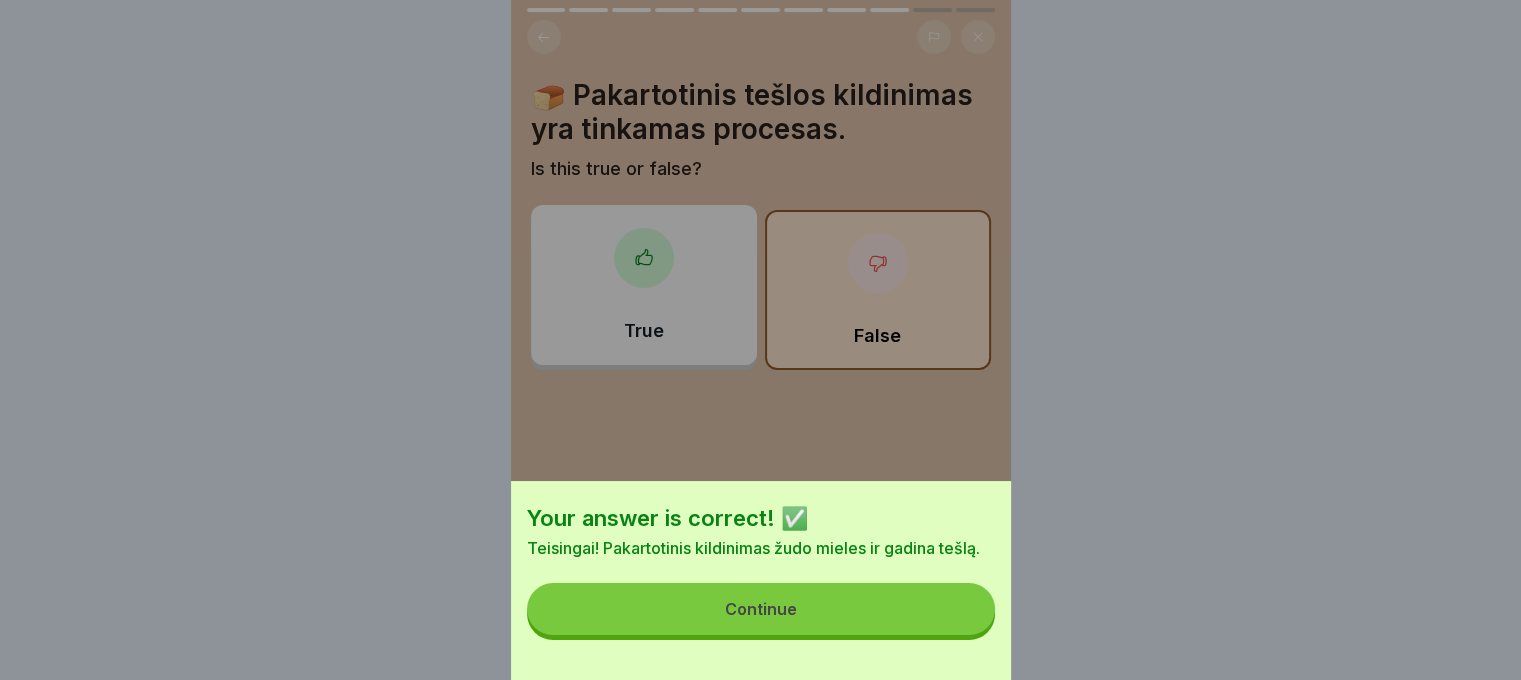 click on "Continue" at bounding box center (761, 609) 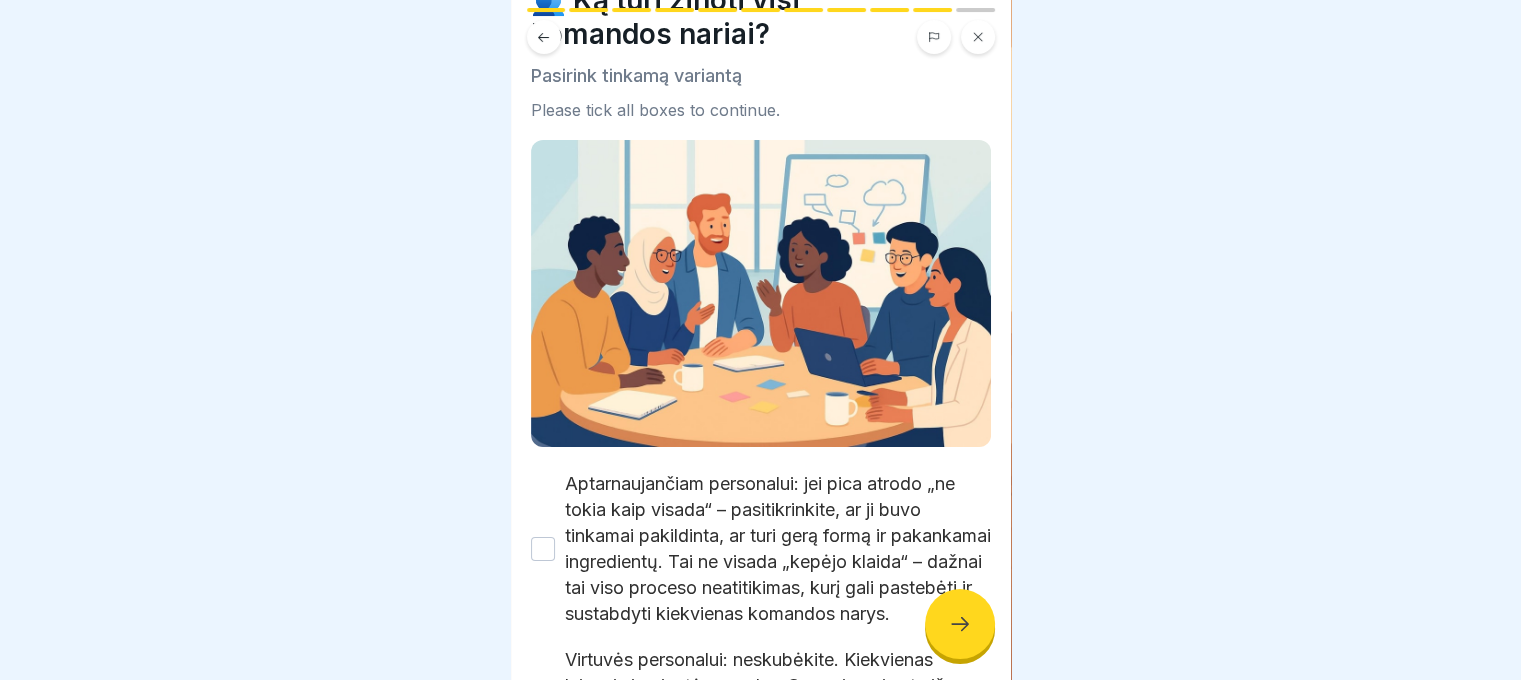 scroll, scrollTop: 327, scrollLeft: 0, axis: vertical 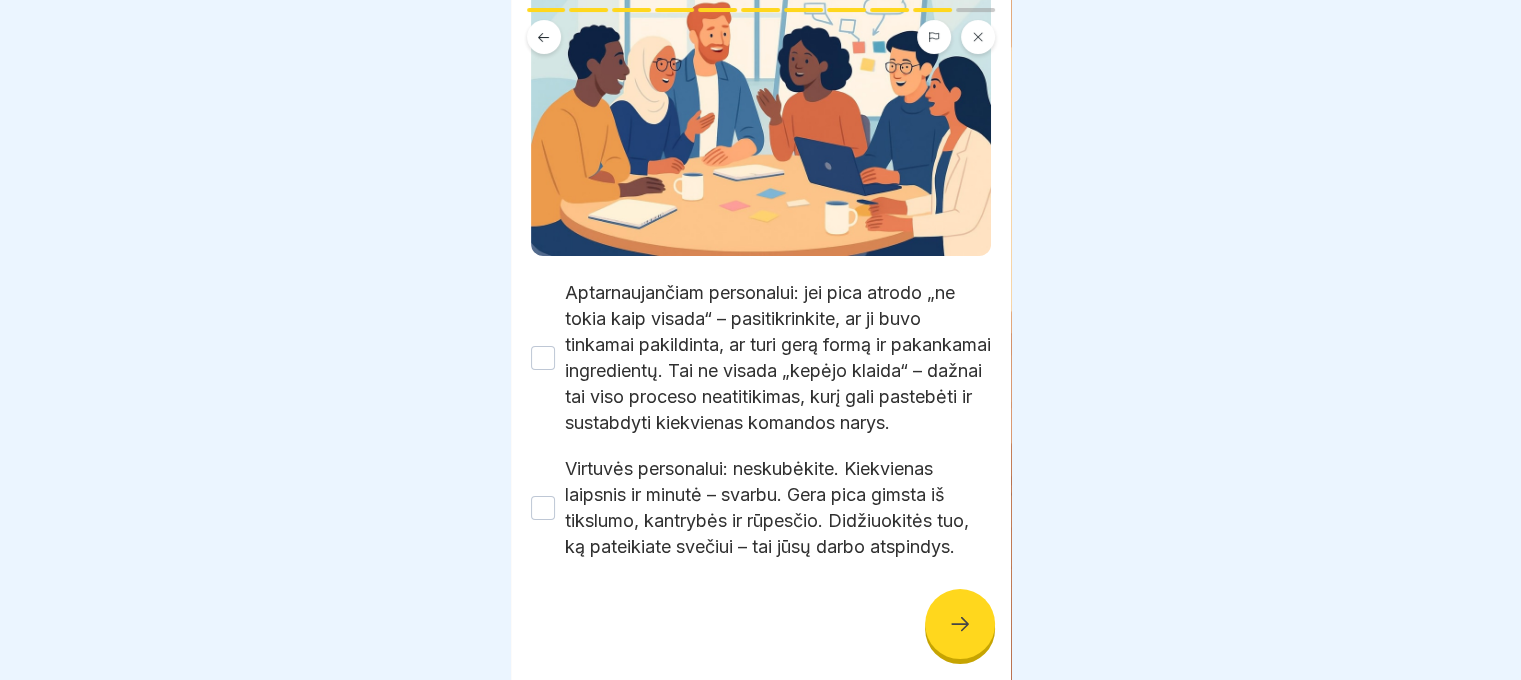 click on "Aptarnaujančiam personalui: jei pica atrodo „ne tokia kaip visada“ – pasitikrinkite, ar ji buvo tinkamai pakildinta, ar turi gerą formą ir pakankamai ingredientų. Tai ne visada „kepėjo klaida“ – dažnai tai viso proceso neatitikimas, kurį gali pastebėti ir sustabdyti kiekvienas komandos narys." at bounding box center (543, 358) 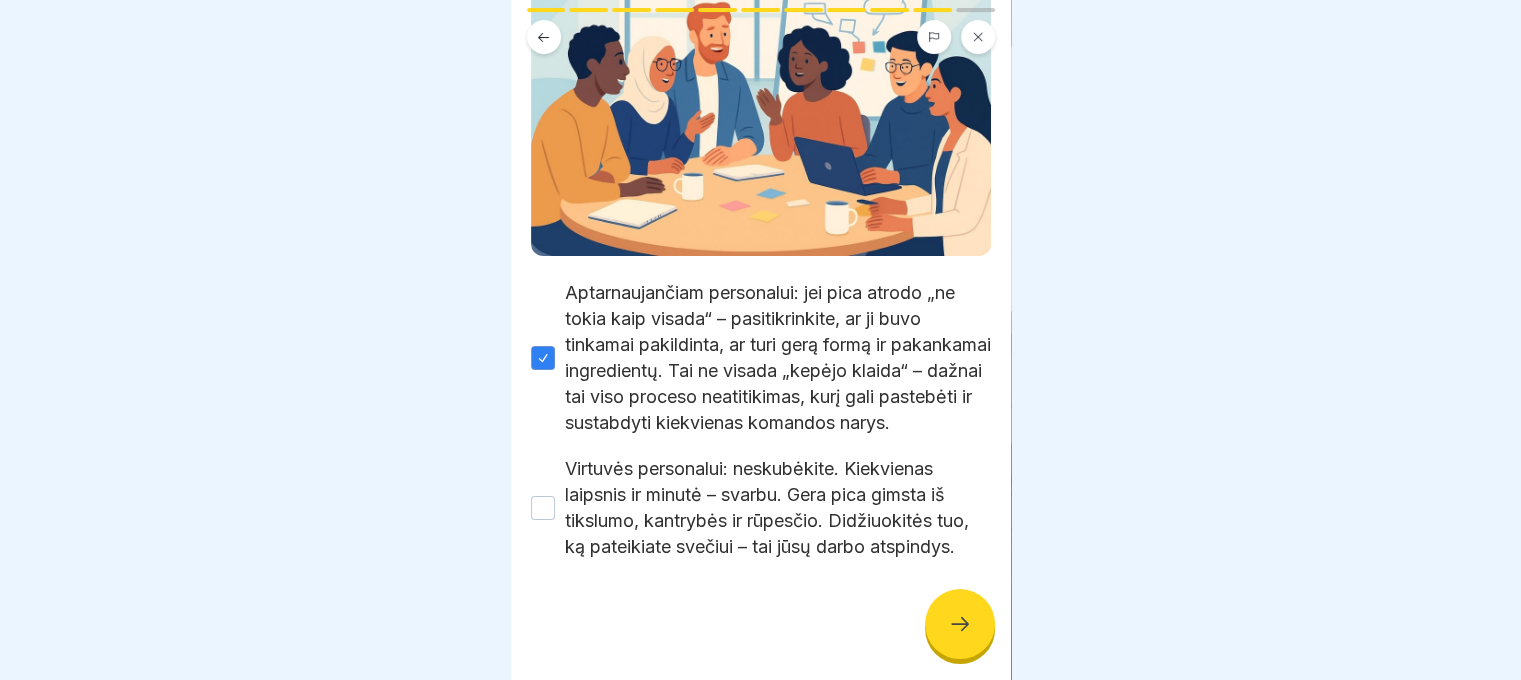 click on "Virtuvės personalui: neskubėkite. Kiekvienas laipsnis ir minutė – svarbu. Gera pica gimsta iš tikslumo, kantrybės ir rūpesčio. Didžiuokitės tuo, ką pateikiate svečiui – tai jūsų darbo atspindys." at bounding box center [543, 508] 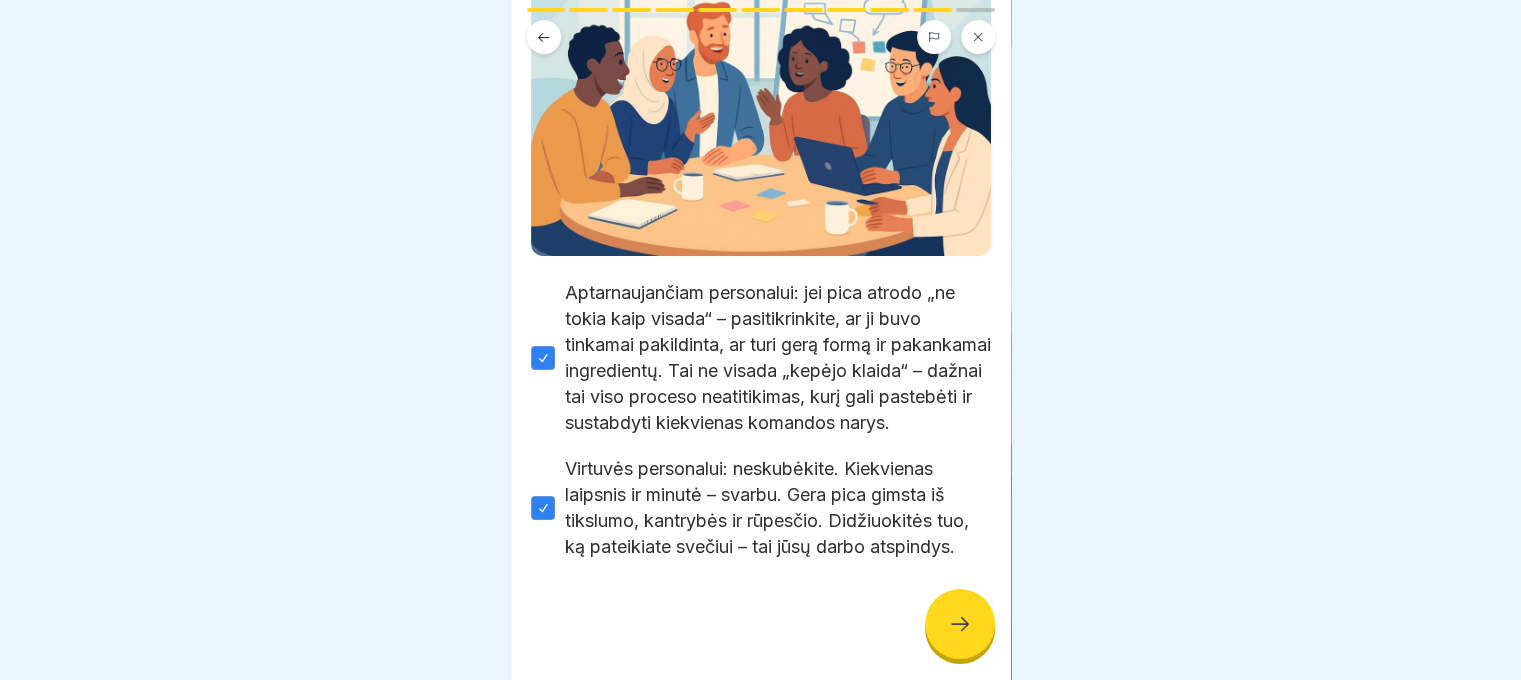 click at bounding box center [960, 624] 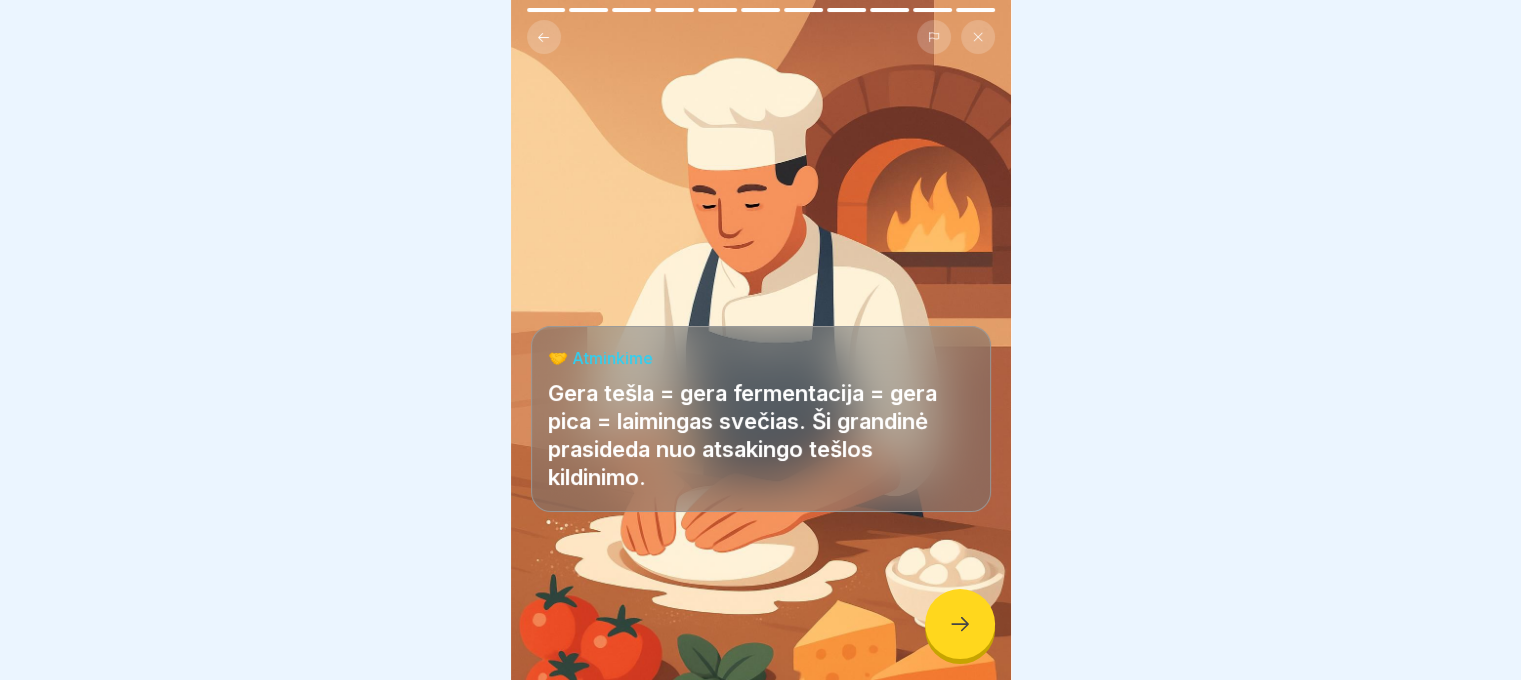 click at bounding box center (960, 624) 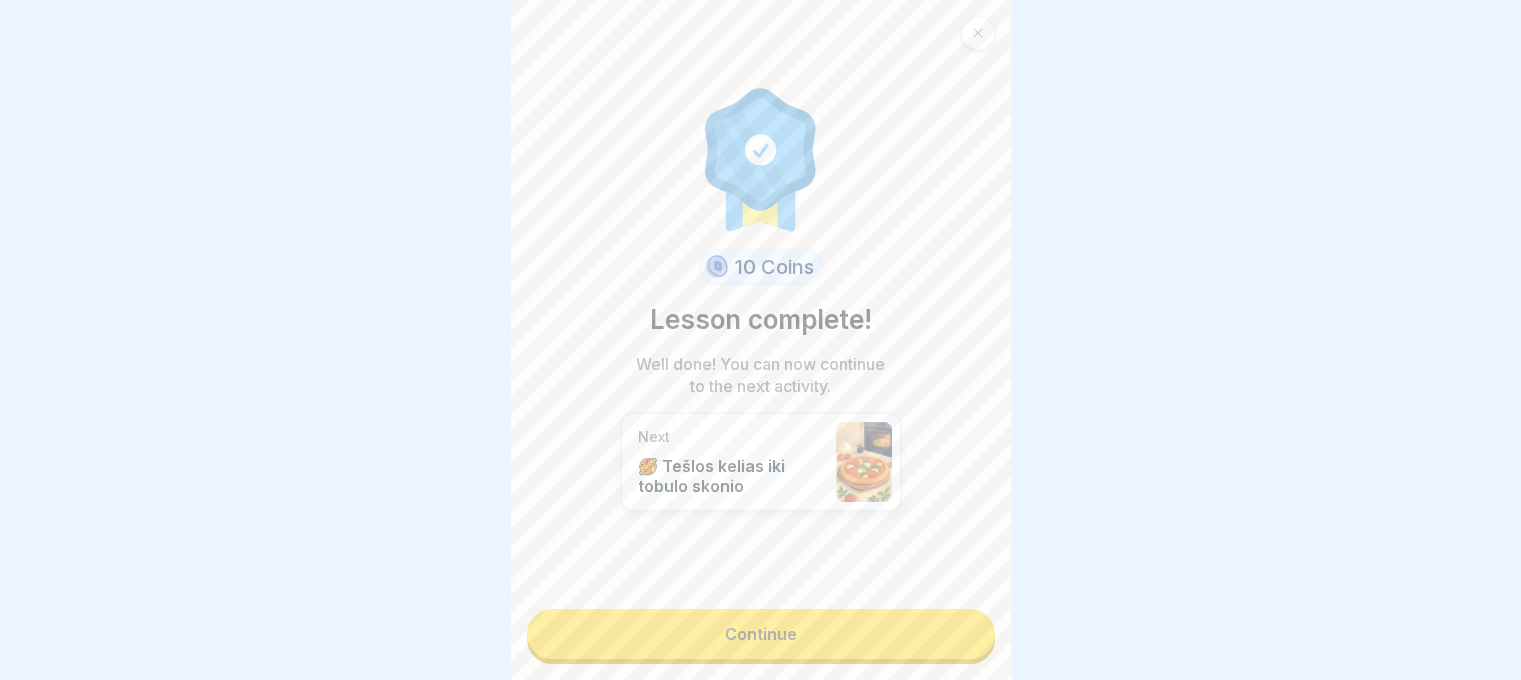 click on "Continue" at bounding box center (761, 634) 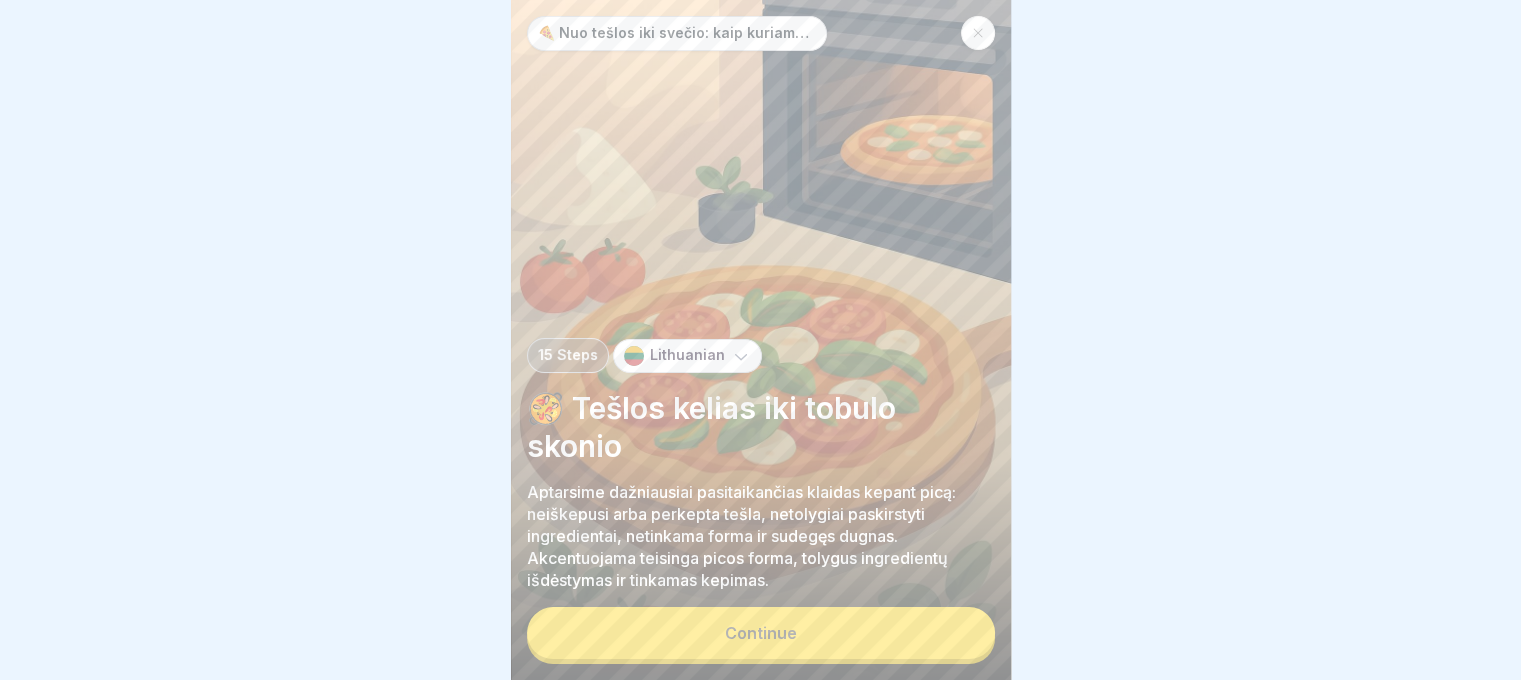click on "Continue" at bounding box center (761, 633) 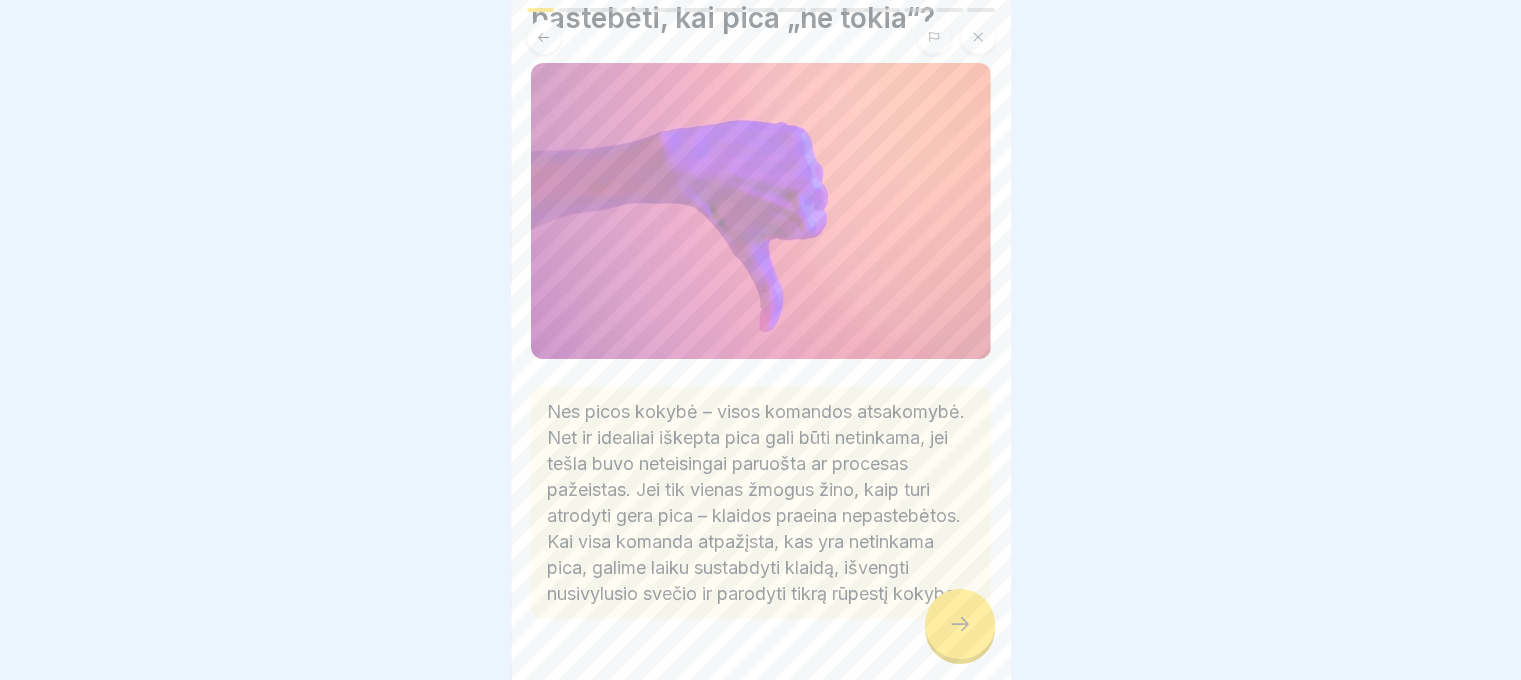 scroll, scrollTop: 212, scrollLeft: 0, axis: vertical 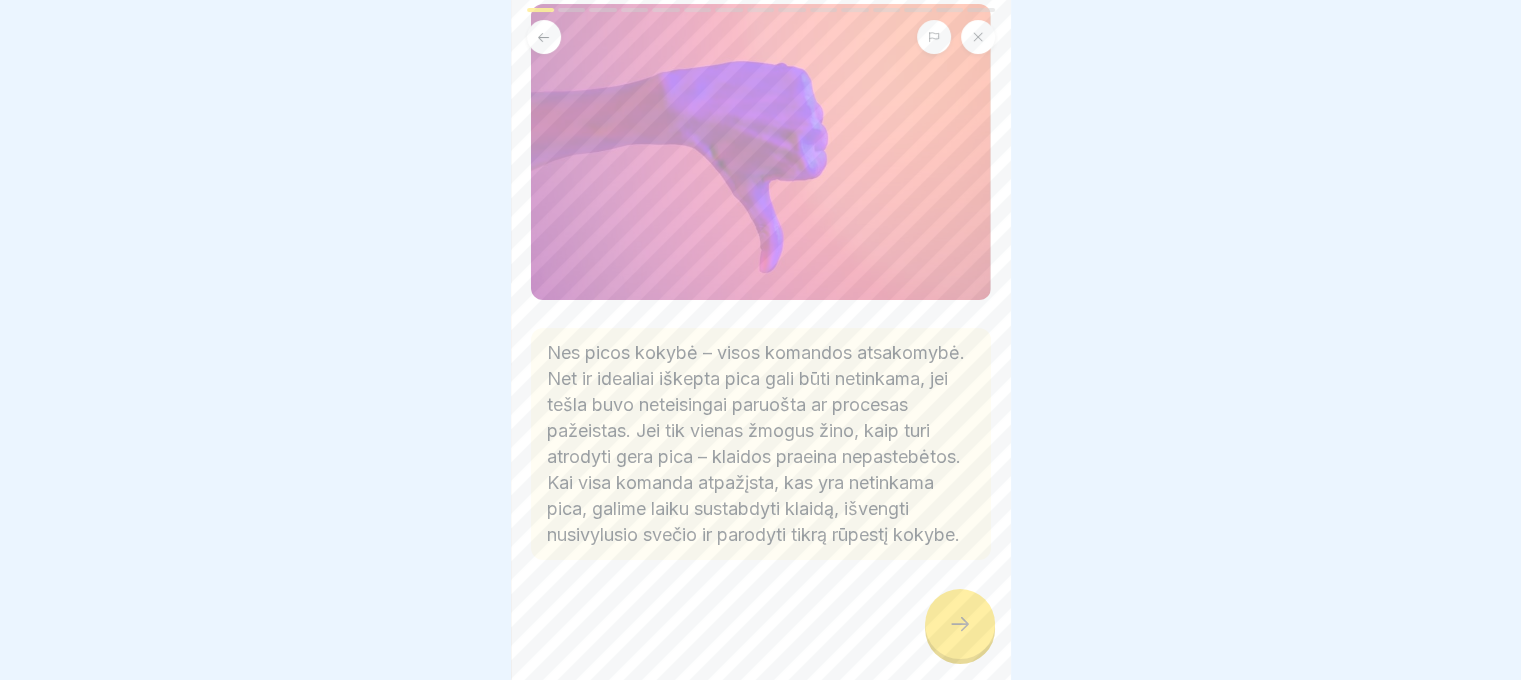 click at bounding box center [761, 620] 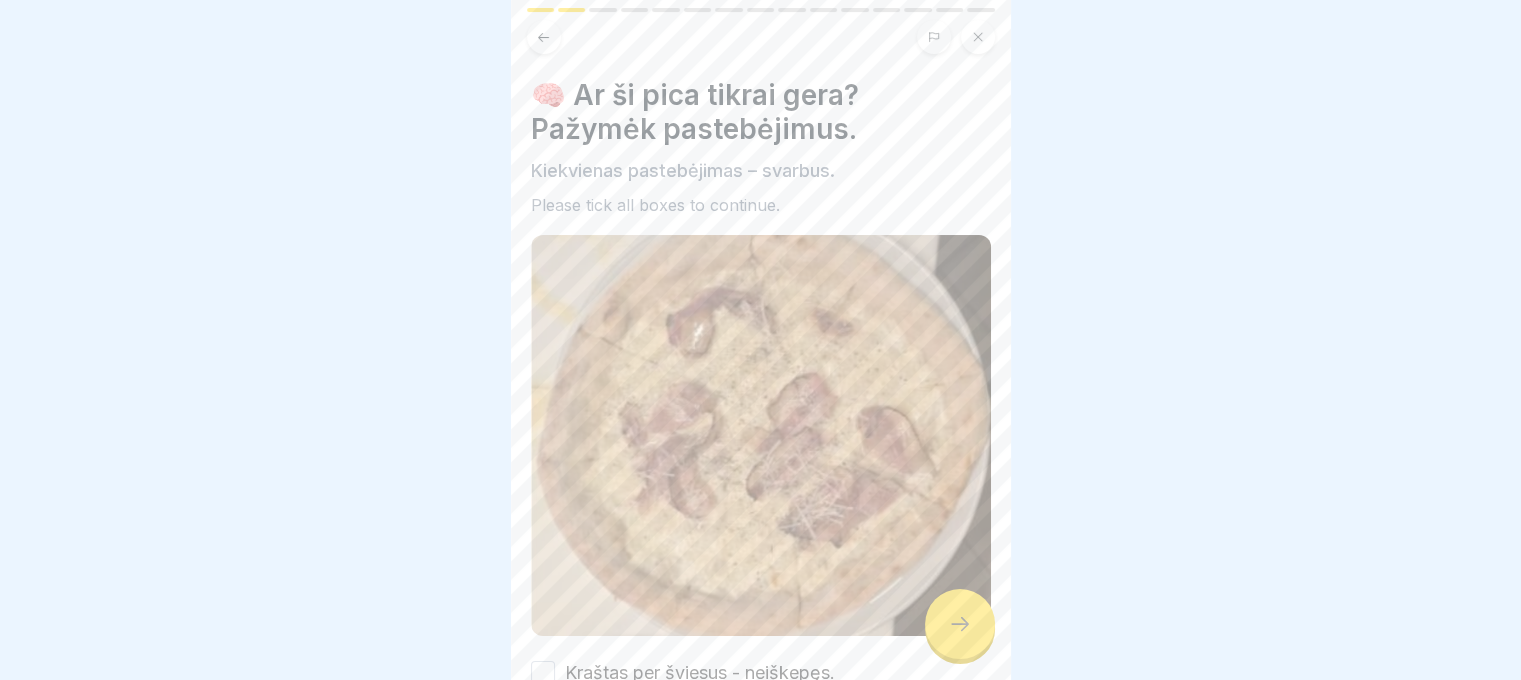 click 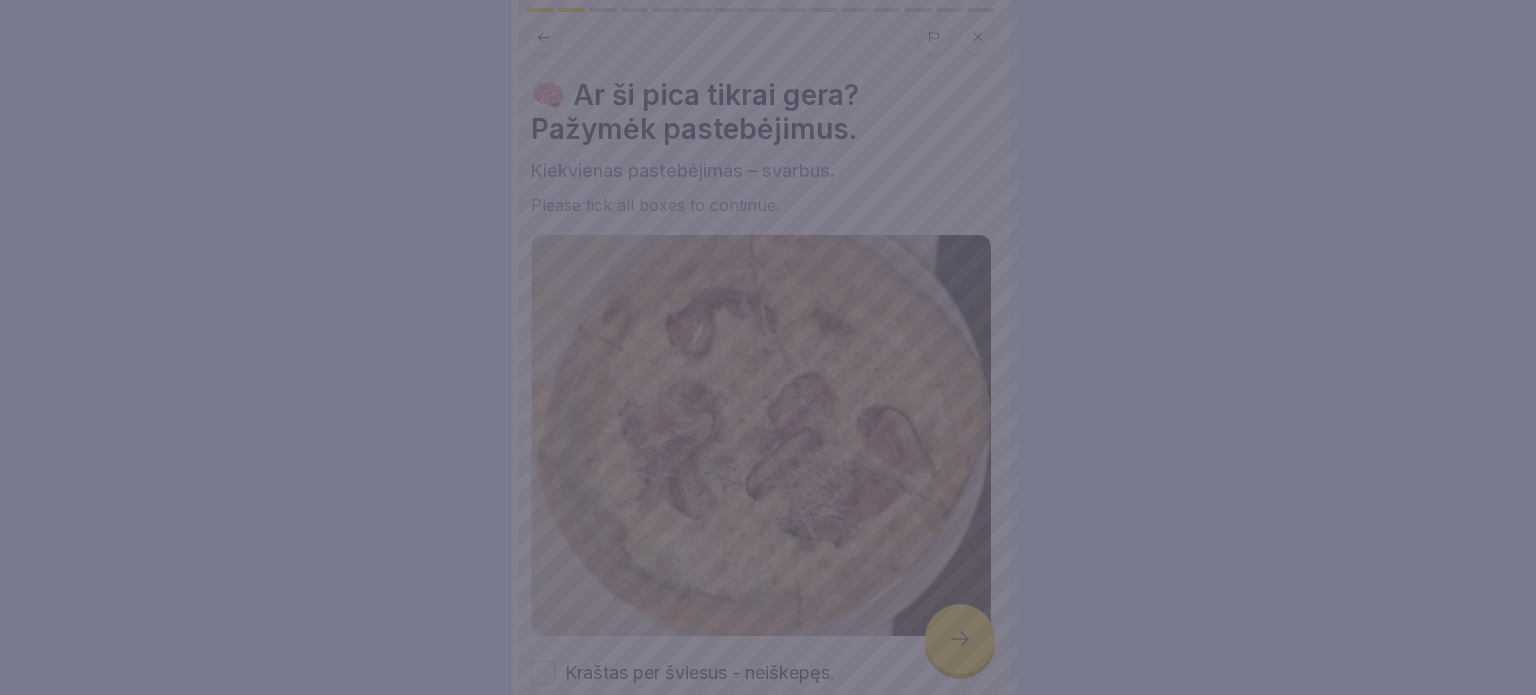 click at bounding box center [768, 347] 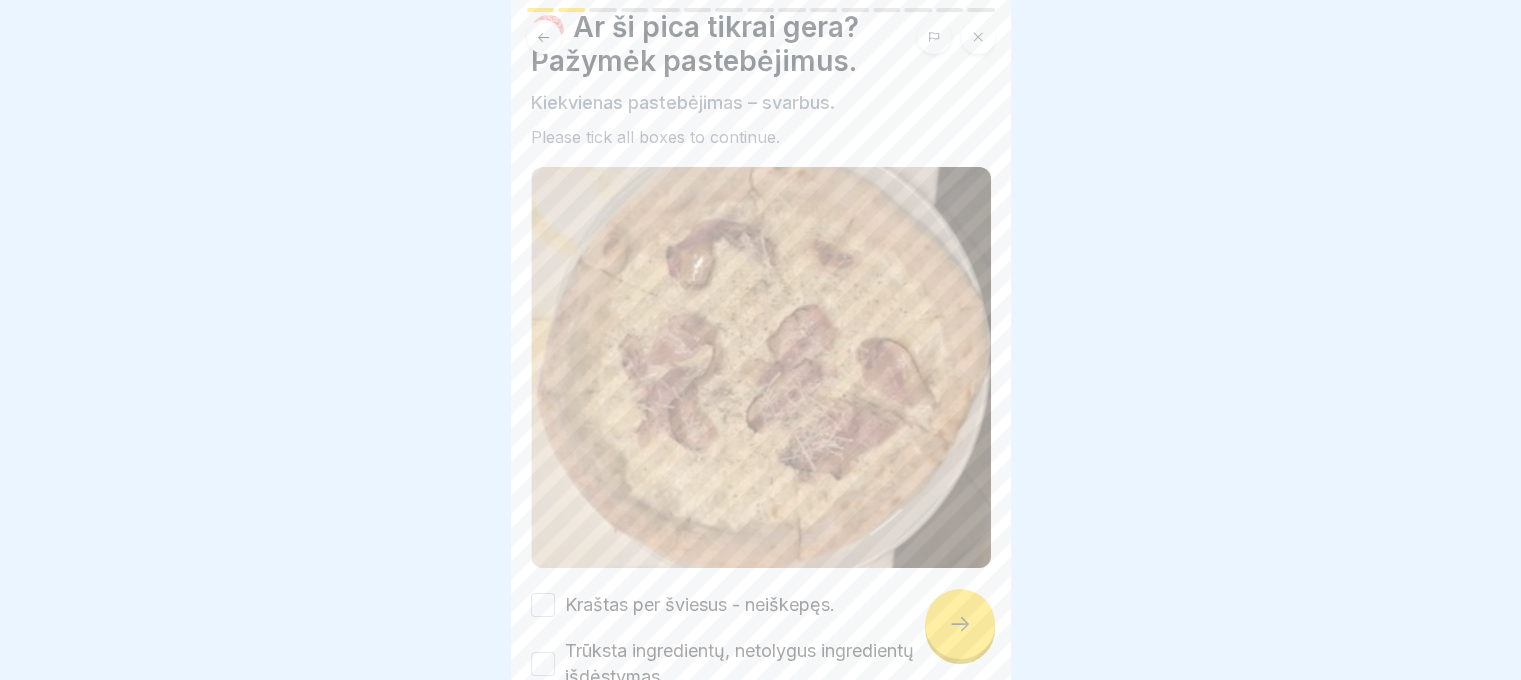 scroll, scrollTop: 100, scrollLeft: 0, axis: vertical 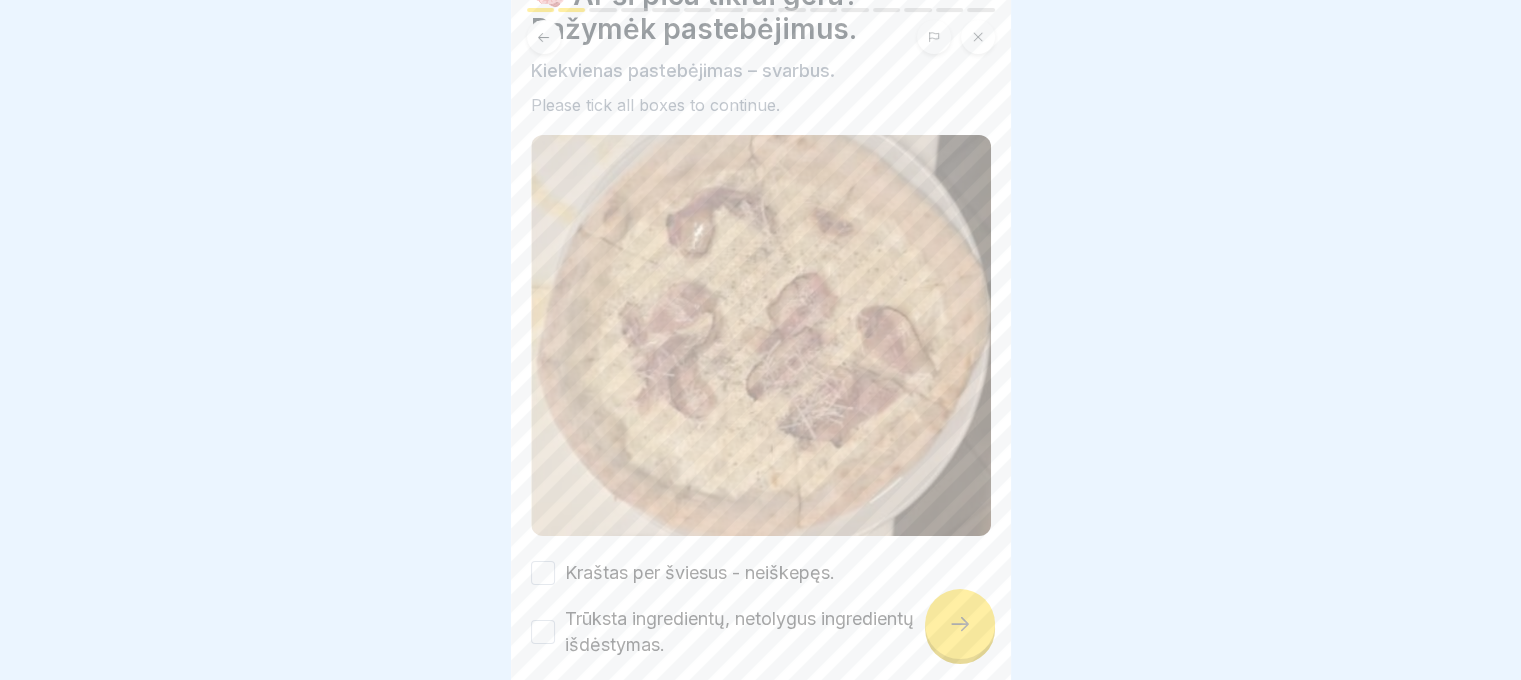 click on "Kraštas per šviesus - neiškepęs." at bounding box center (700, 573) 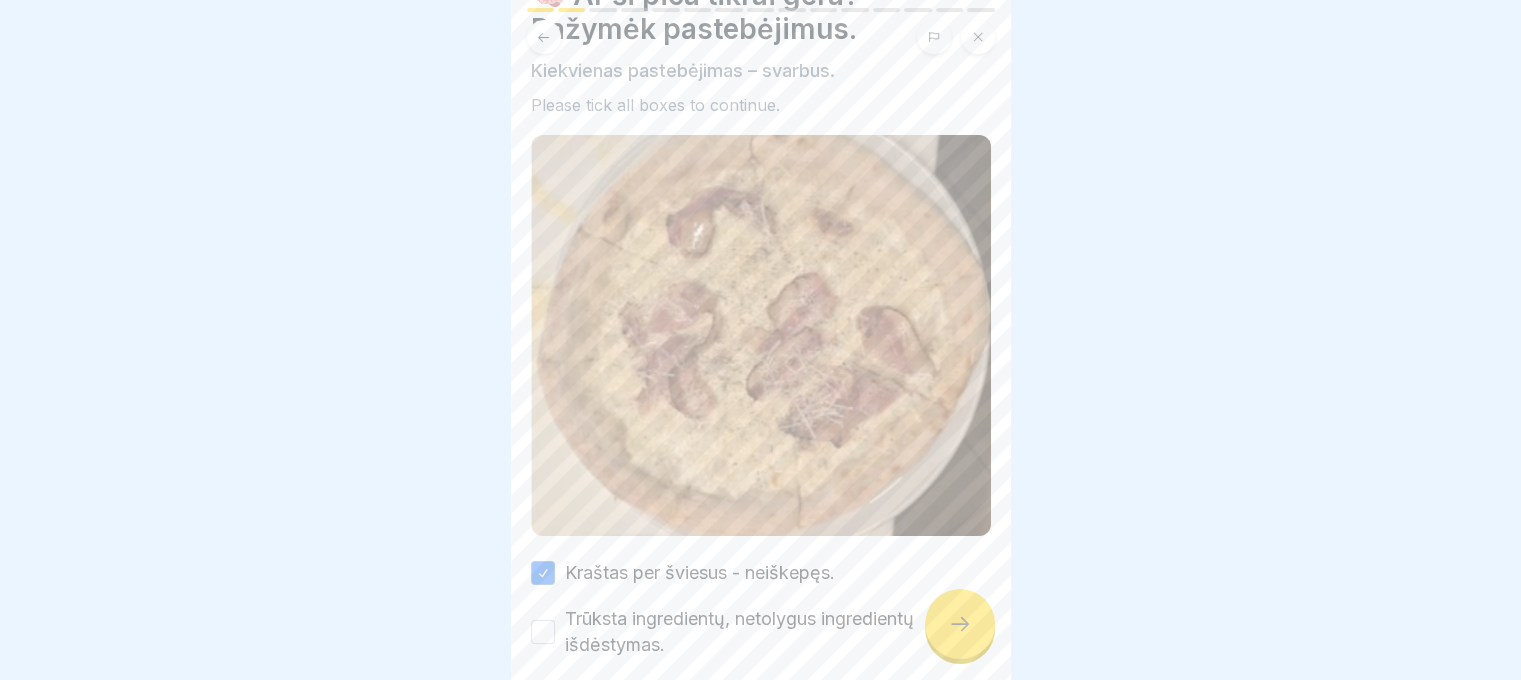 click on "Trūksta ingredientų, netolygus ingredientų išdėstymas." at bounding box center [761, 632] 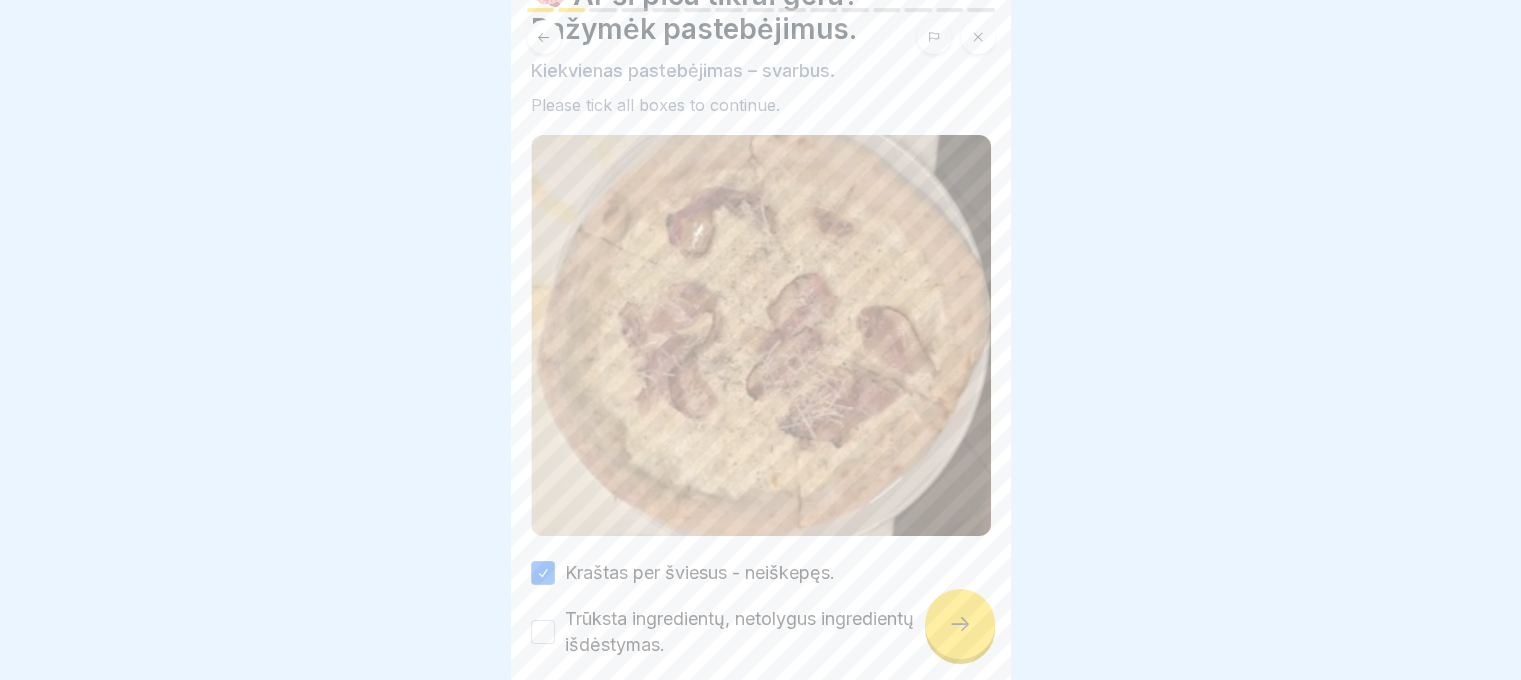 click on "Trūksta ingredientų, netolygus ingredientų išdėstymas." at bounding box center (778, 632) 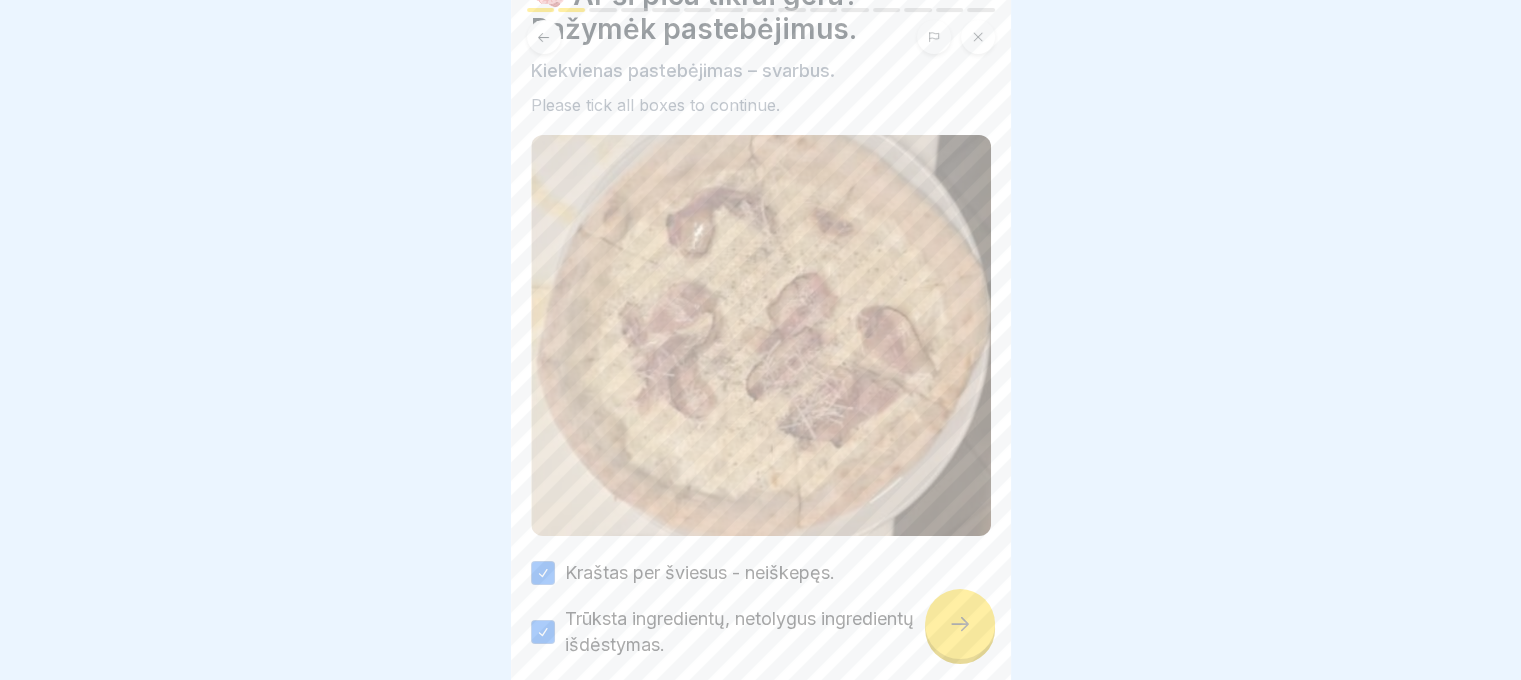 click at bounding box center (960, 624) 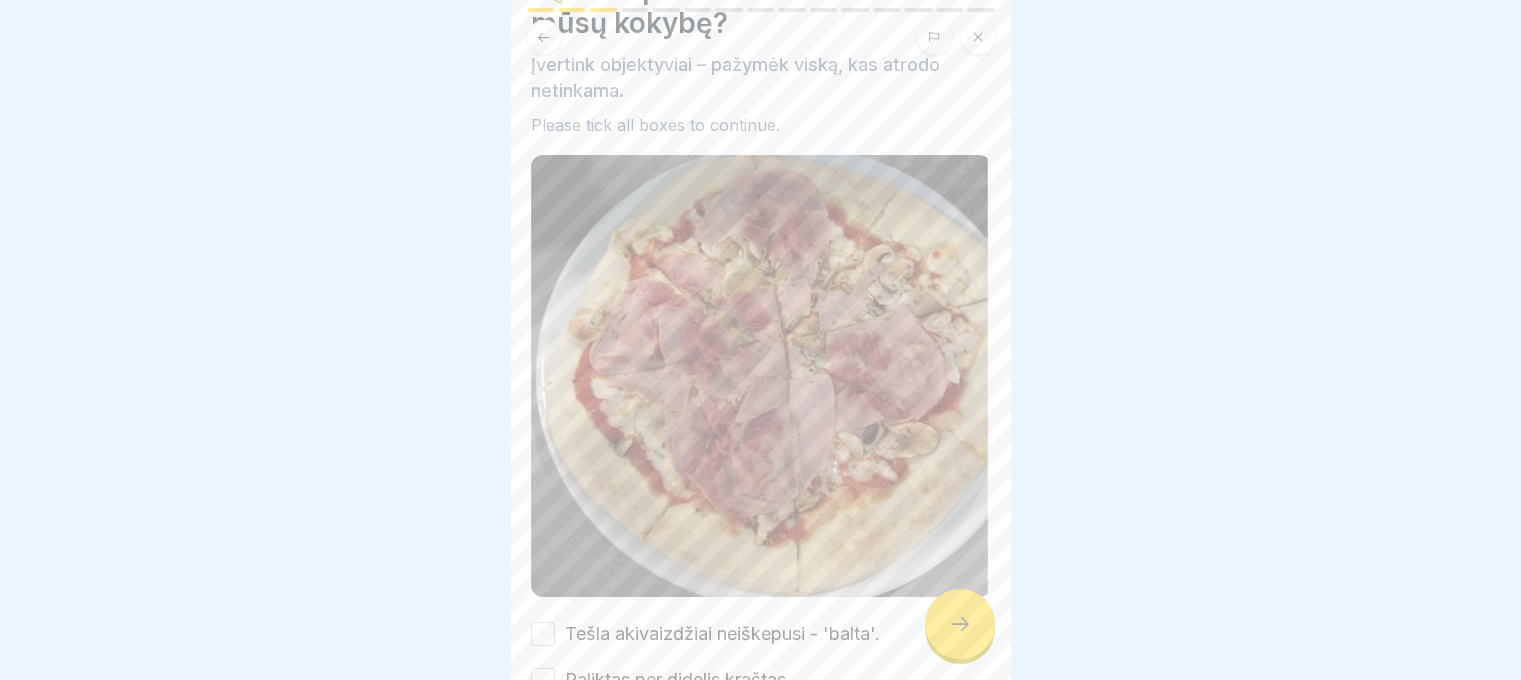 scroll, scrollTop: 224, scrollLeft: 0, axis: vertical 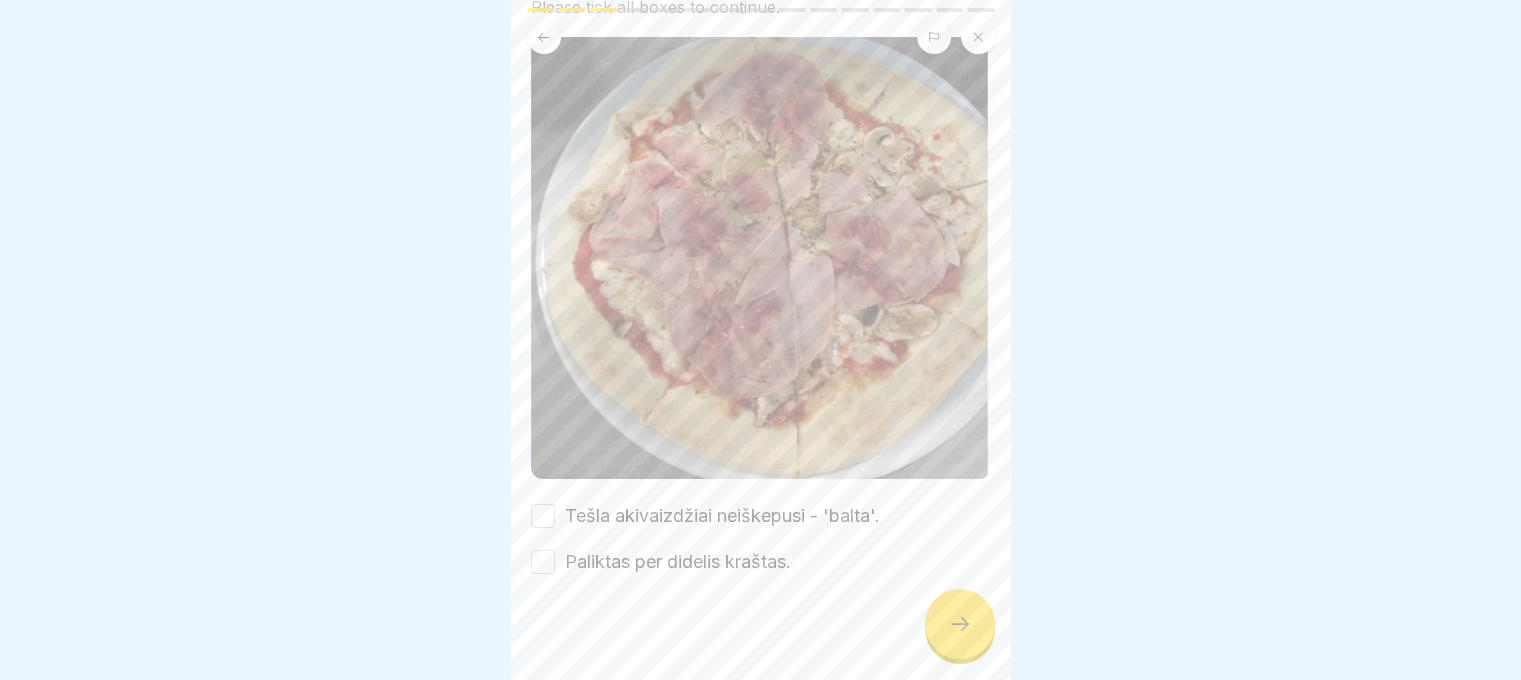 click on "Tešla akivaizdžiai neiškepusi - 'balta'." at bounding box center (722, 516) 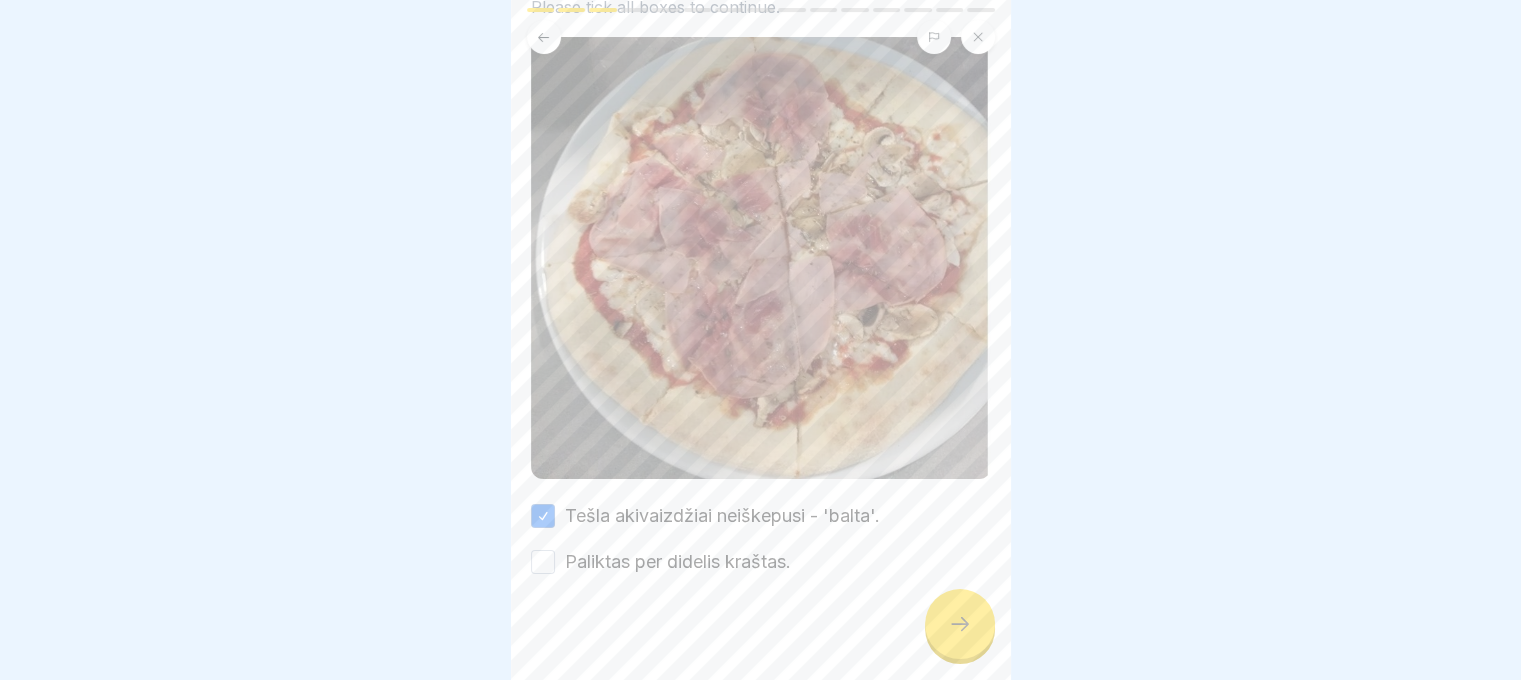 click on "Paliktas per didelis kraštas." at bounding box center [678, 562] 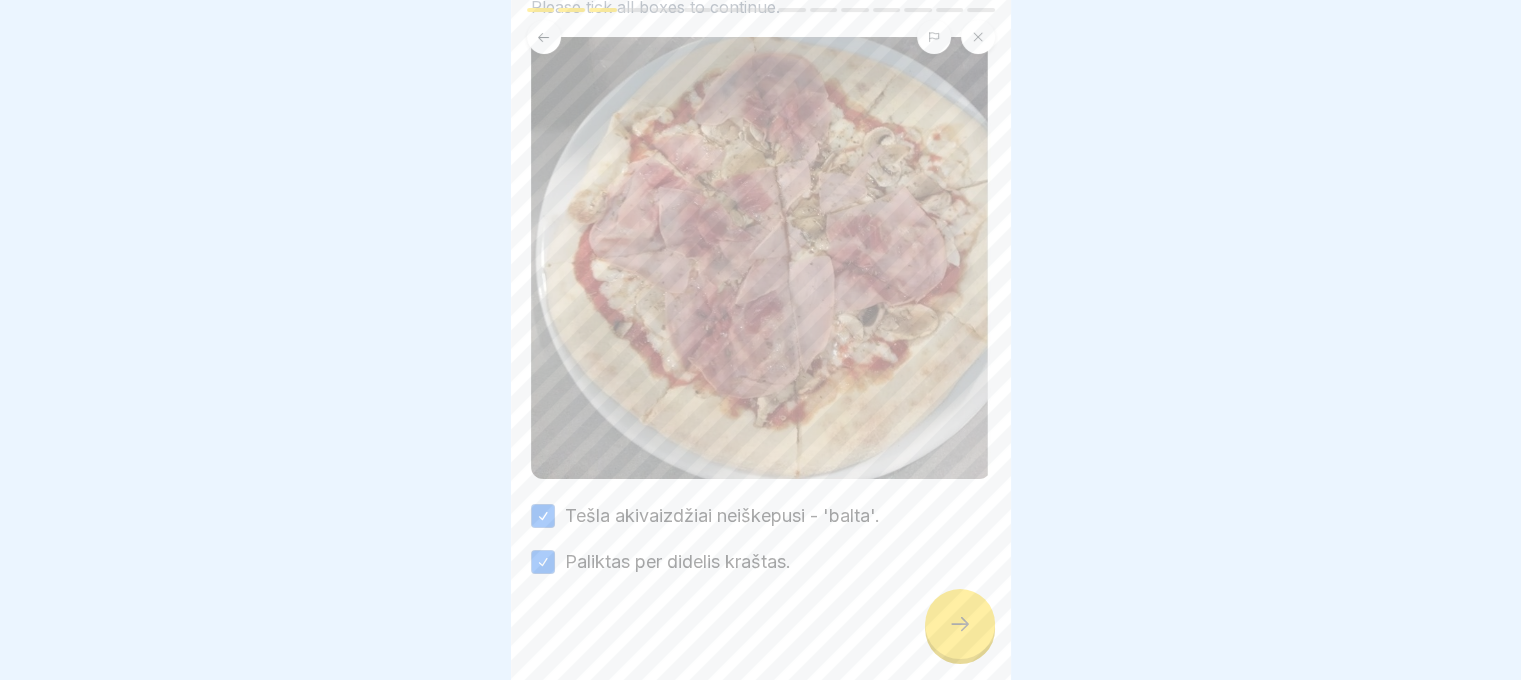click 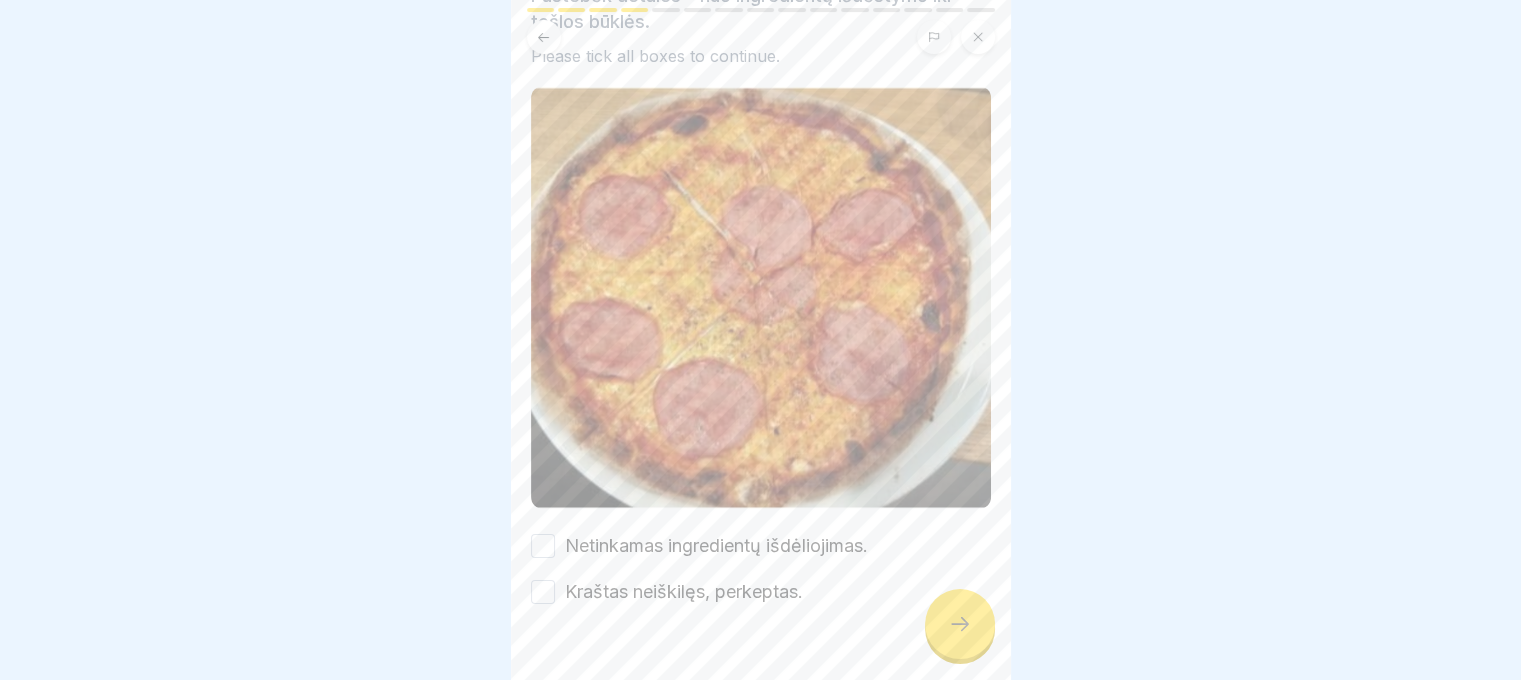 scroll, scrollTop: 200, scrollLeft: 0, axis: vertical 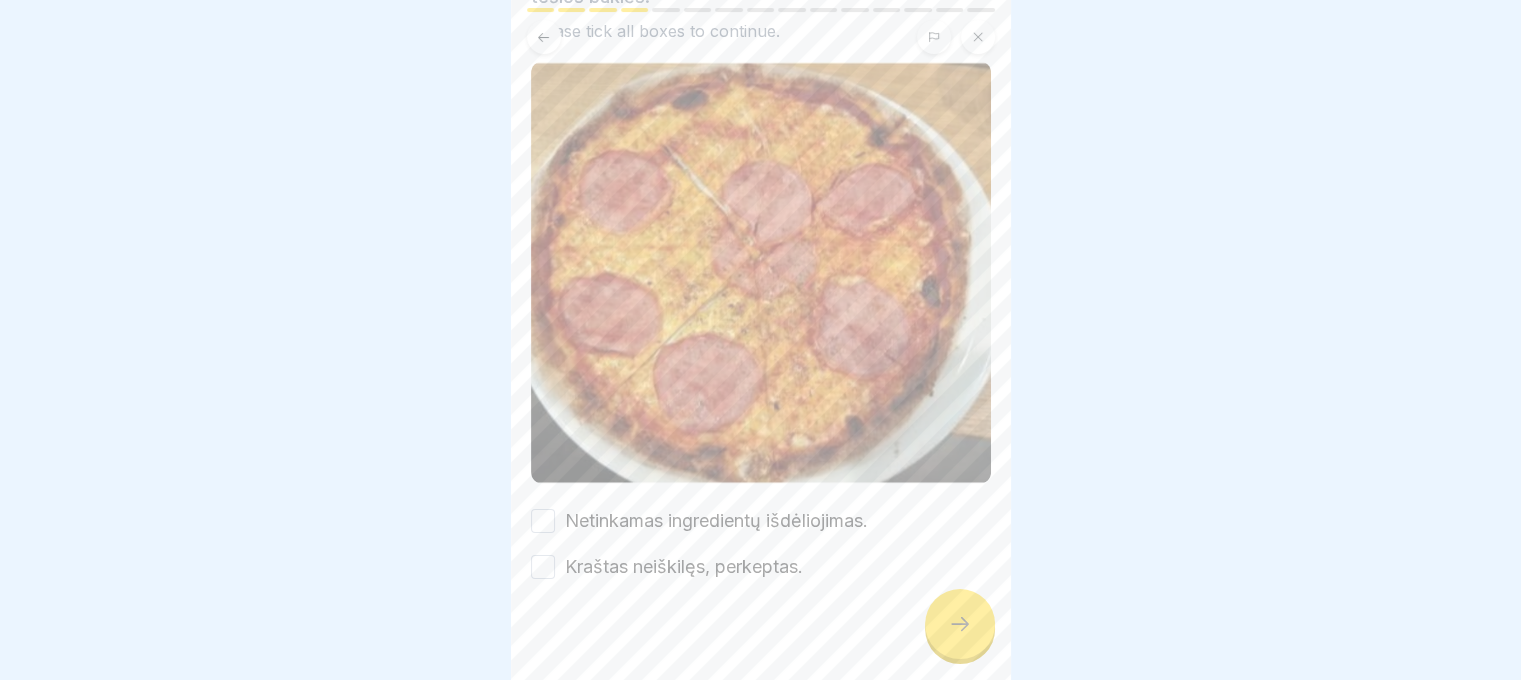 click on "Netinkamas ingredientų išdėliojimas." at bounding box center (716, 521) 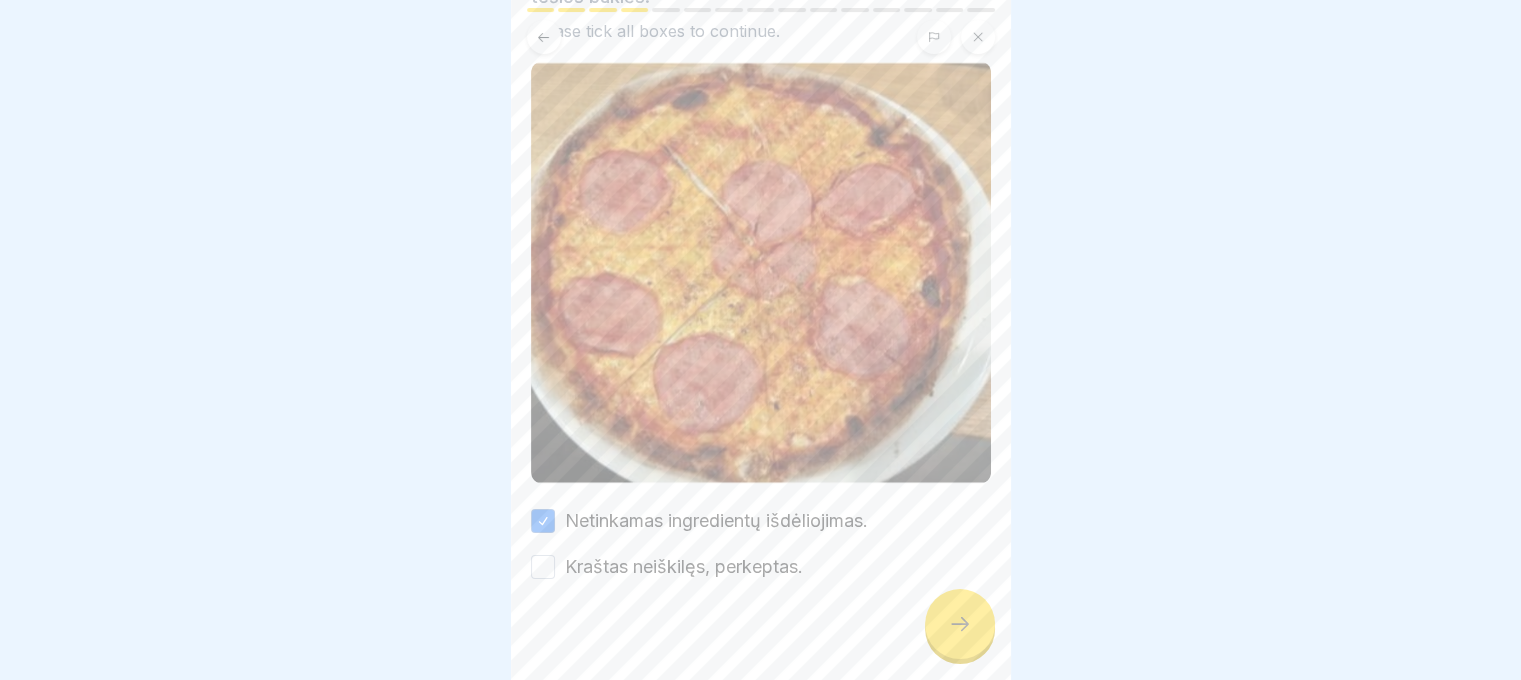 click on "Kraštas neiškilęs, perkeptas." at bounding box center [684, 567] 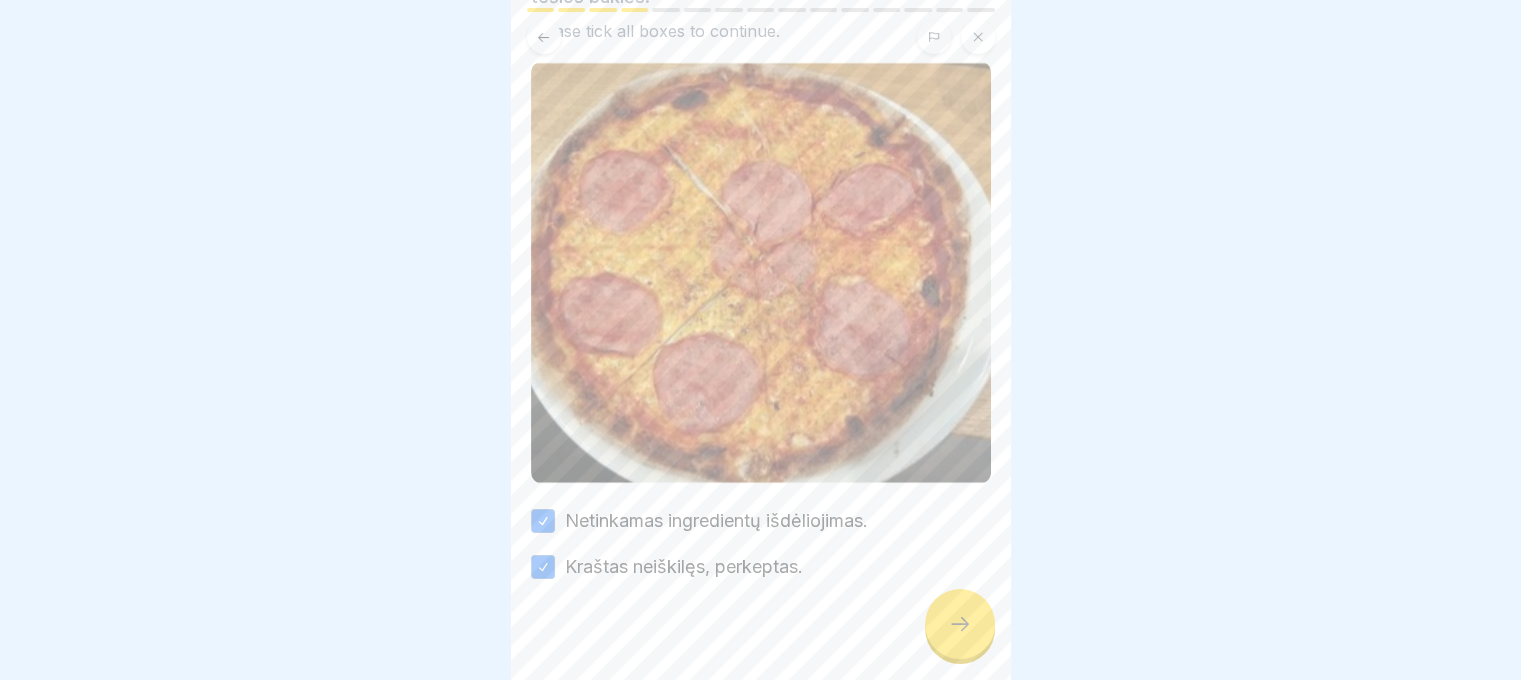click 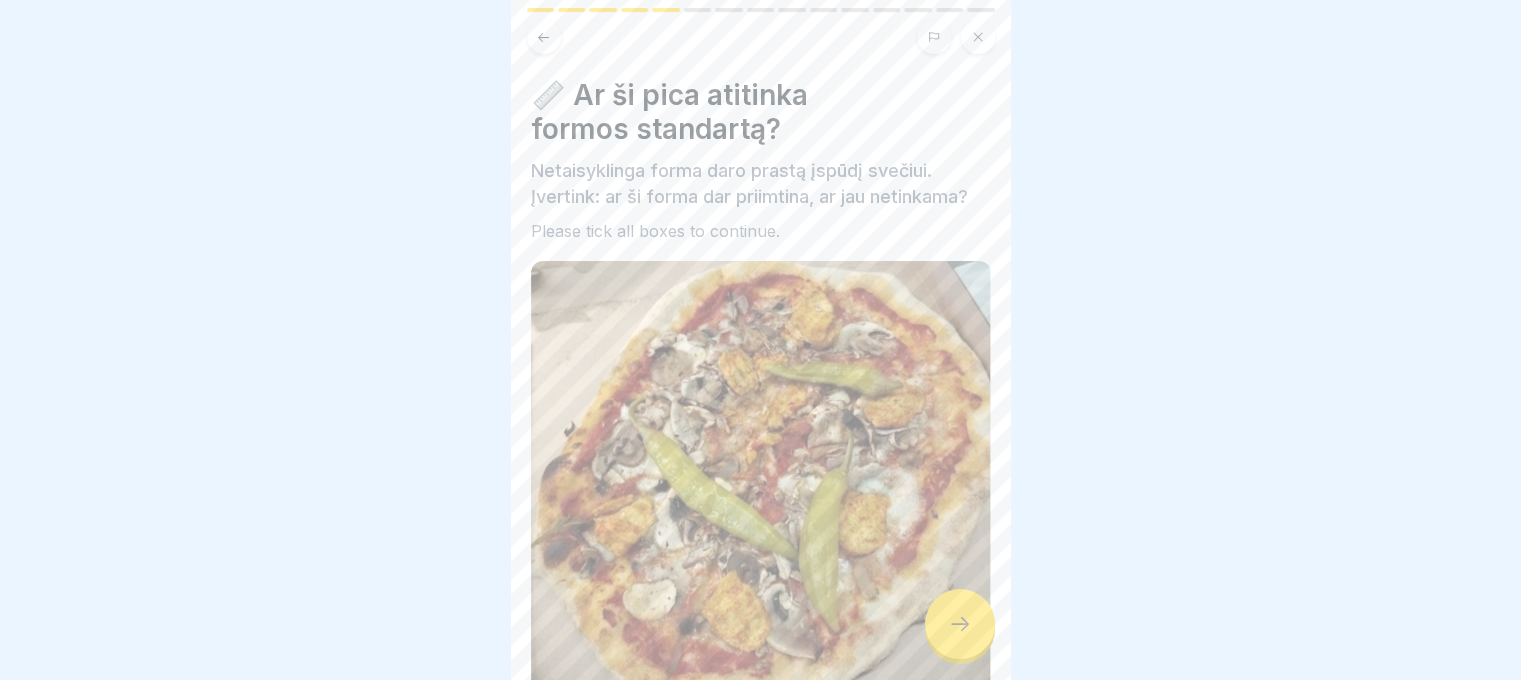 scroll, scrollTop: 255, scrollLeft: 0, axis: vertical 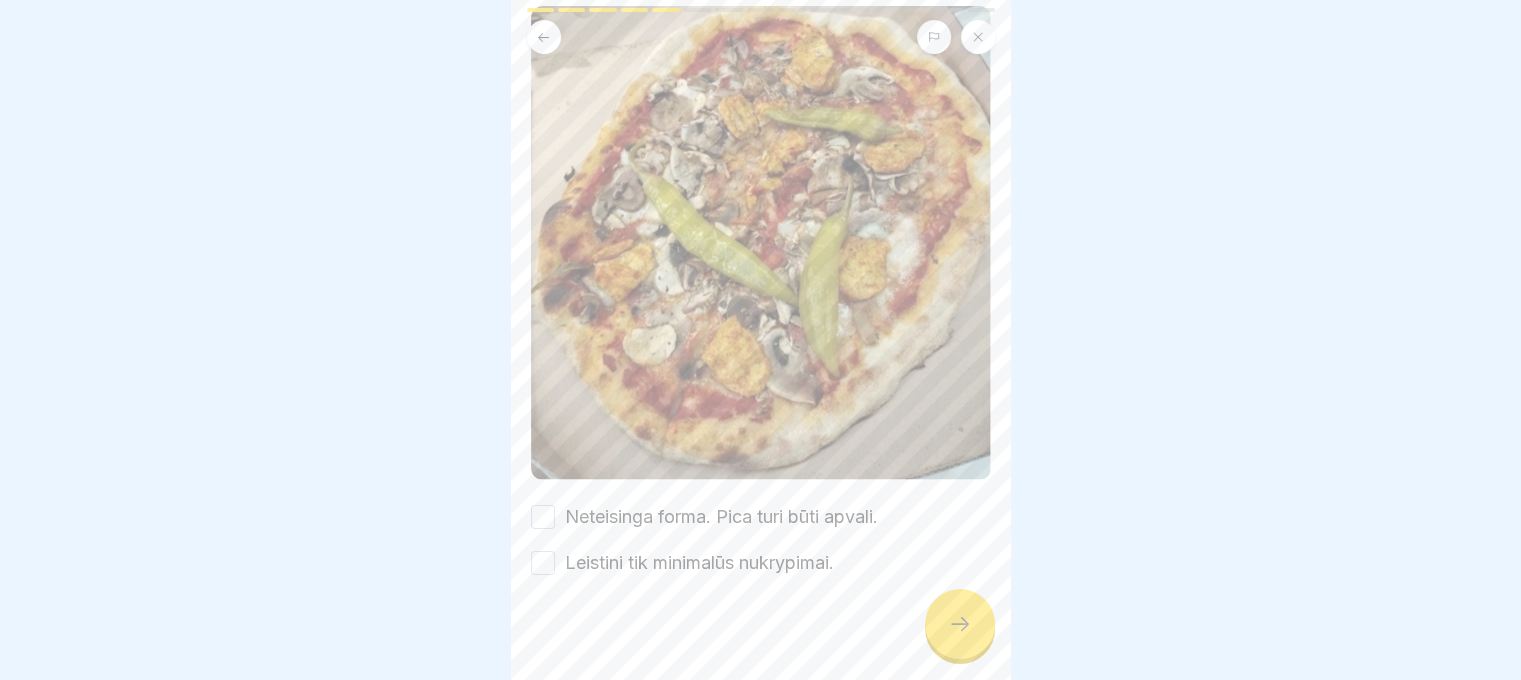 click on "📏 Ar ši pica atitinka formos standartą? Netaisyklinga forma daro prastą įspūdį svečiui. Įvertink: ar ši forma dar priimtina, ar jau netinkama? Please tick all boxes to continue. Neteisinga forma. Pica turi būti apvali. Leistini tik minimalūs nukrypimai." at bounding box center [761, 199] 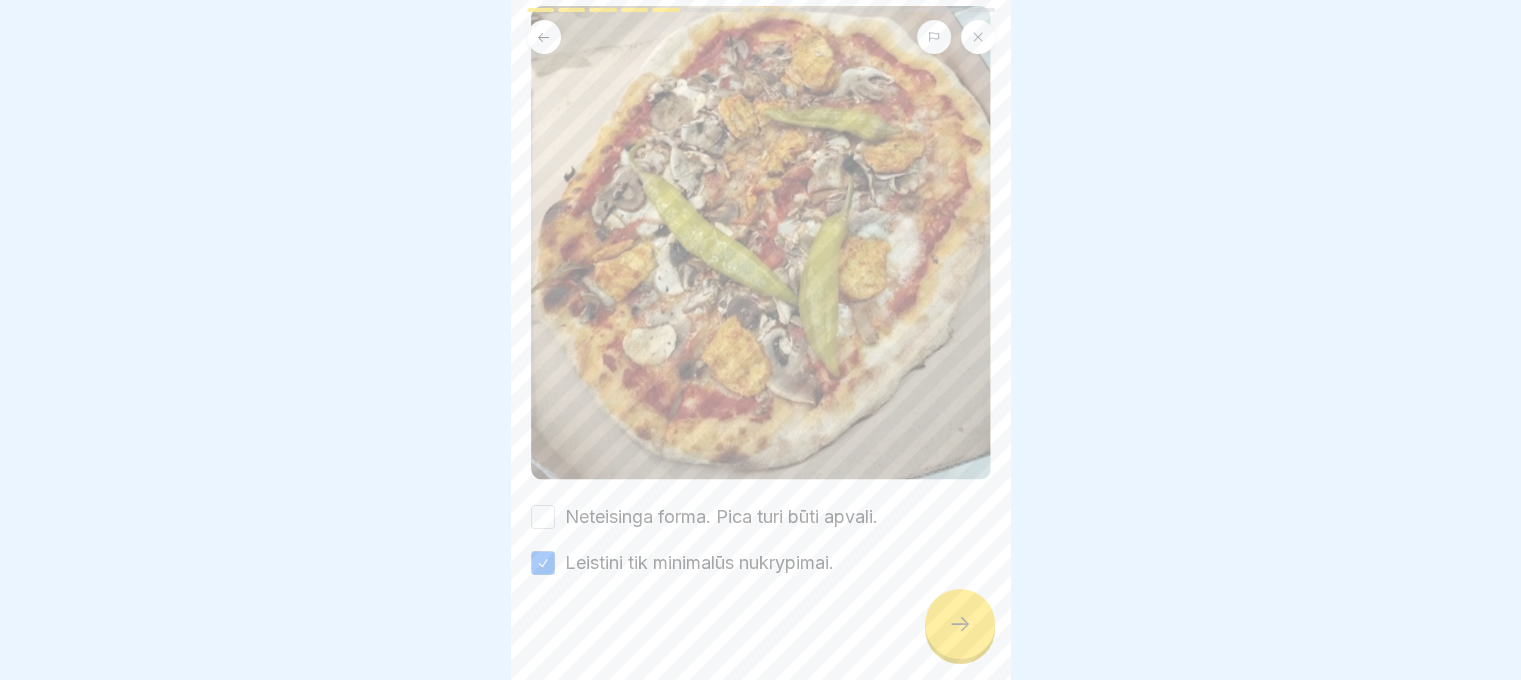 click on "Neteisinga forma. Pica turi būti apvali." at bounding box center (721, 517) 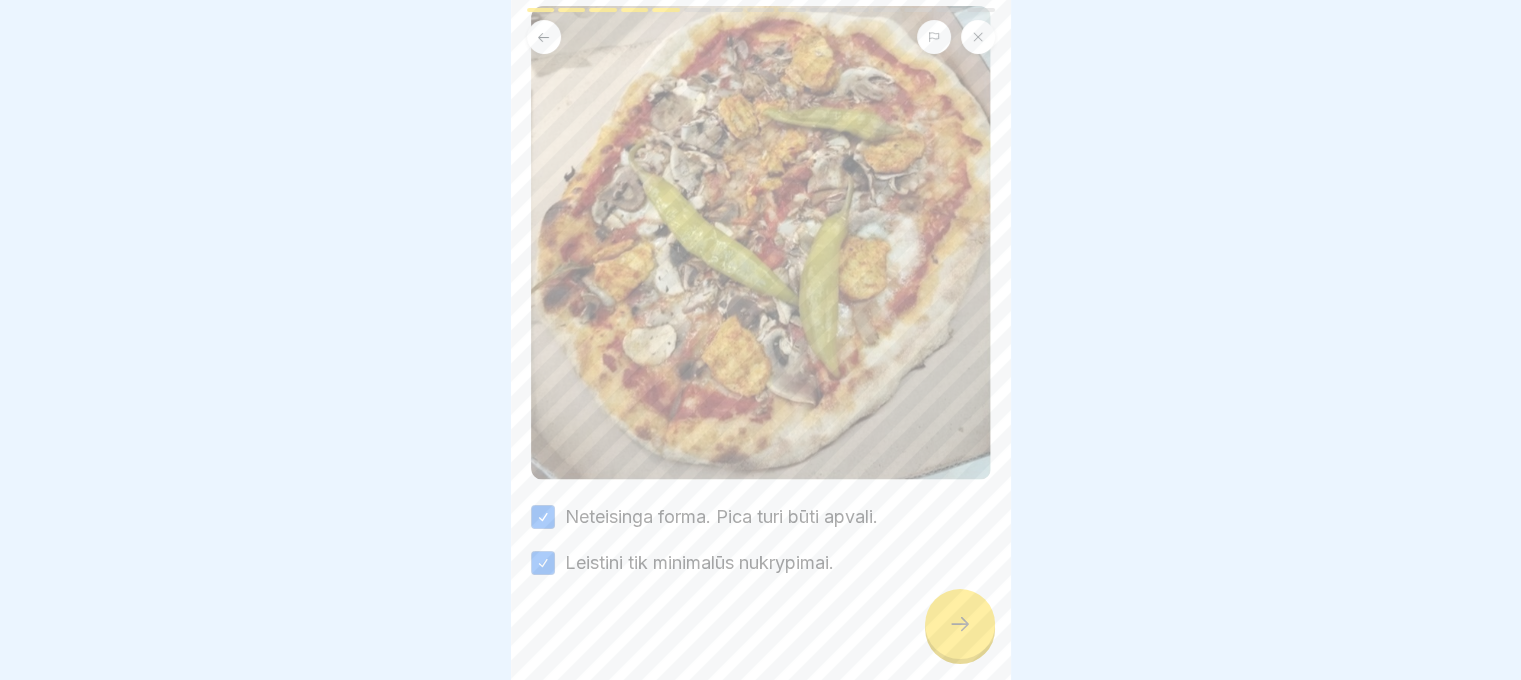 click 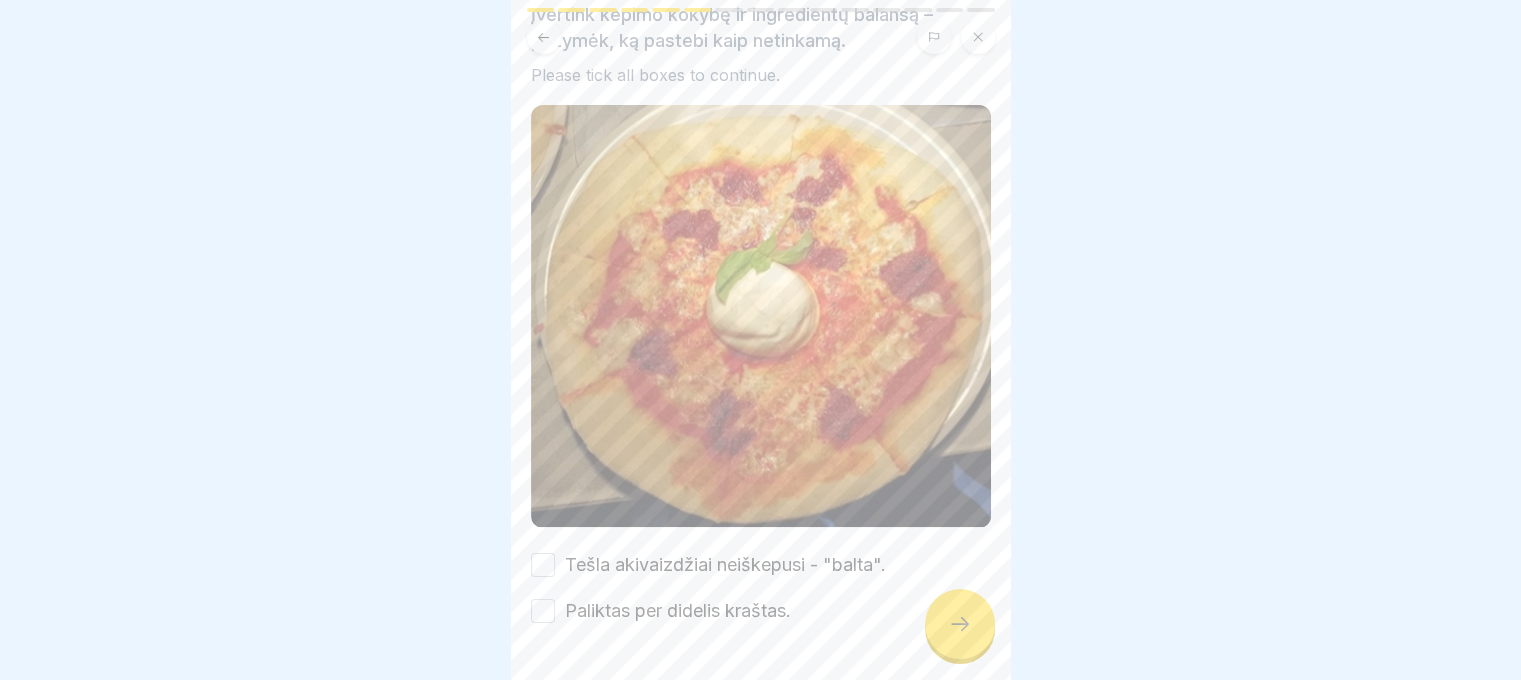 scroll, scrollTop: 205, scrollLeft: 0, axis: vertical 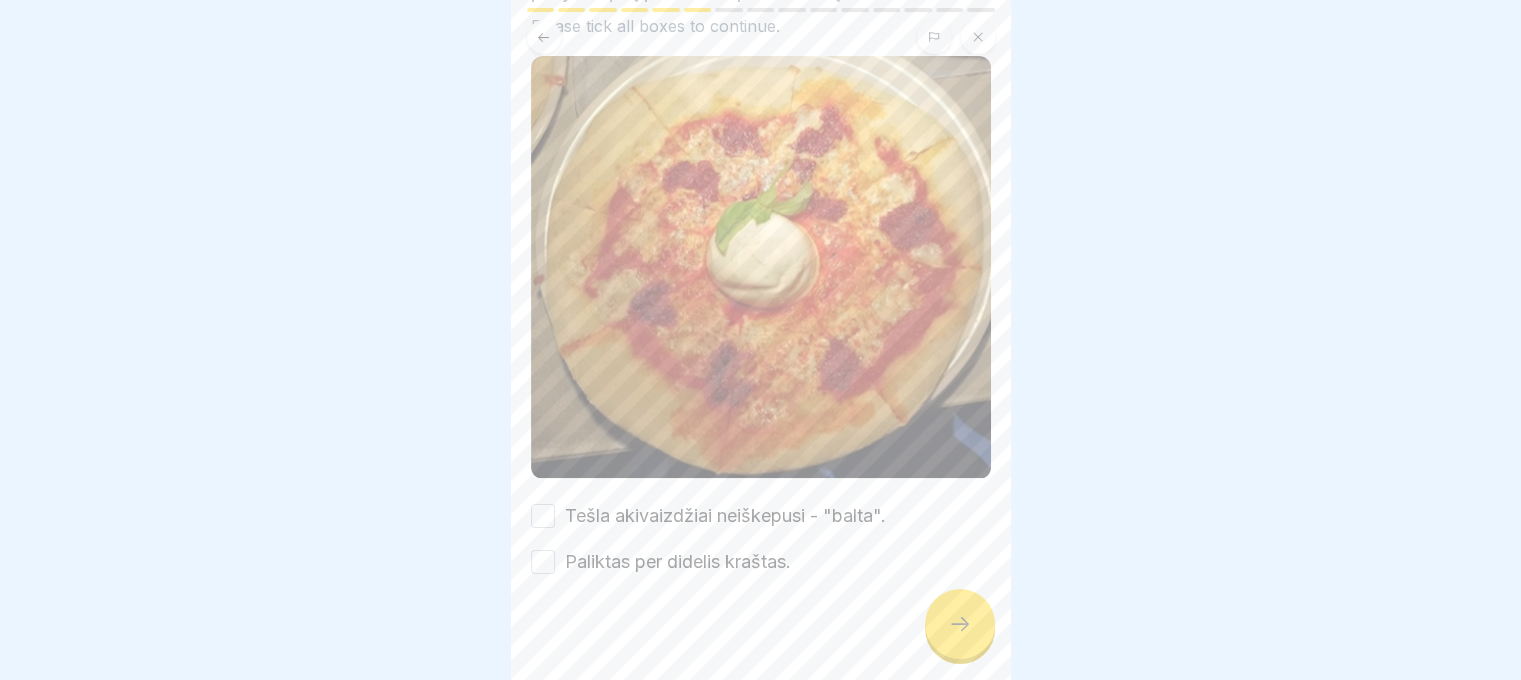 click on "Tešla akivaizdžiai neiškepusi - "balta"." at bounding box center [725, 516] 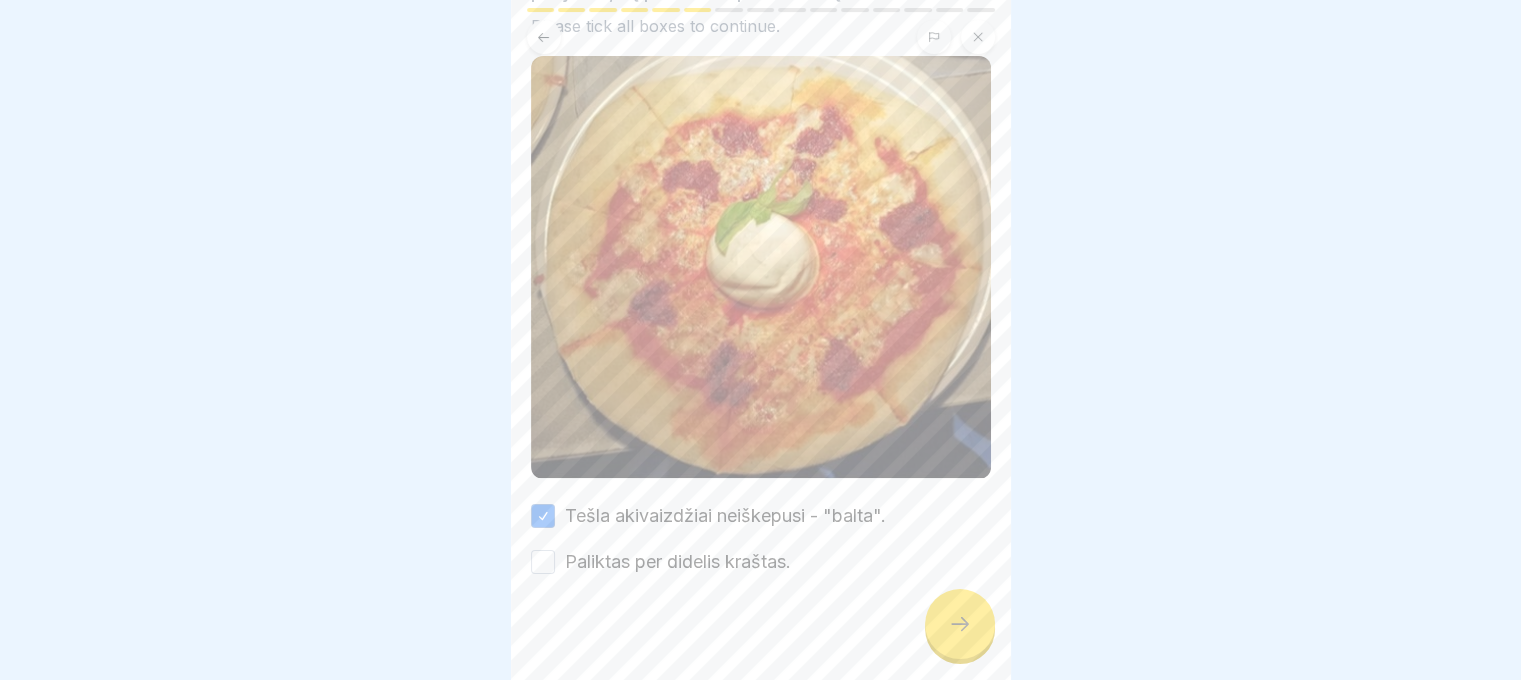 click on "Paliktas per didelis kraštas." at bounding box center [678, 562] 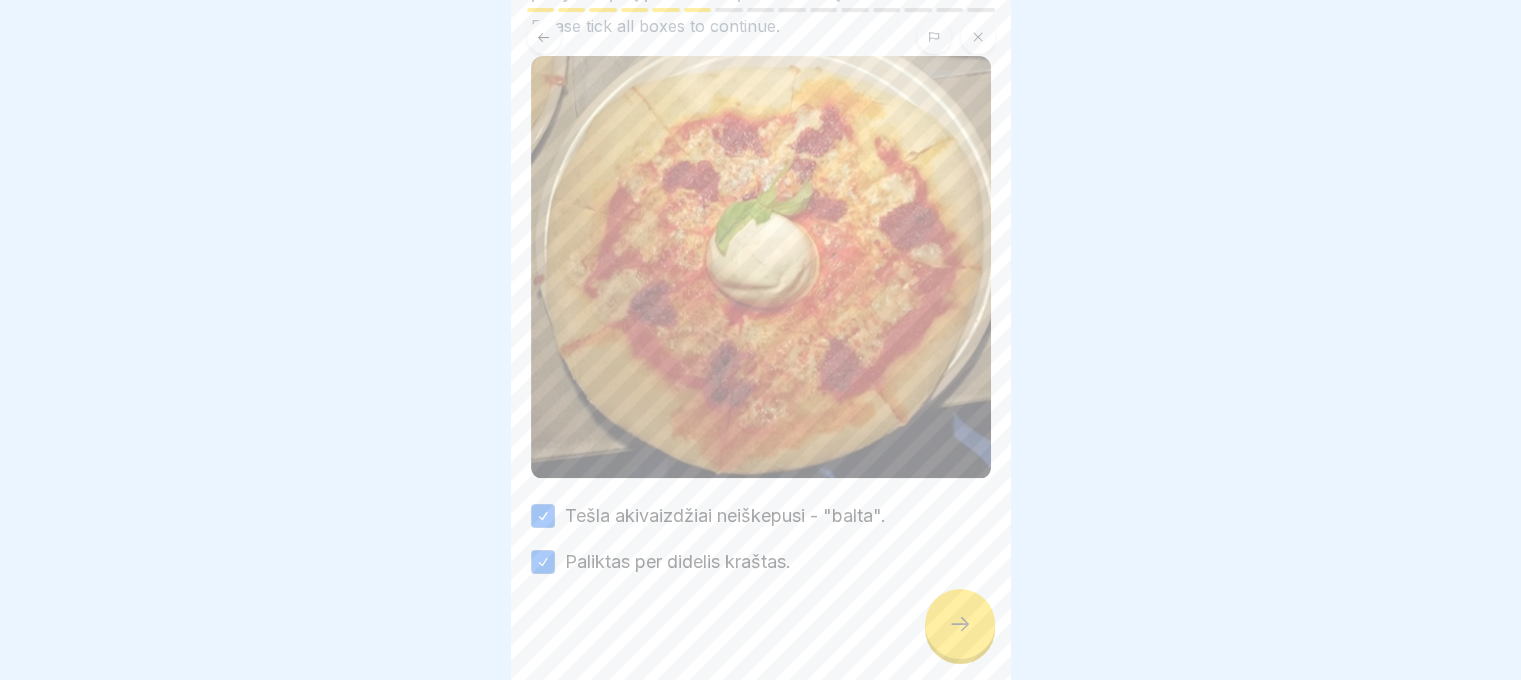 click at bounding box center [960, 624] 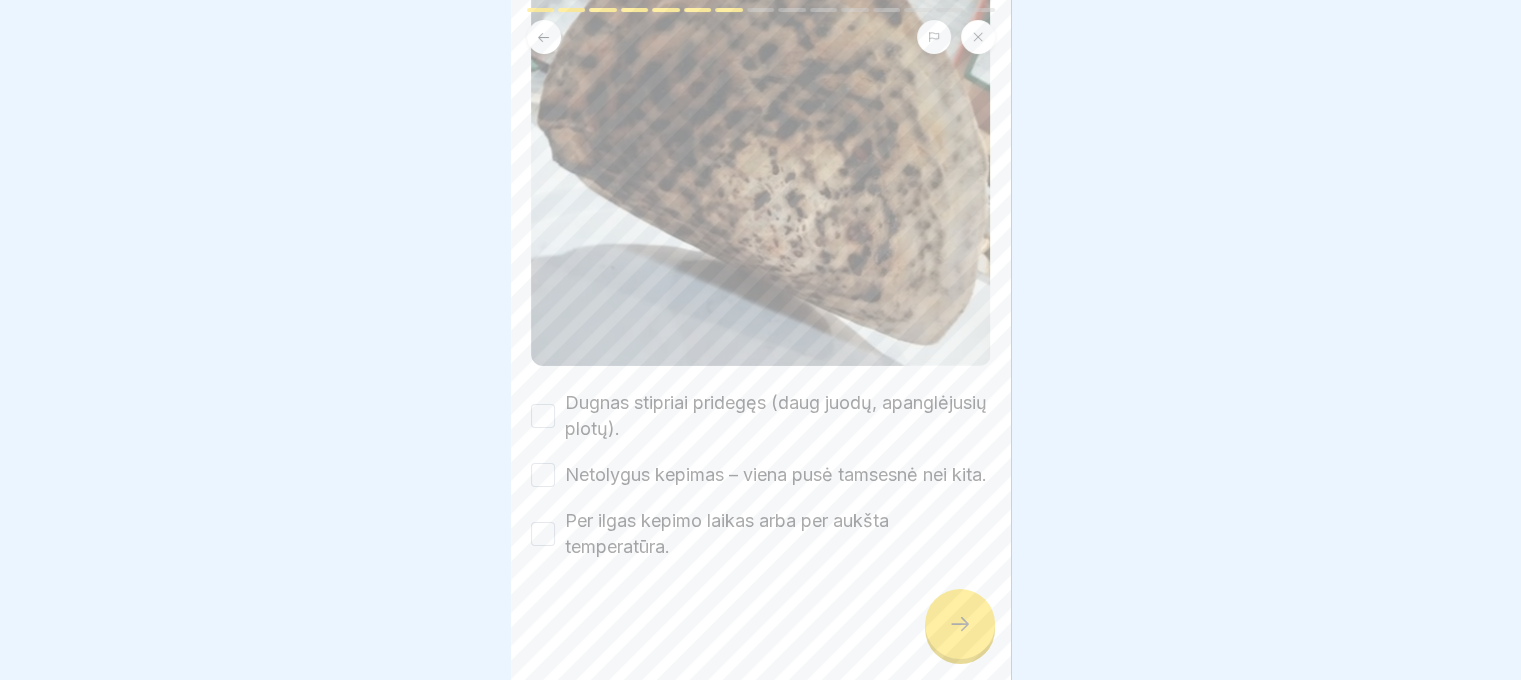 scroll, scrollTop: 288, scrollLeft: 0, axis: vertical 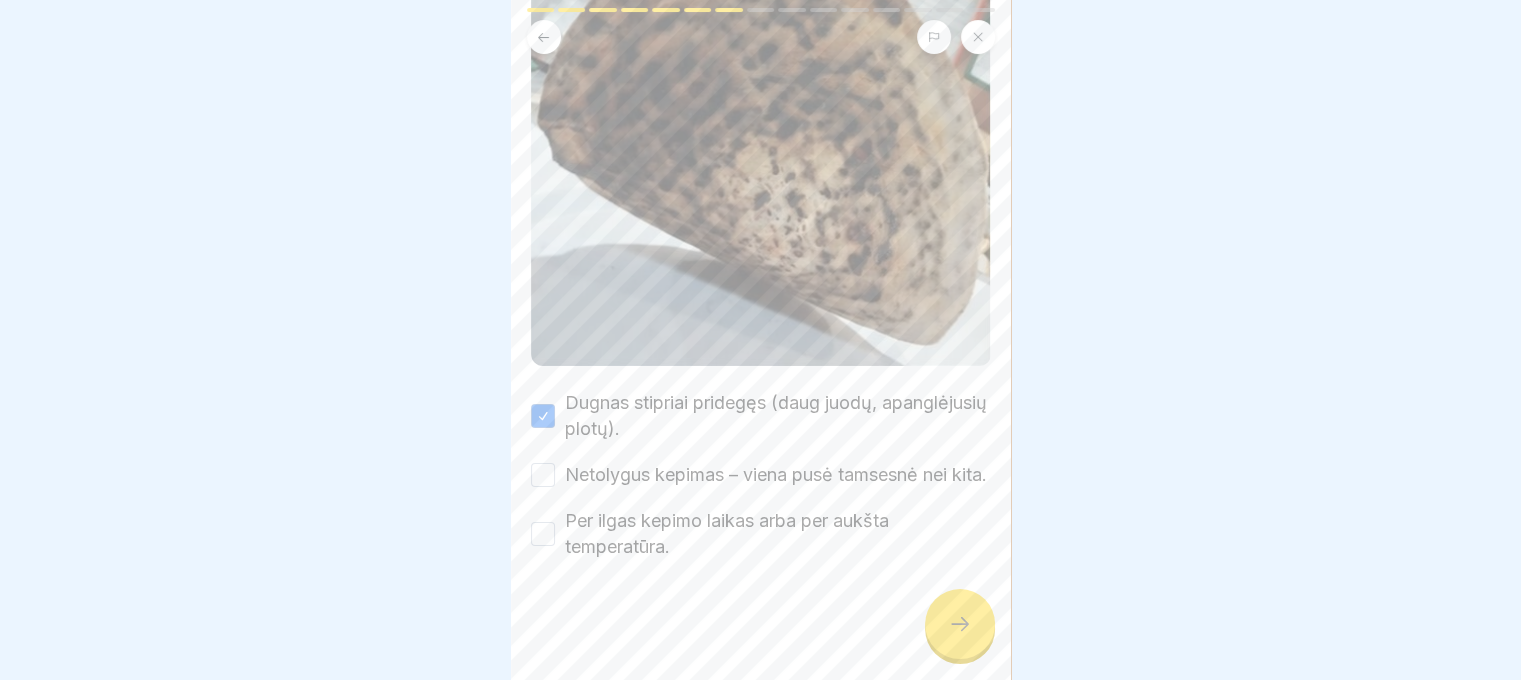 click at bounding box center (960, 624) 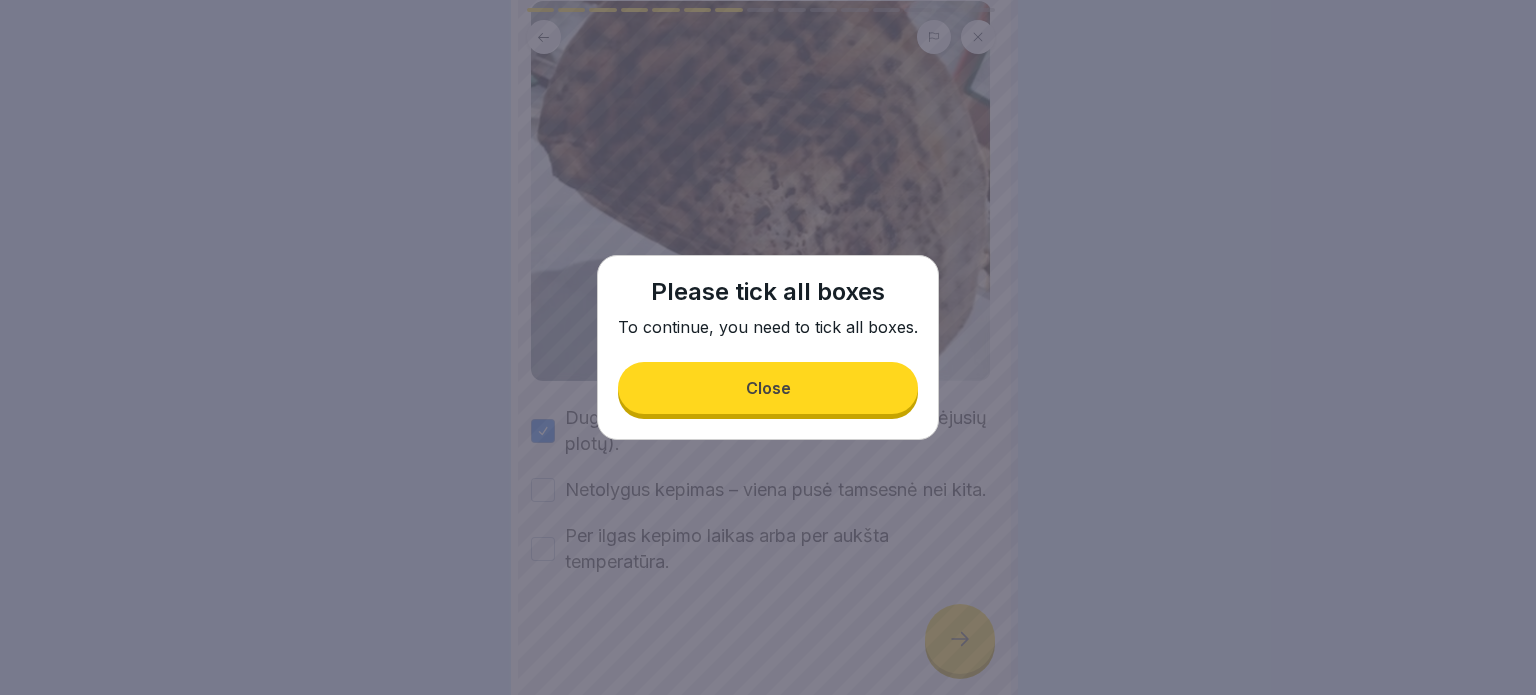 drag, startPoint x: 703, startPoint y: 333, endPoint x: 703, endPoint y: 360, distance: 27 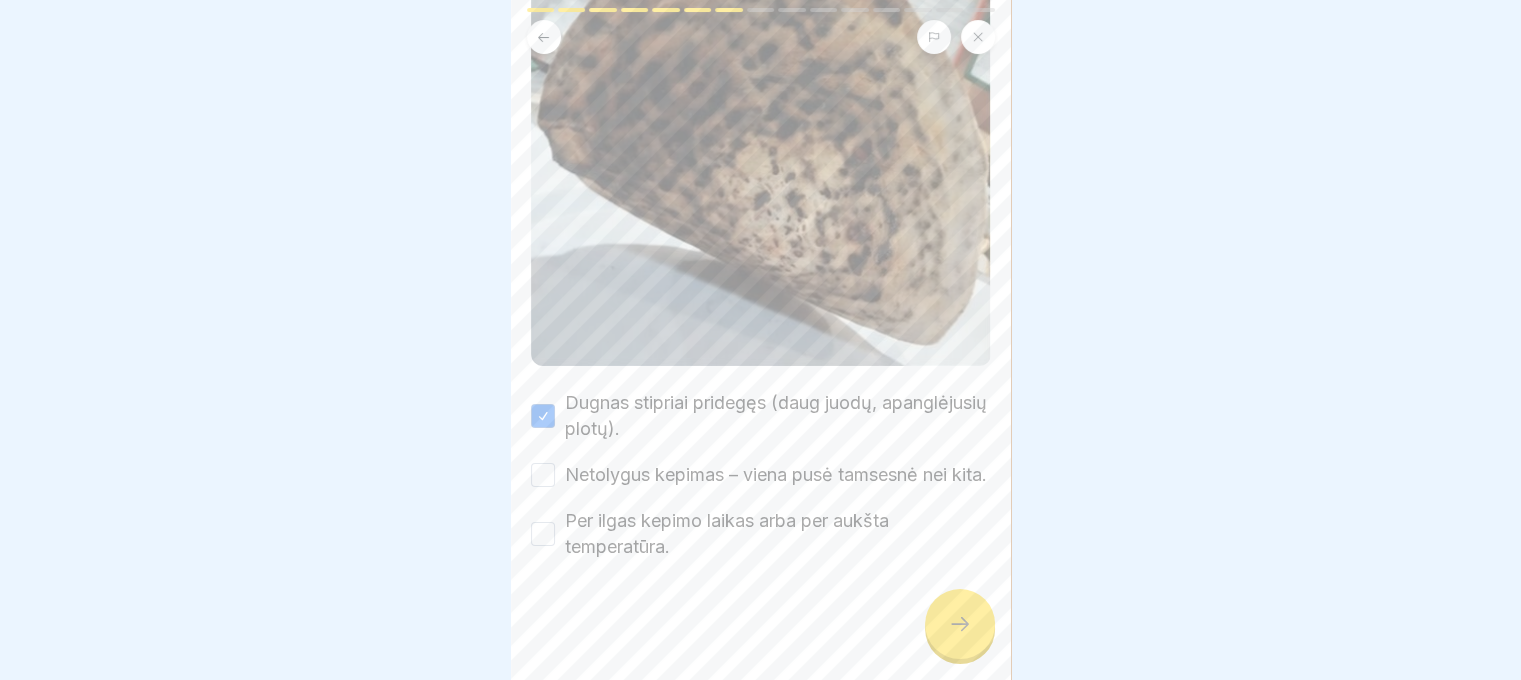 click on "Netolygus kepimas – viena pusė tamsesnė nei kita." at bounding box center [543, 475] 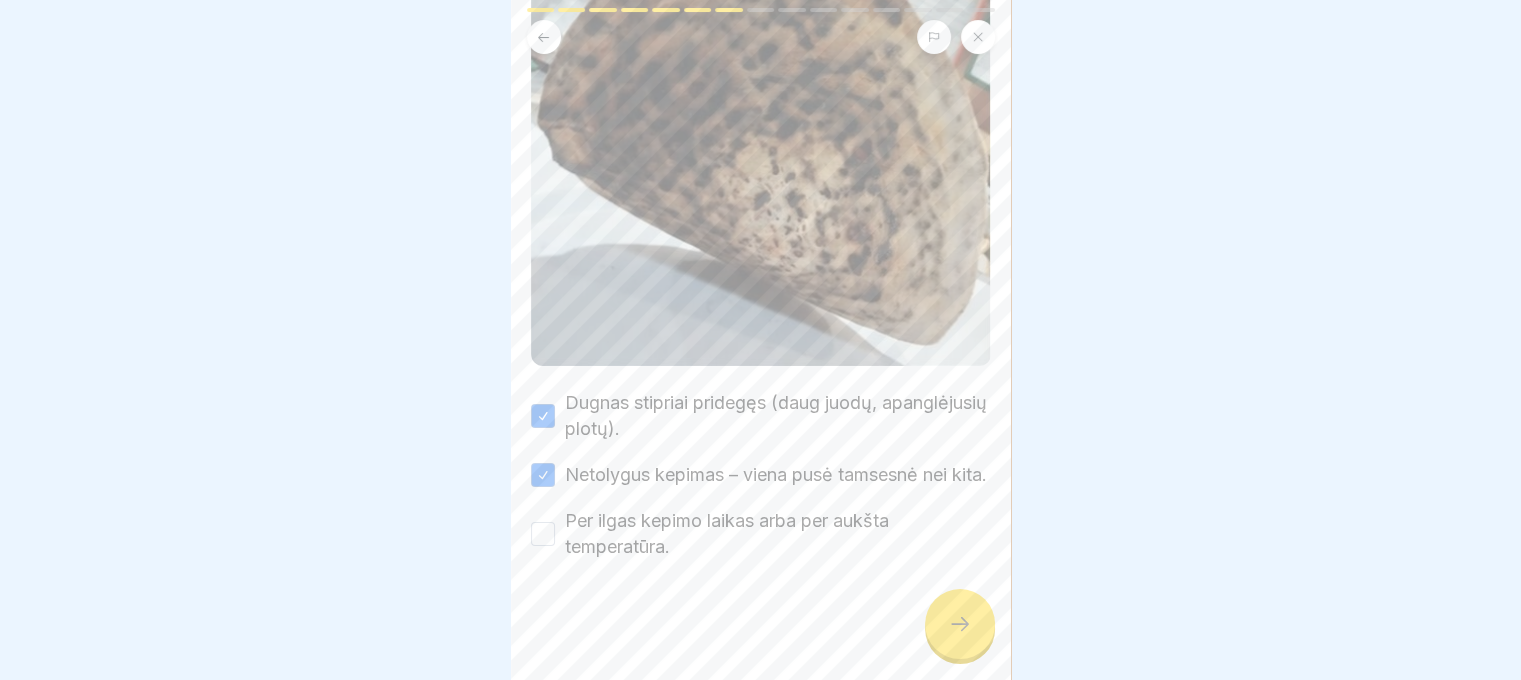click at bounding box center (761, 620) 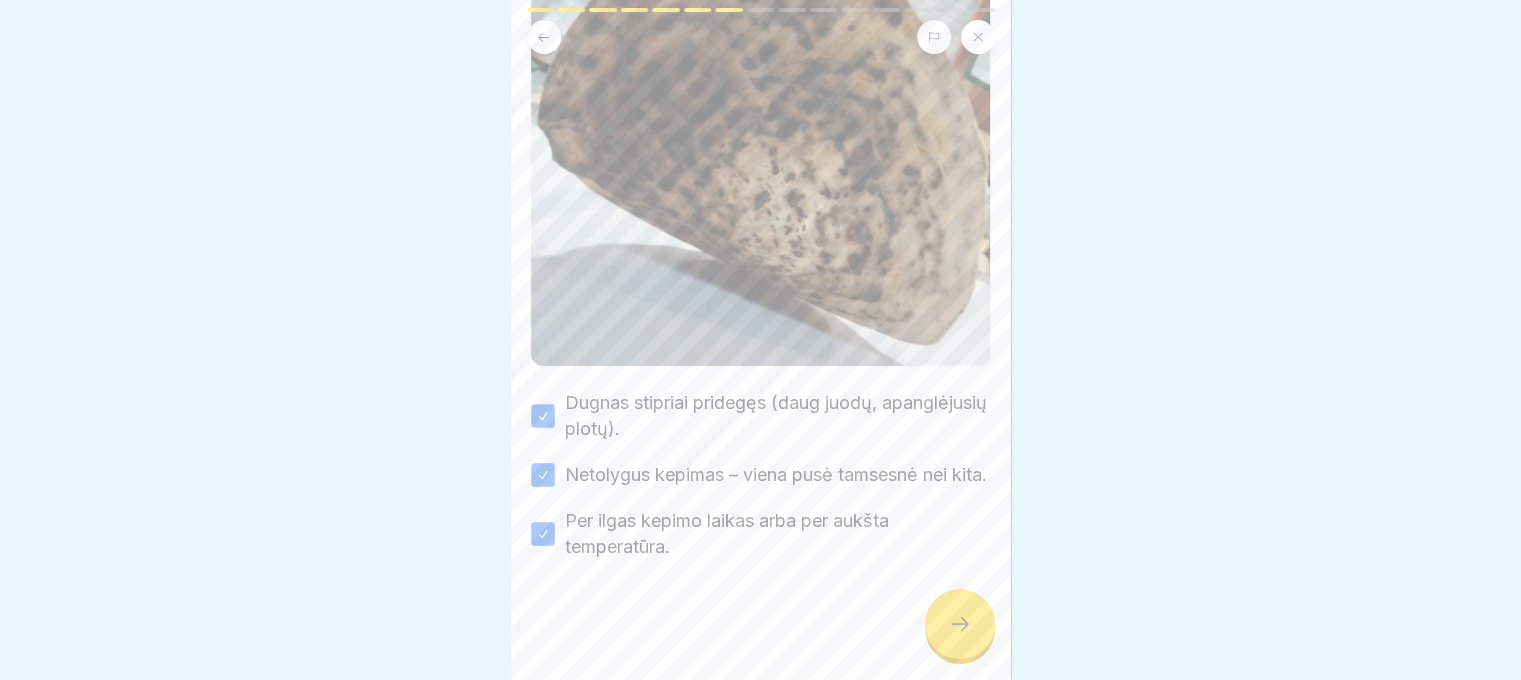 click at bounding box center [960, 624] 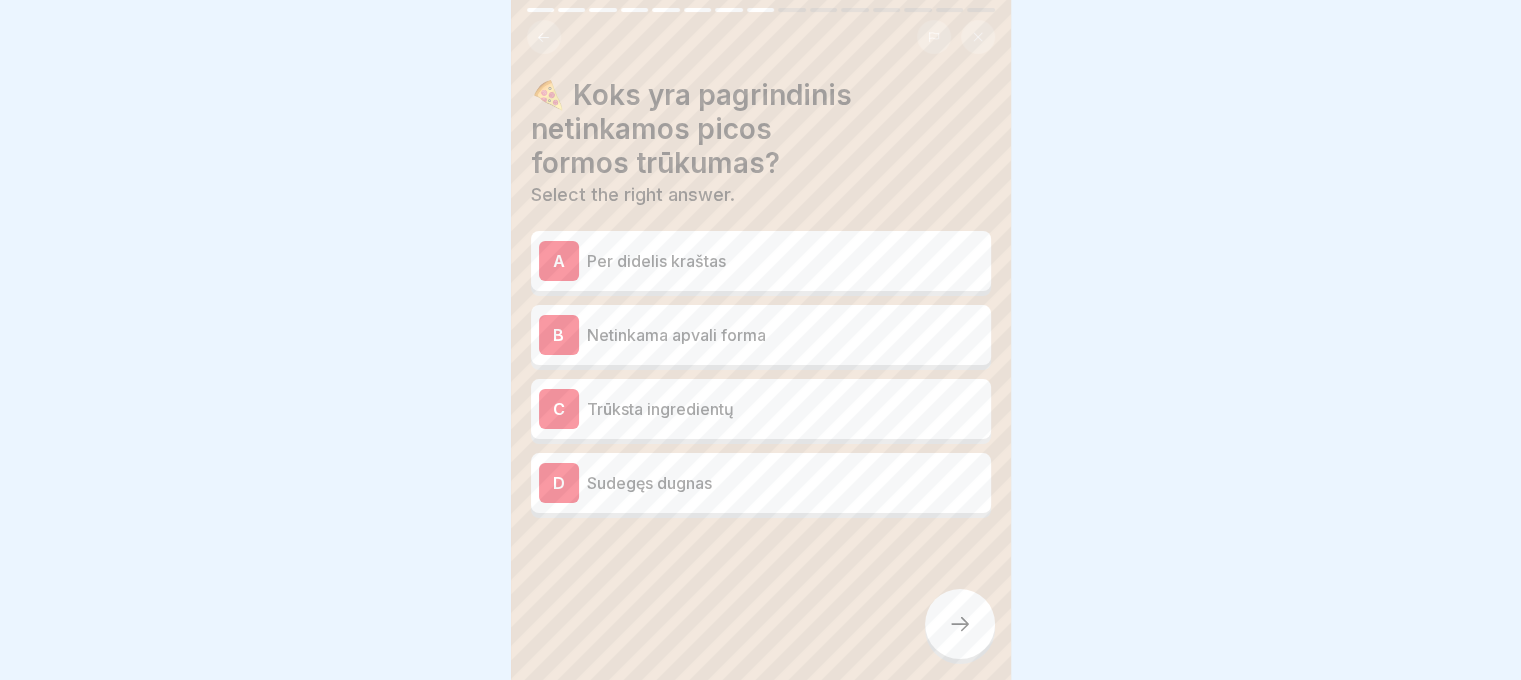 click on "A Per didelis kraštas" at bounding box center [761, 261] 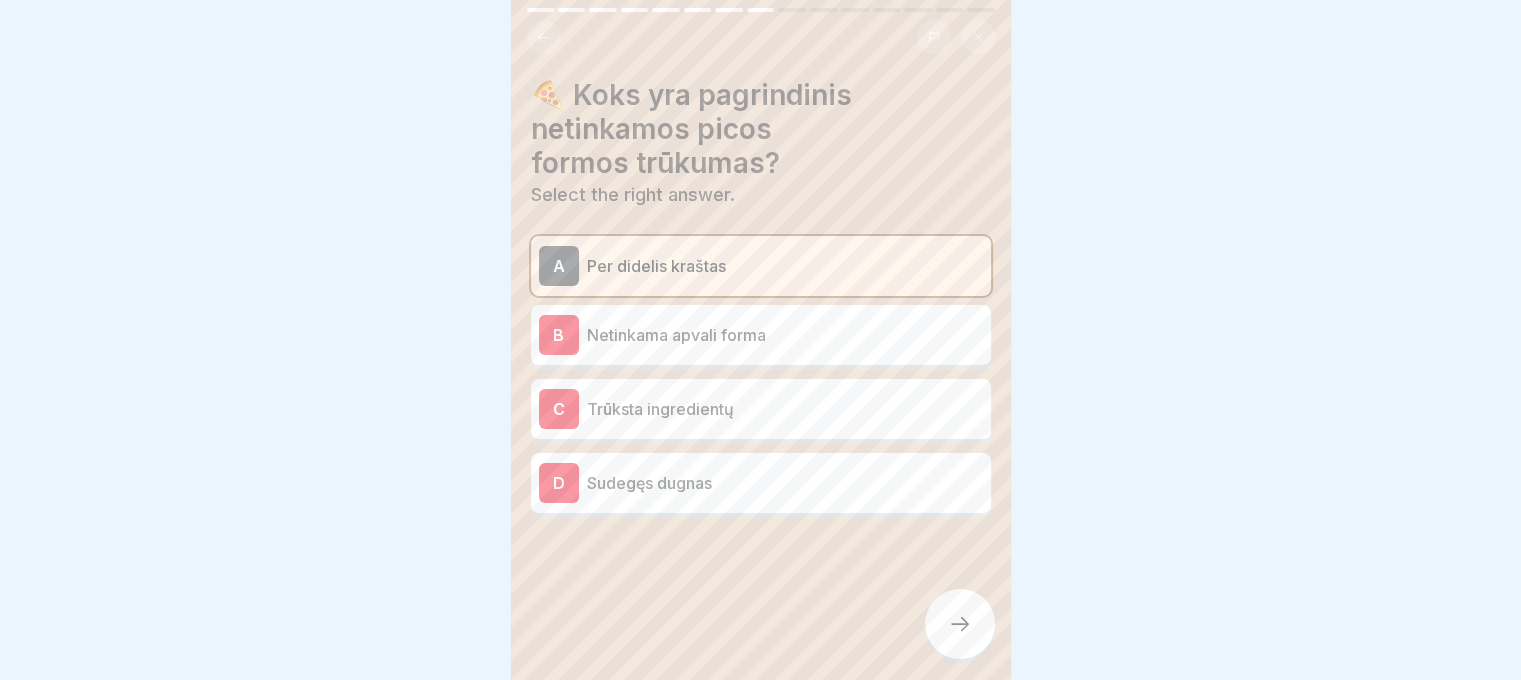 click on "B Netinkama apvali forma" at bounding box center (761, 335) 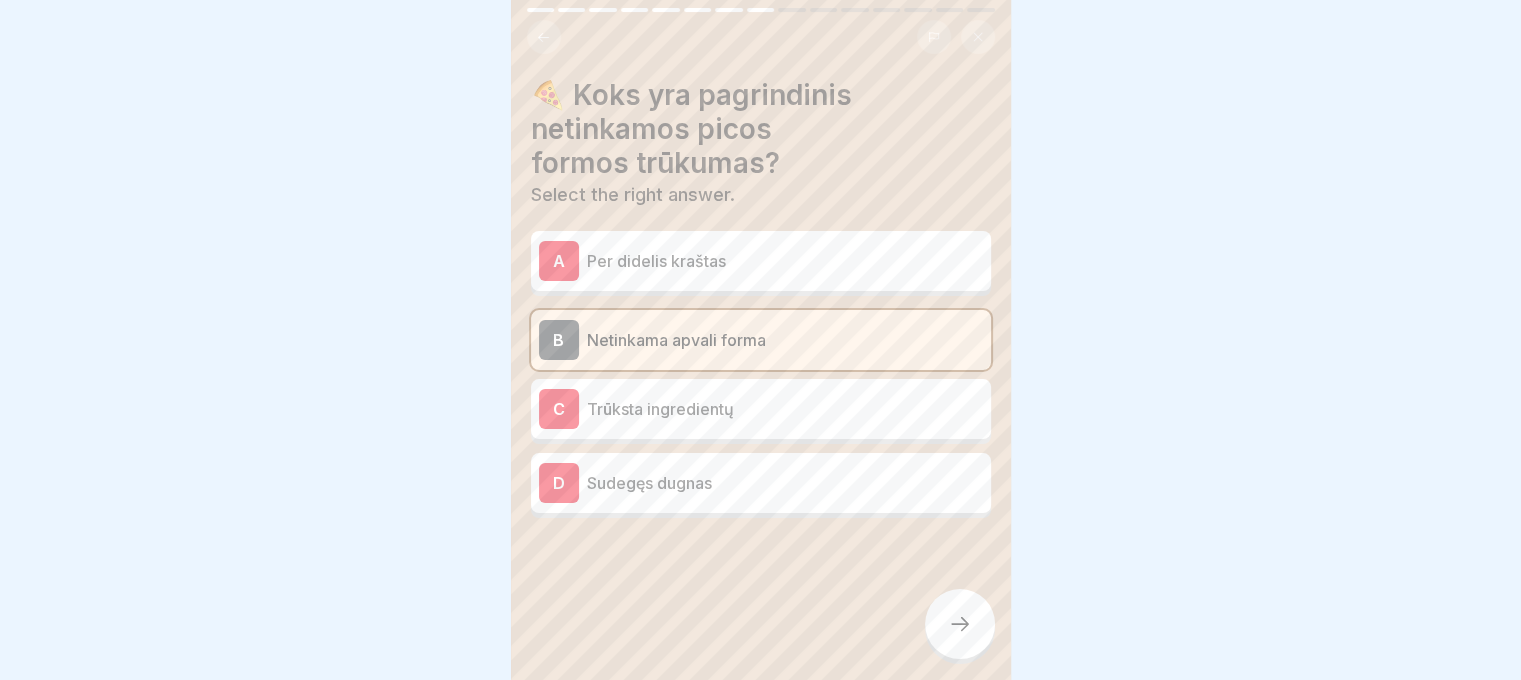 click on "Per didelis kraštas" at bounding box center (785, 261) 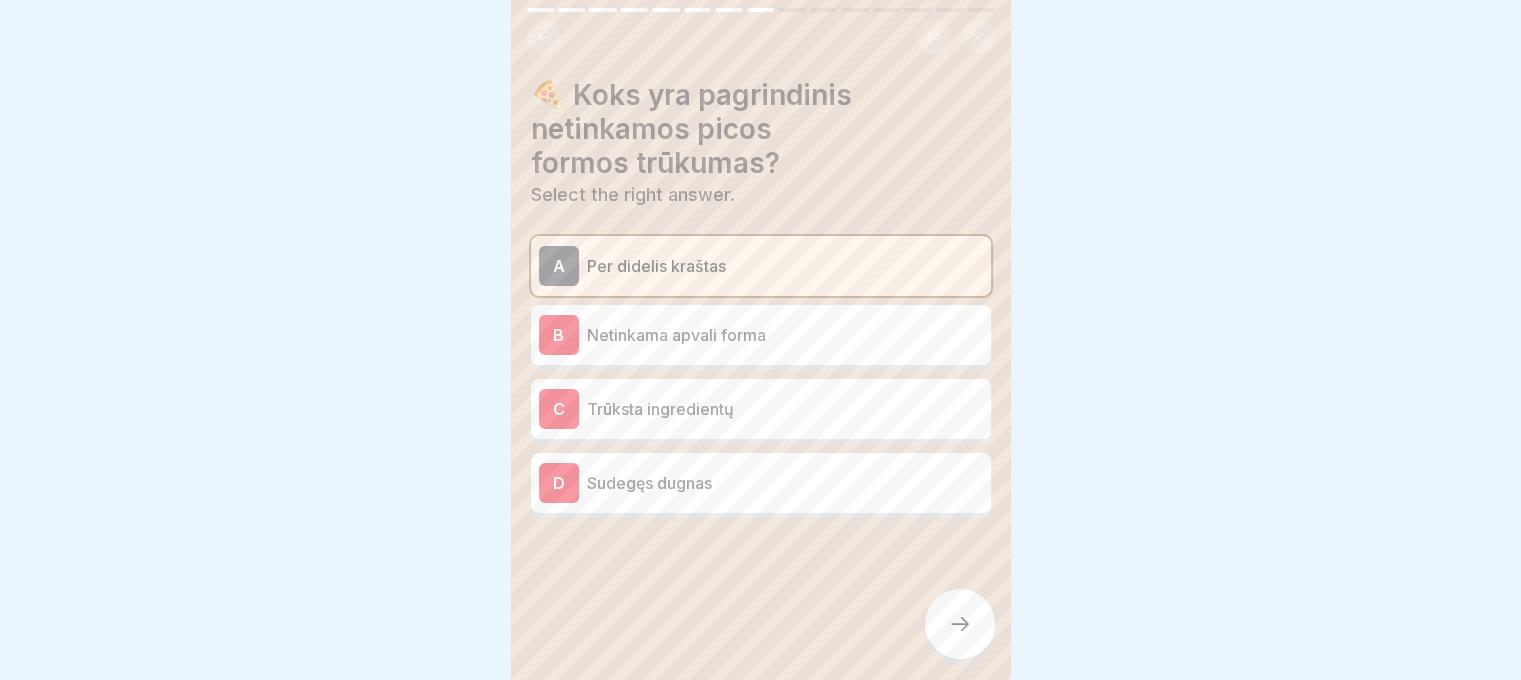 click 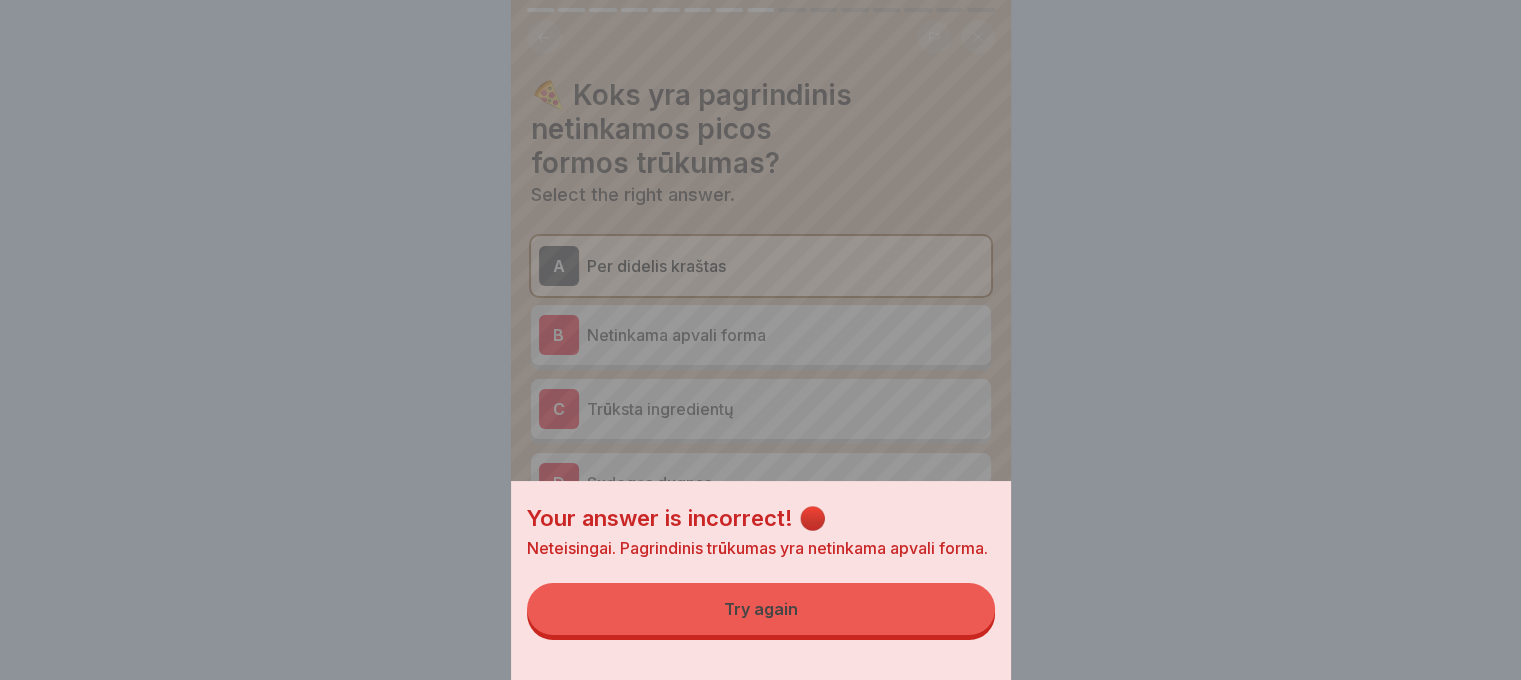 click on "Try again" at bounding box center [761, 609] 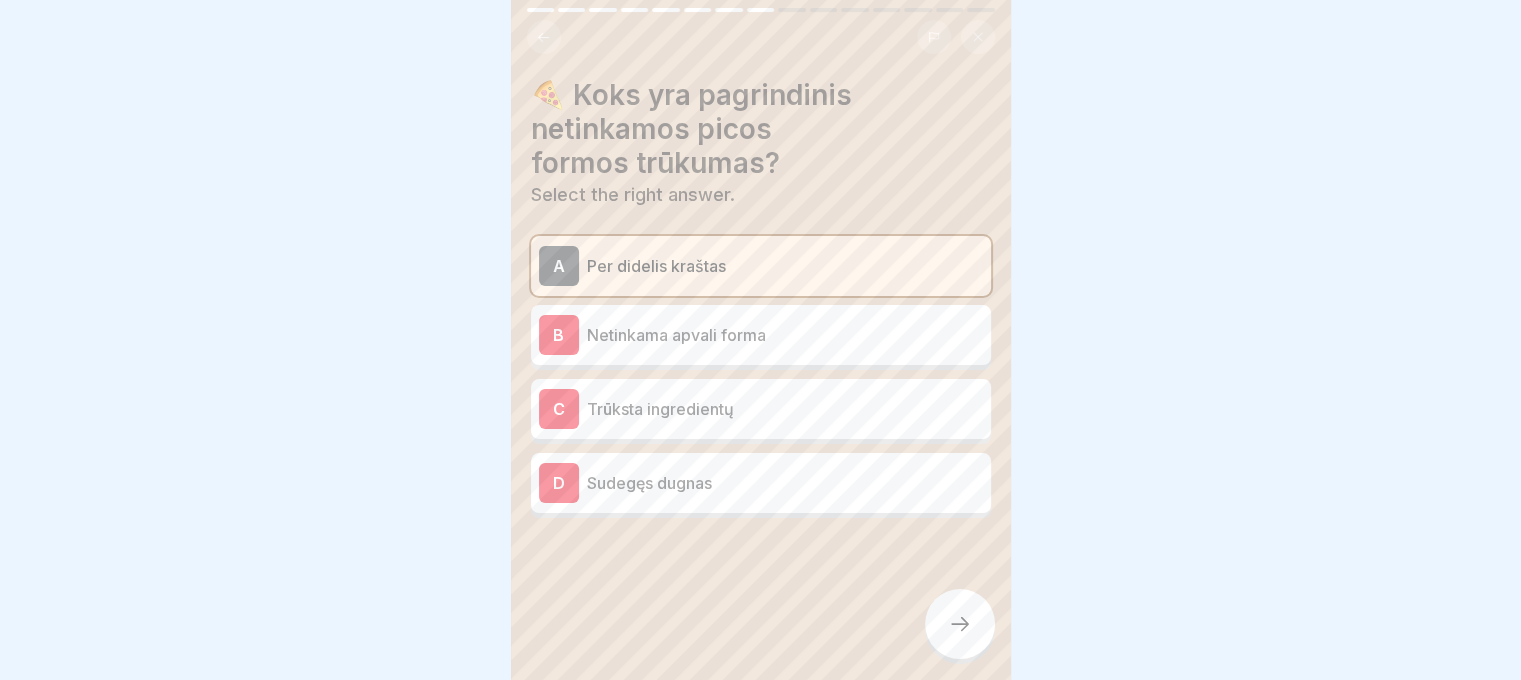 click on "B Netinkama apvali forma" at bounding box center (761, 335) 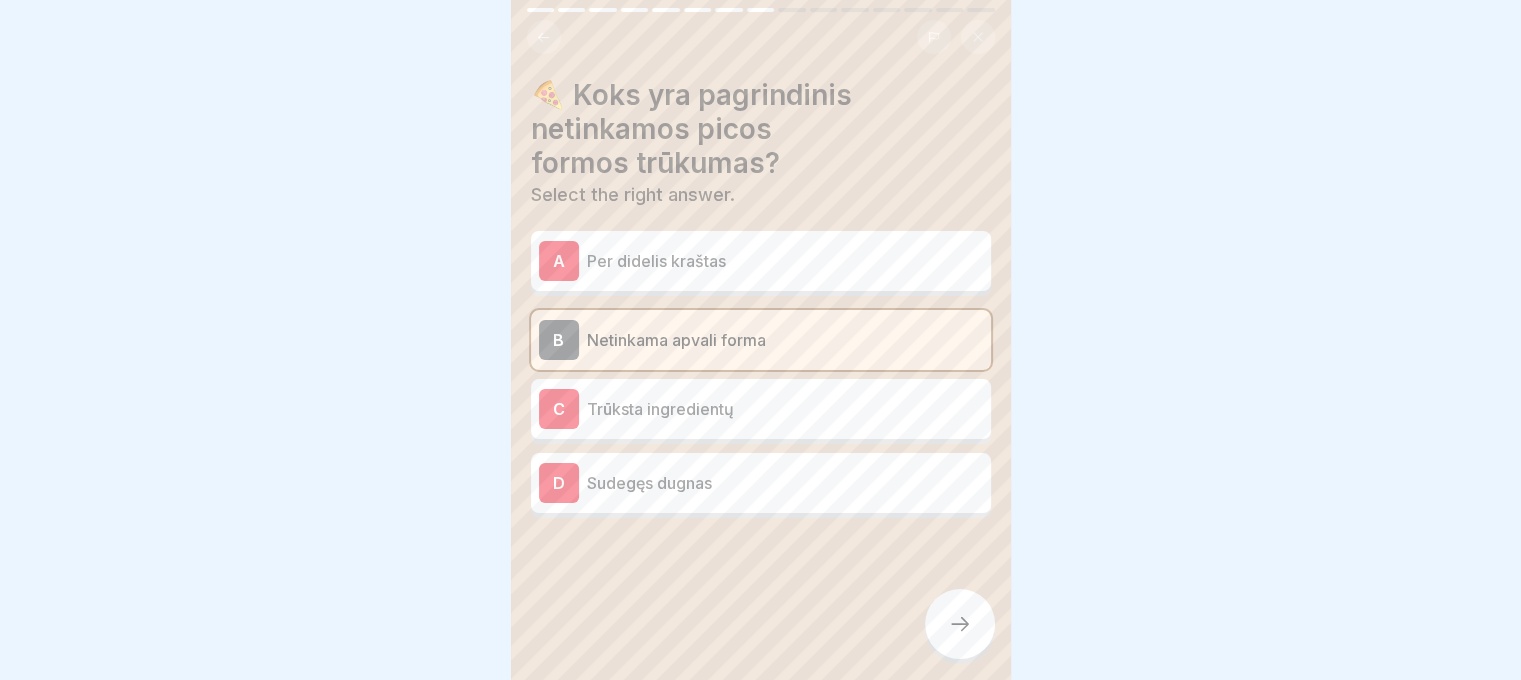 click 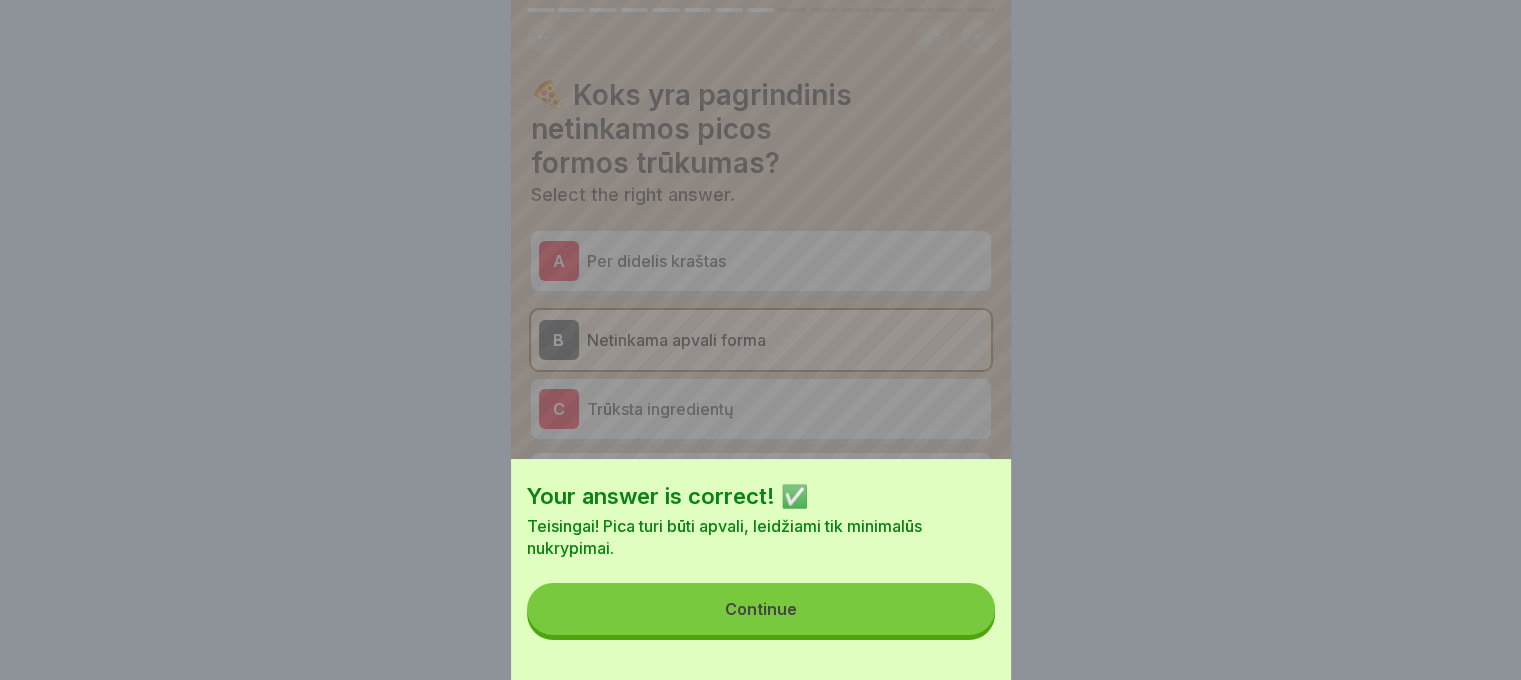 click on "Your answer is correct! ✅ Teisingai! Pica turi būti apvali, leidžiami tik minimalūs nukrypimai.   Continue" at bounding box center [761, 569] 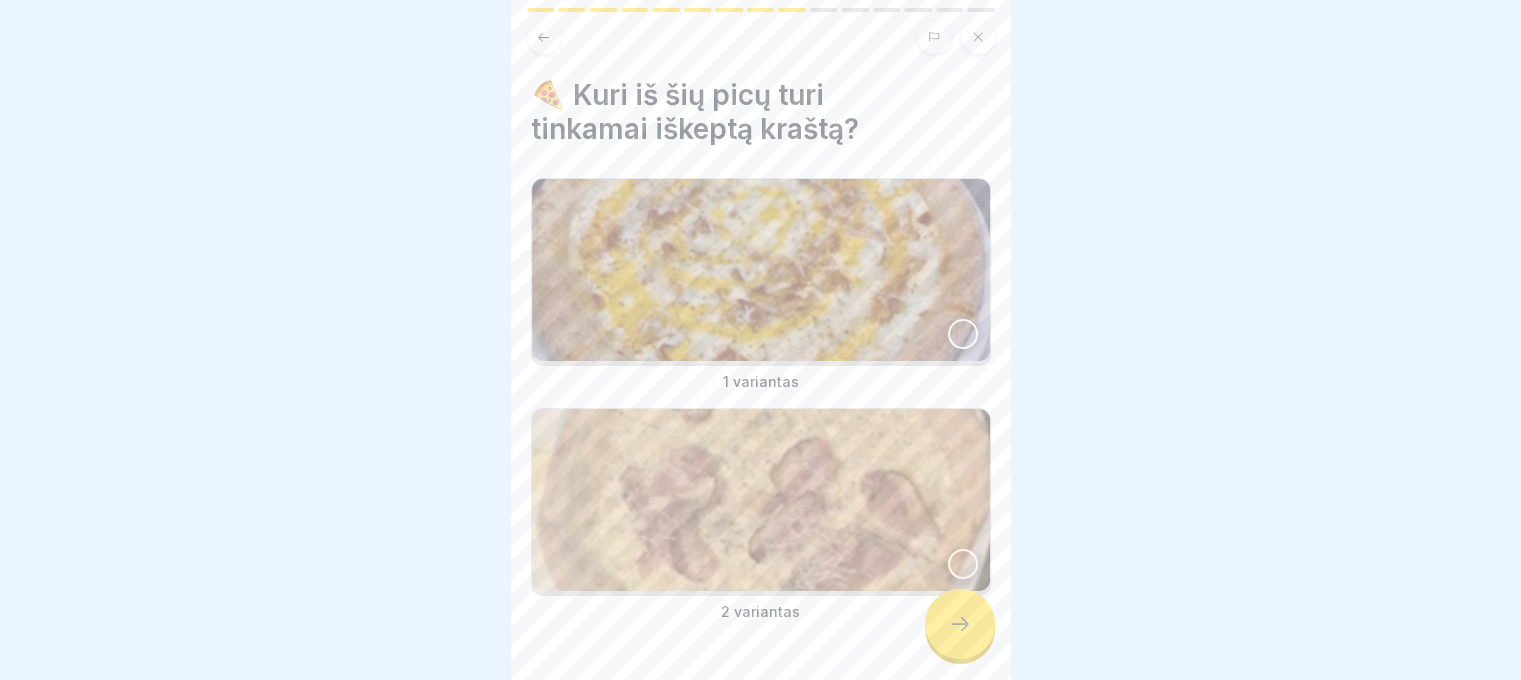 click at bounding box center [761, 270] 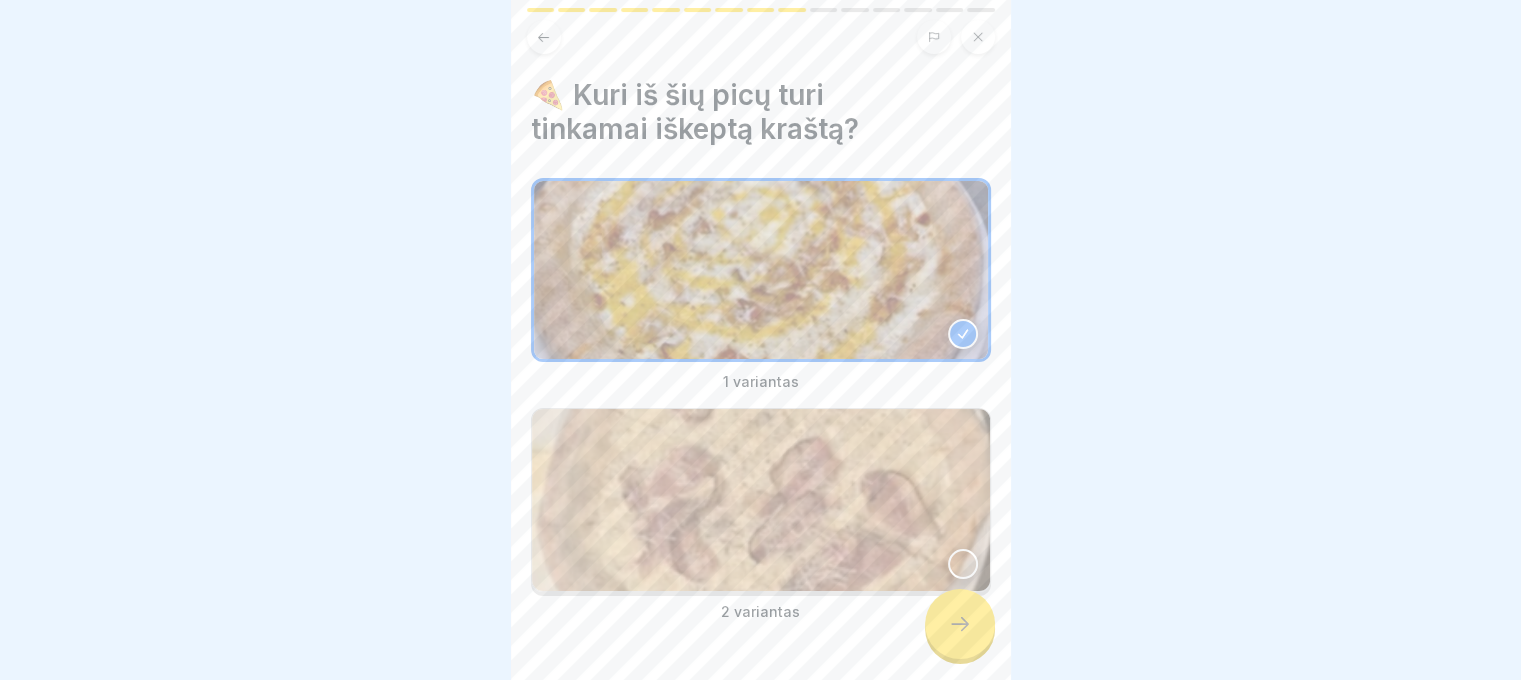 click 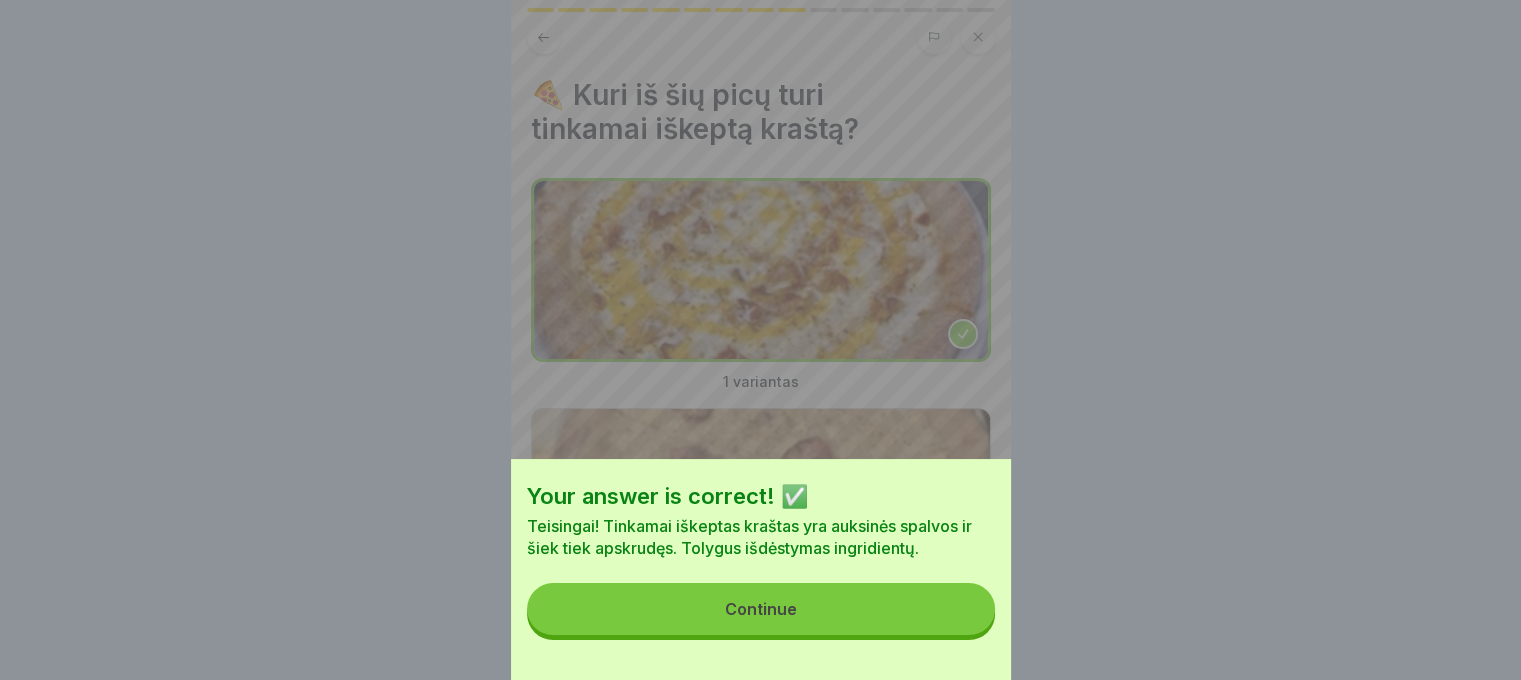 click on "Continue" at bounding box center (761, 609) 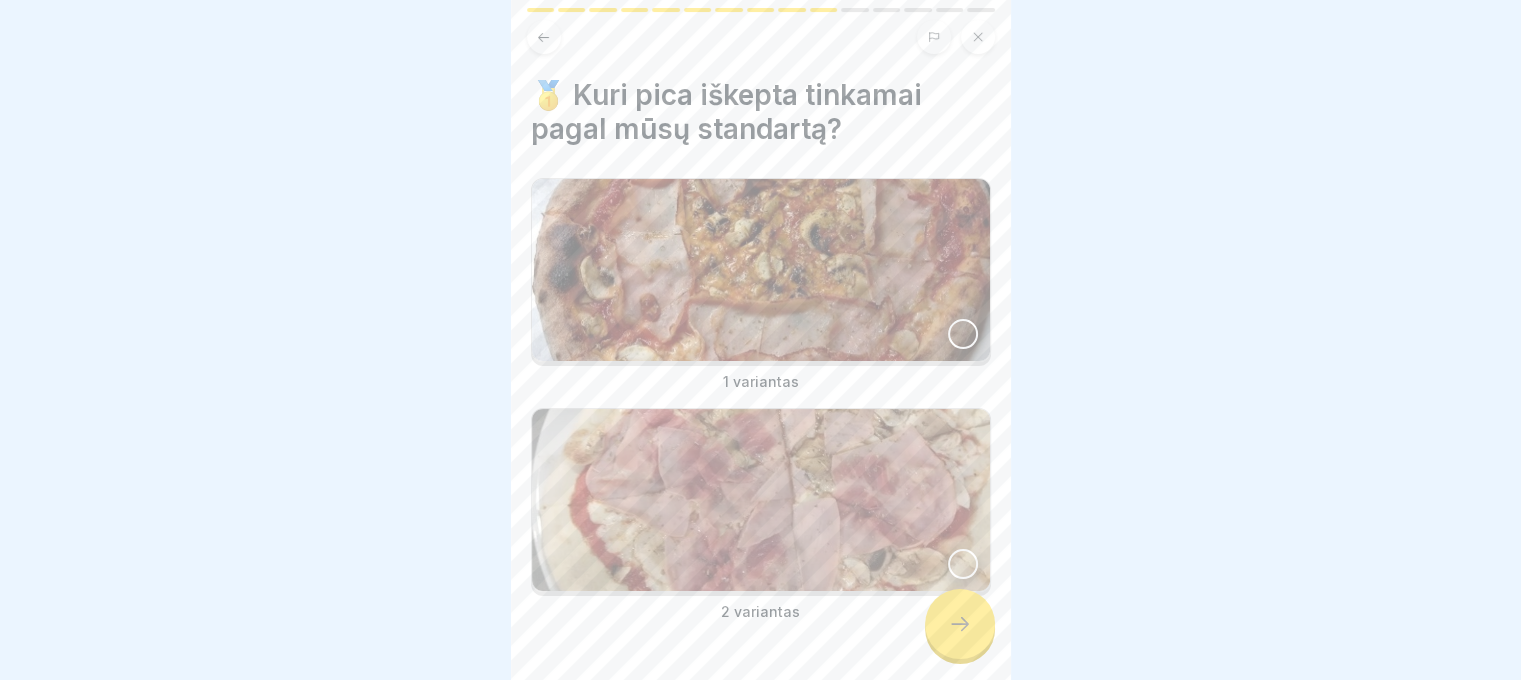 click at bounding box center [963, 334] 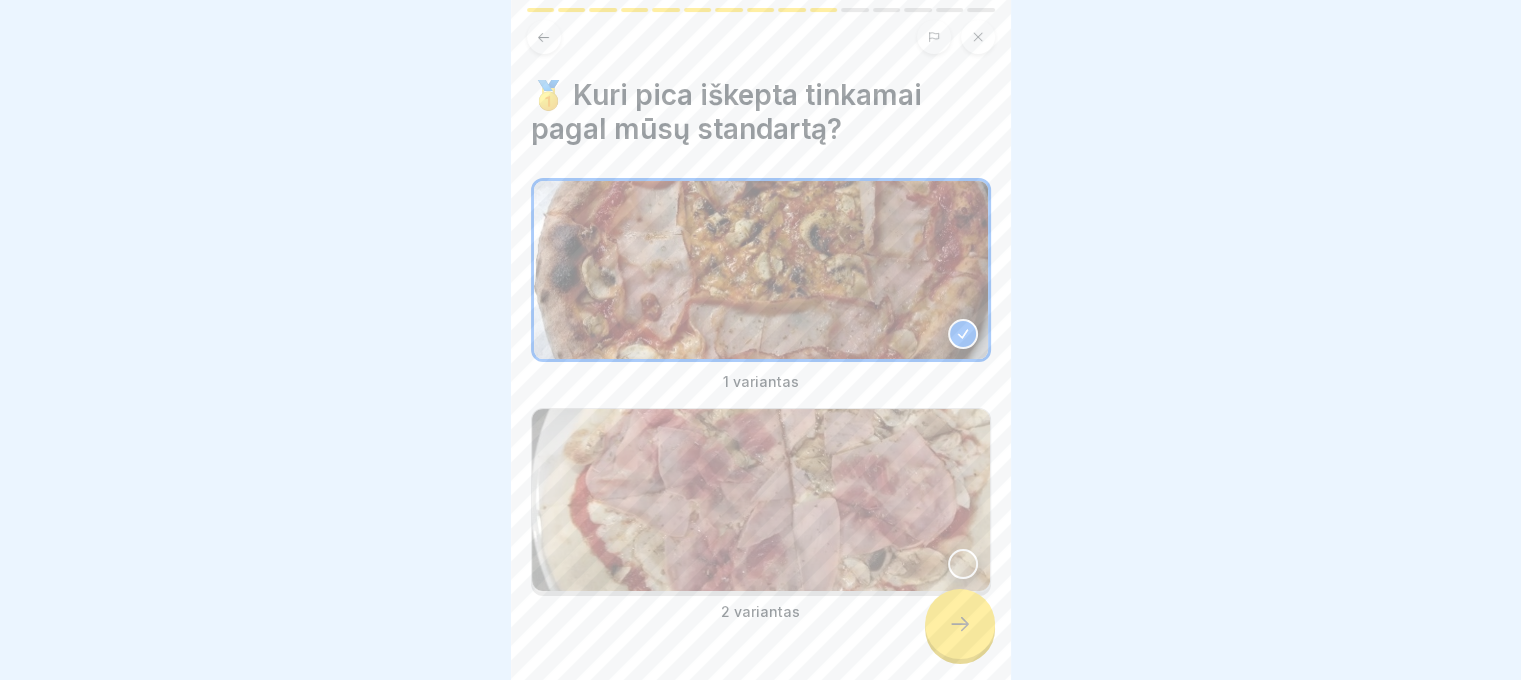 click at bounding box center (960, 624) 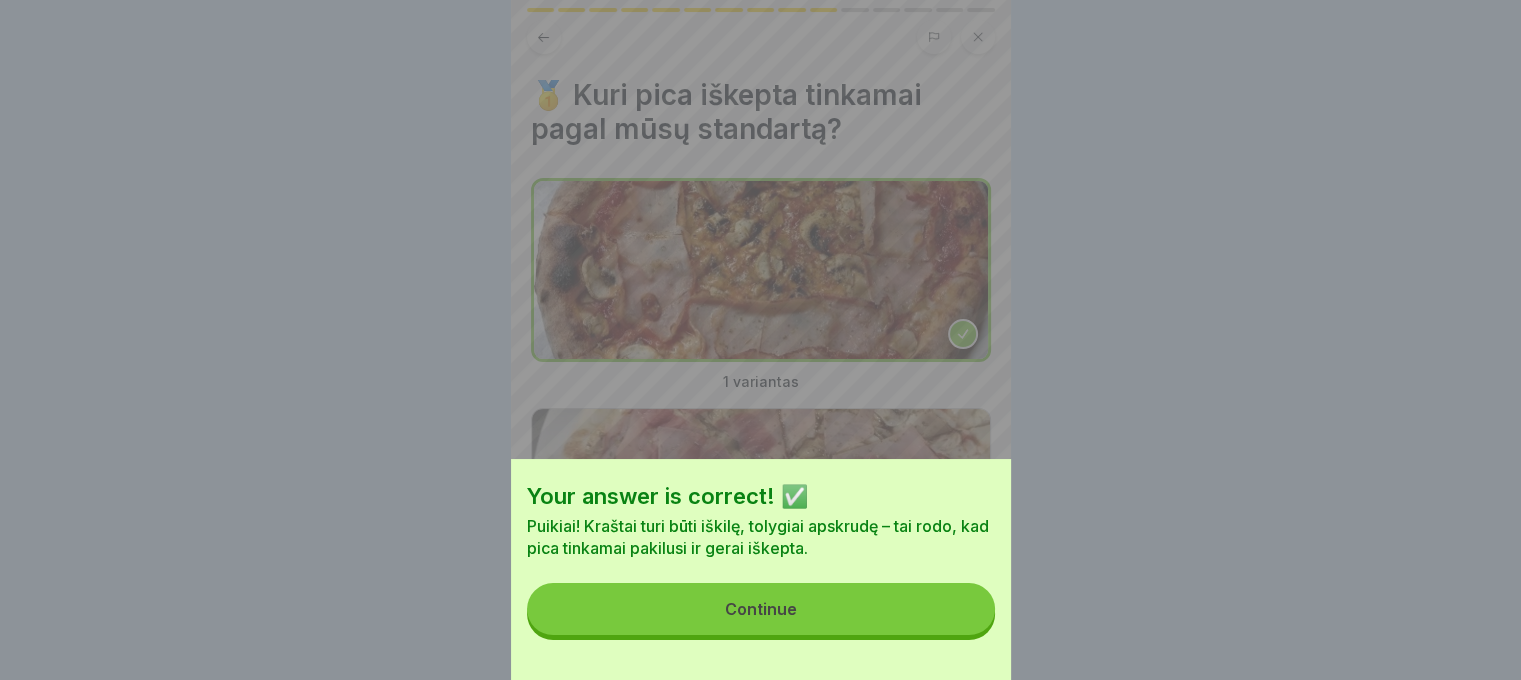 click on "Your answer is correct! ✅ Puikiai! Kraštai turi būti iškilę, tolygiai apskrudę – tai rodo, kad pica tinkamai pakilusi ir gerai iškepta.   Continue" at bounding box center [761, 569] 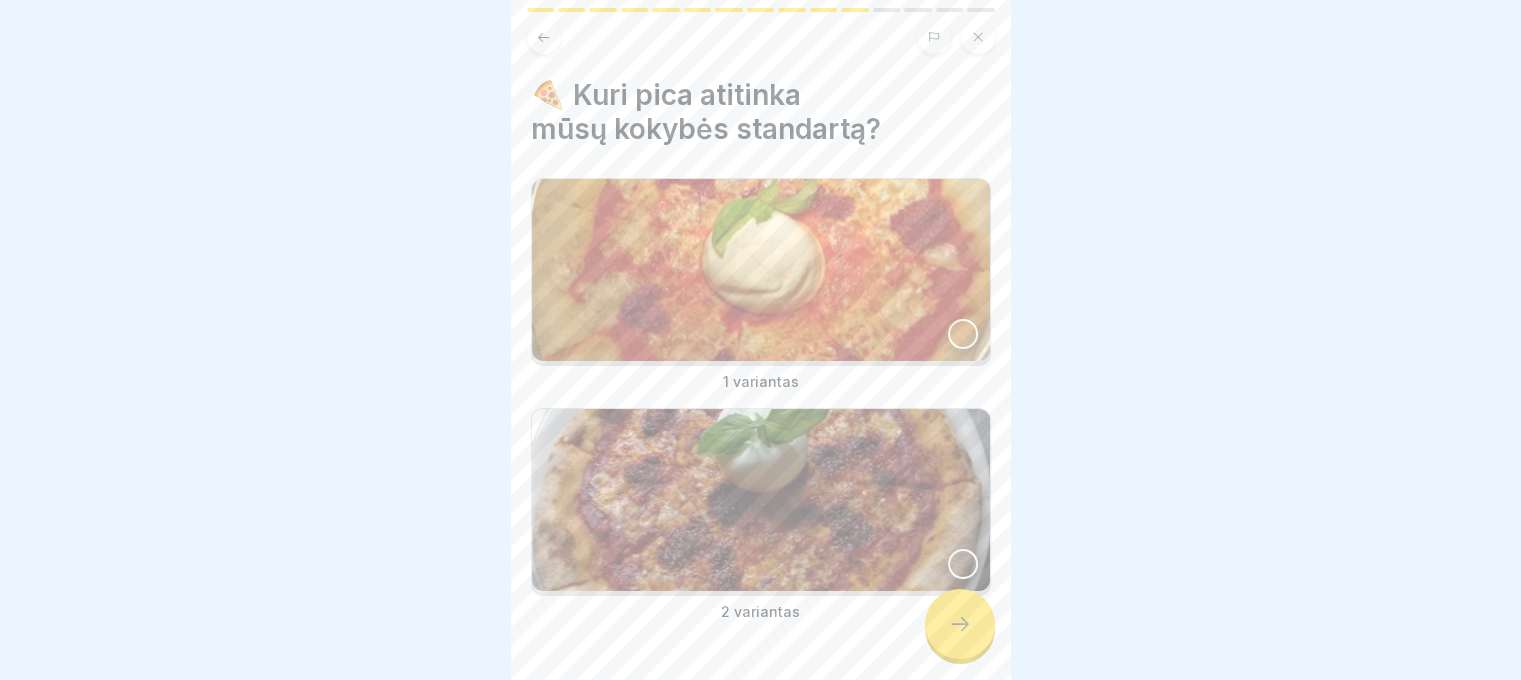 click at bounding box center (761, 500) 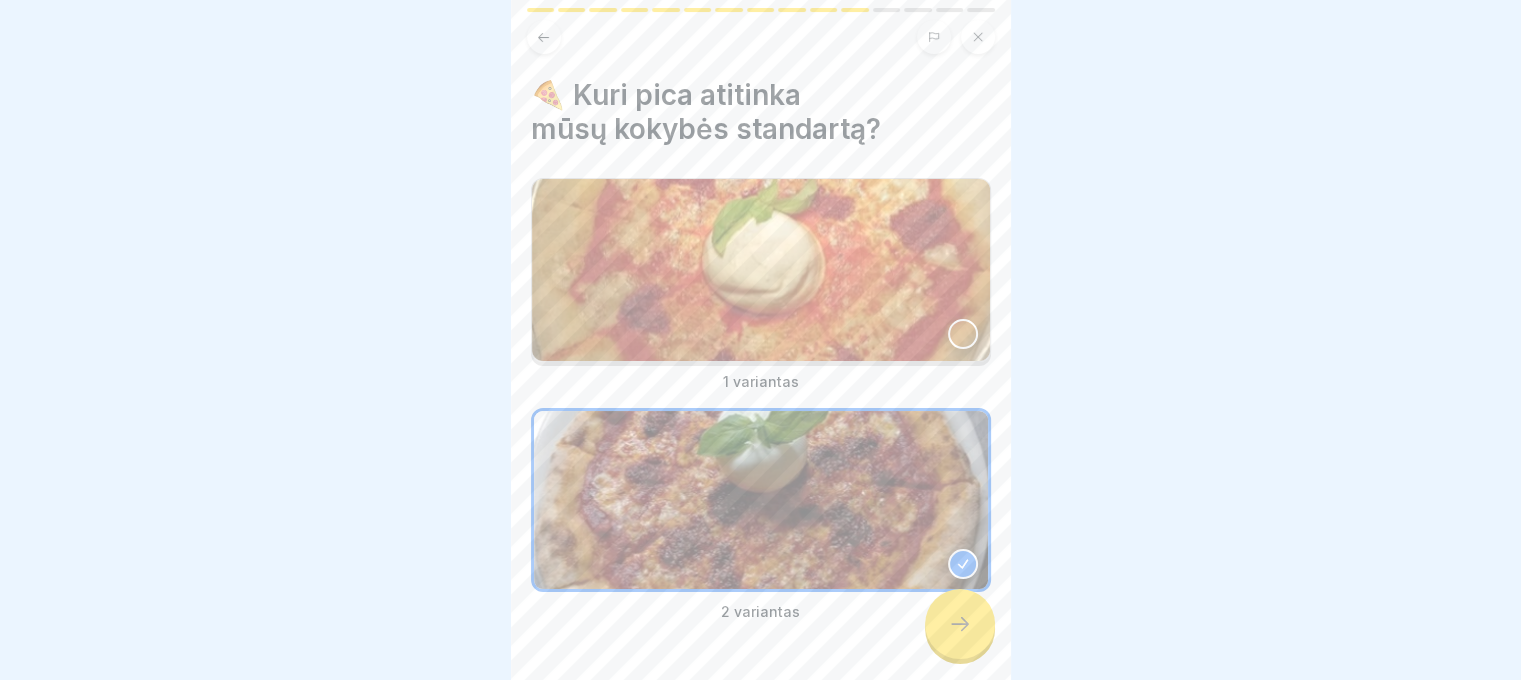 click at bounding box center [960, 624] 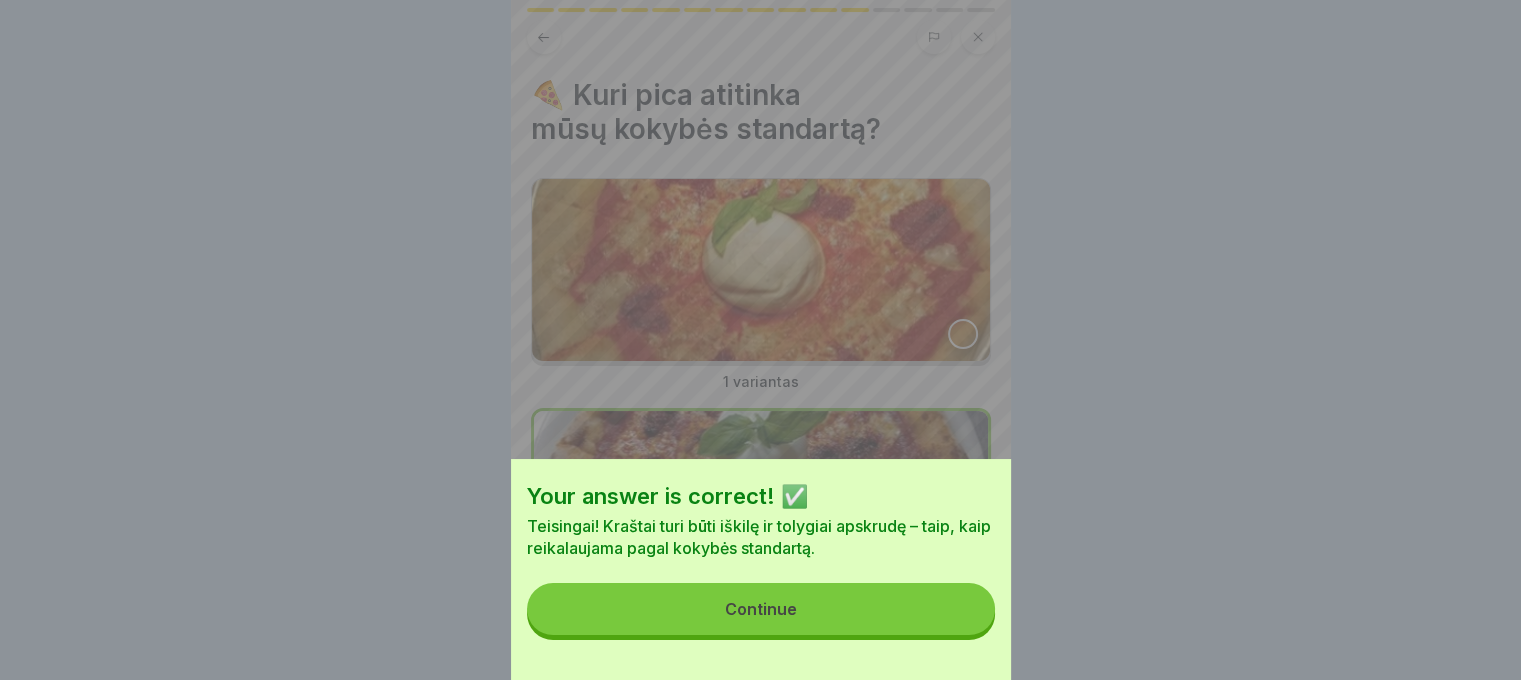click on "Your answer is correct! ✅ Teisingai! Kraštai turi būti iškilę ir tolygiai apskrudę – taip, kaip reikalaujama pagal kokybės standartą.   Continue" at bounding box center (761, 569) 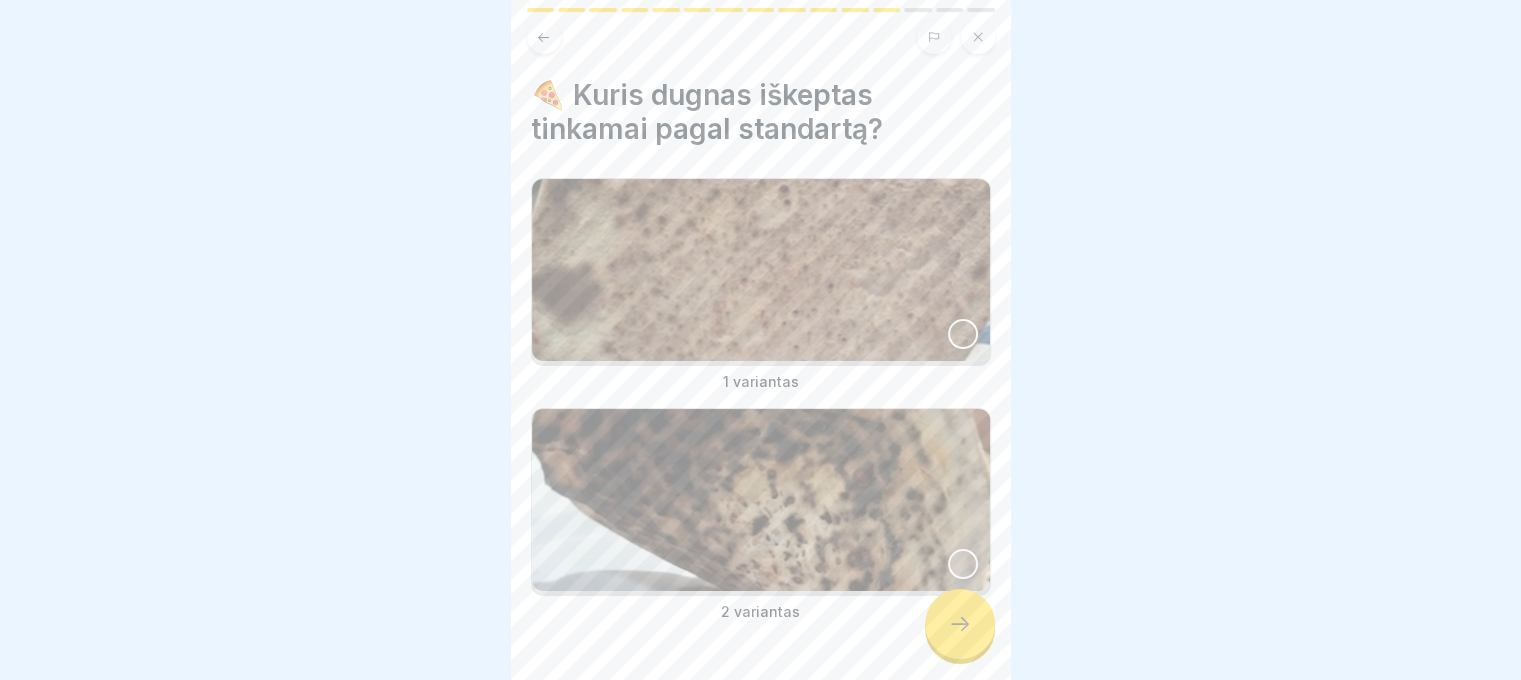 click at bounding box center [761, 270] 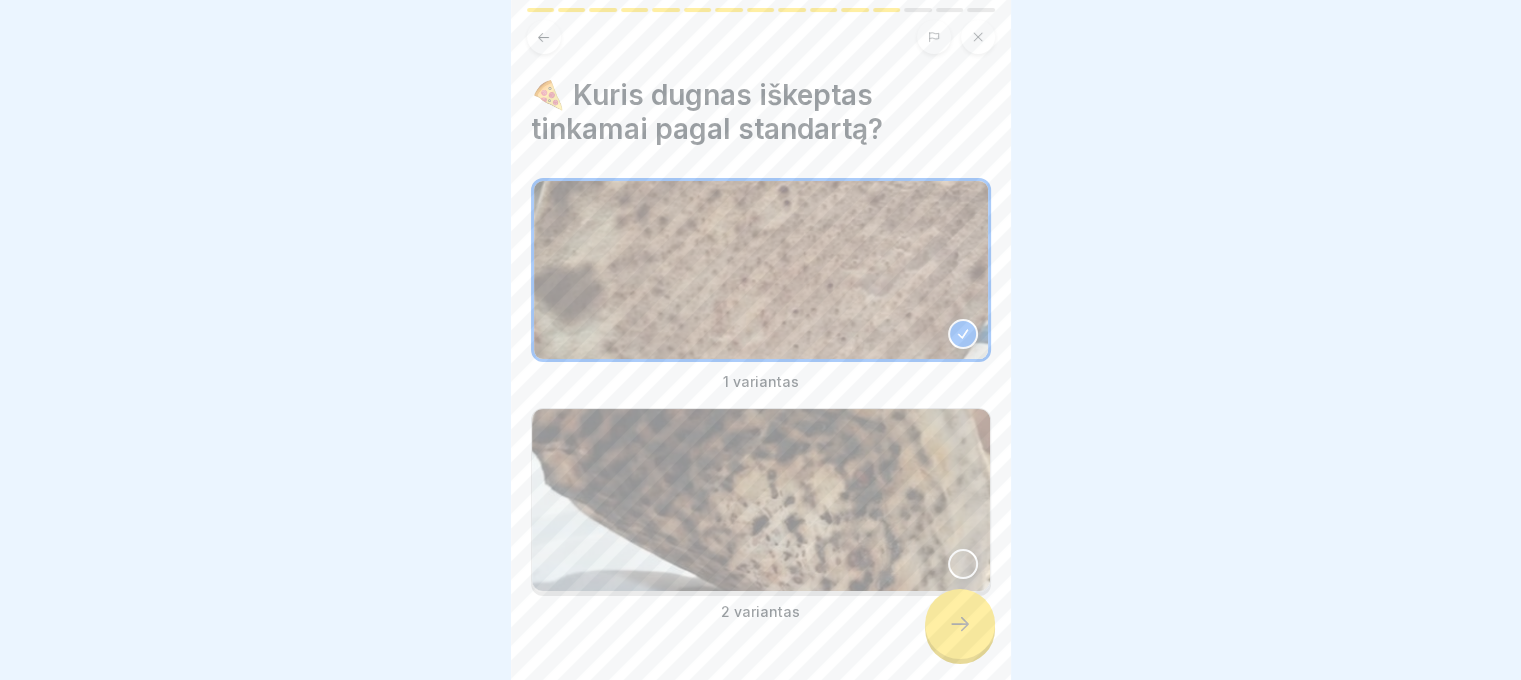 click at bounding box center (960, 624) 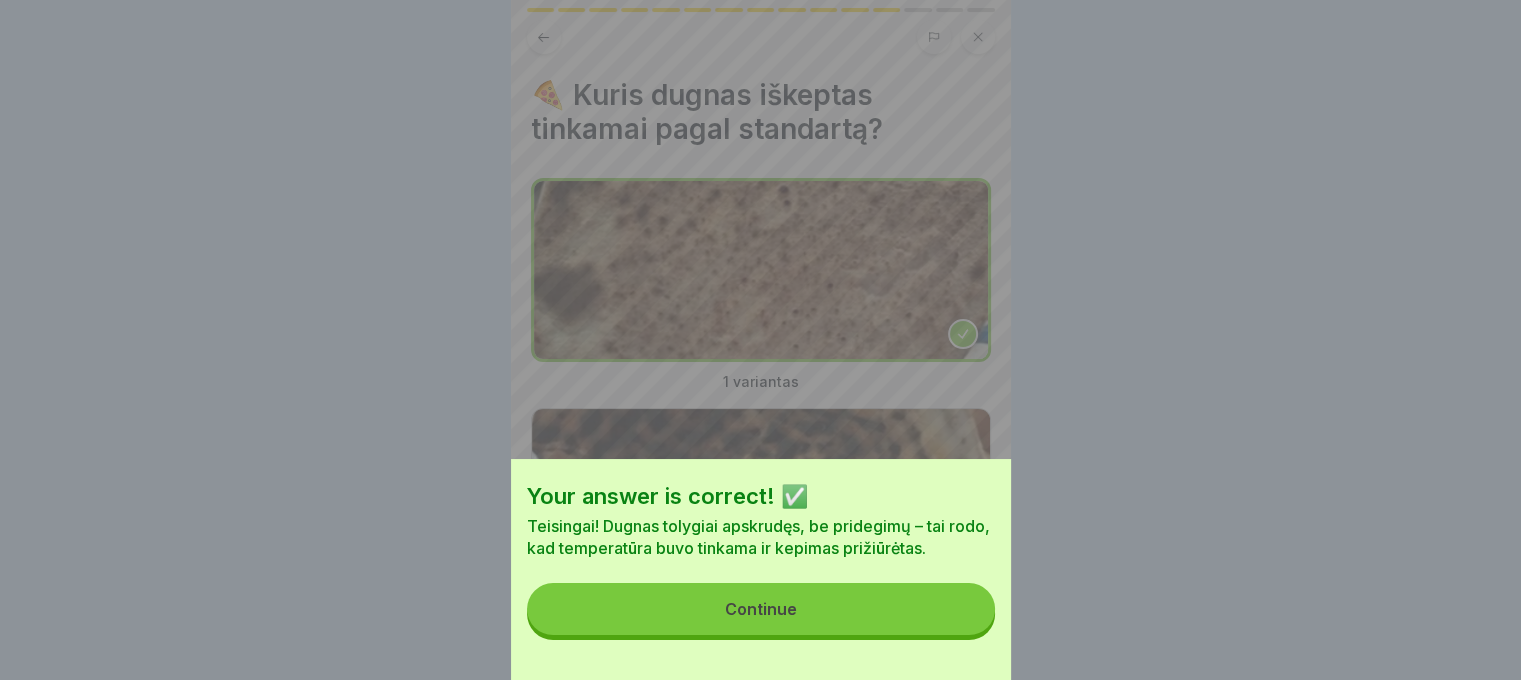 click on "Your answer is correct! ✅ Teisingai! Dugnas tolygiai apskrudęs, be pridegimų – tai rodo, kad temperatūra buvo tinkama ir kepimas prižiūrėtas.   Continue" at bounding box center (761, 569) 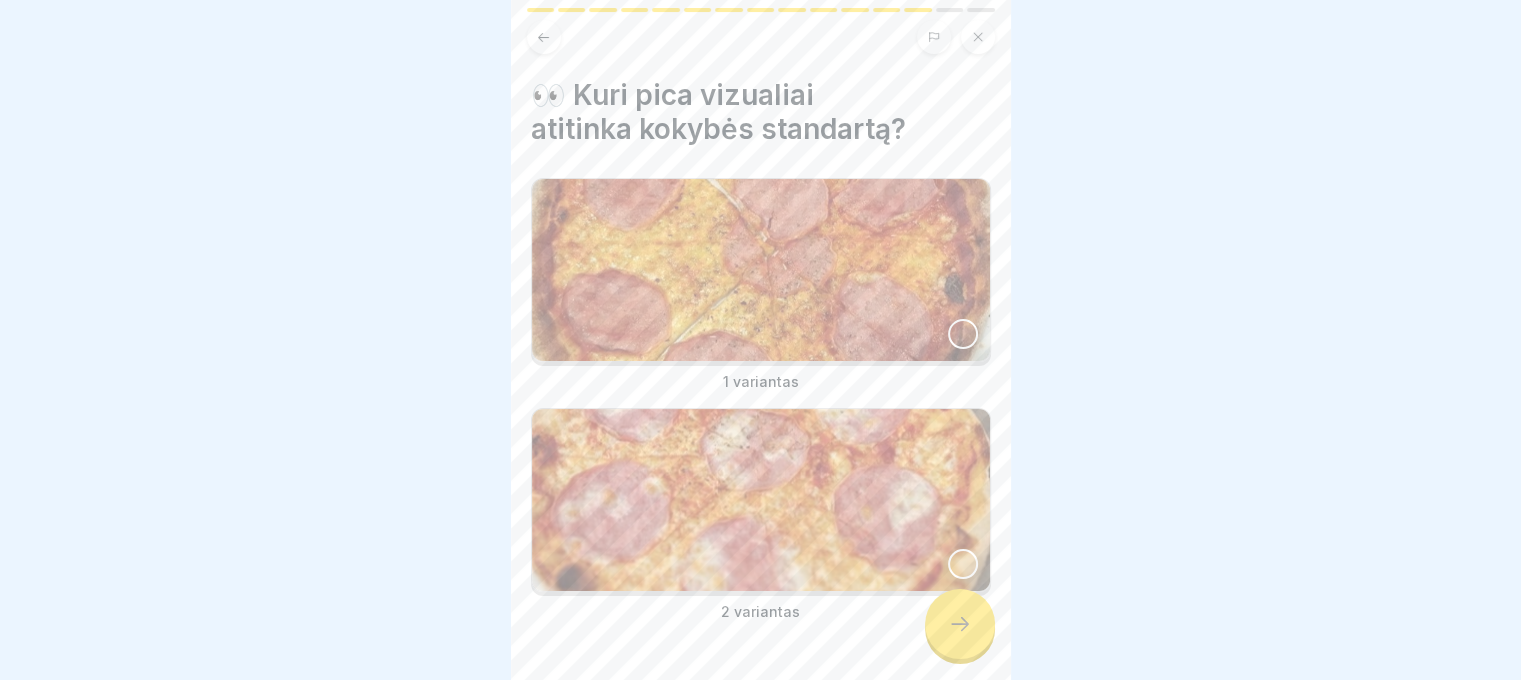 click at bounding box center (761, 500) 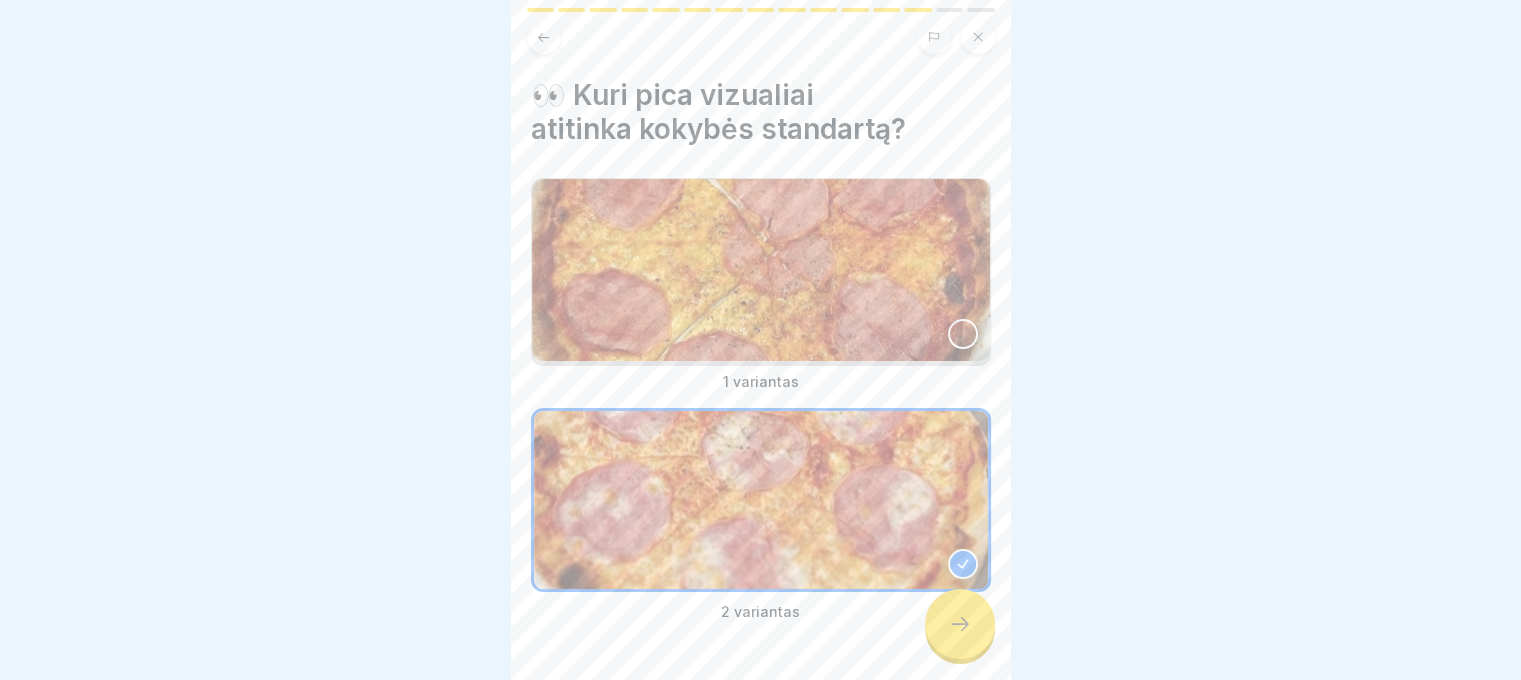 click 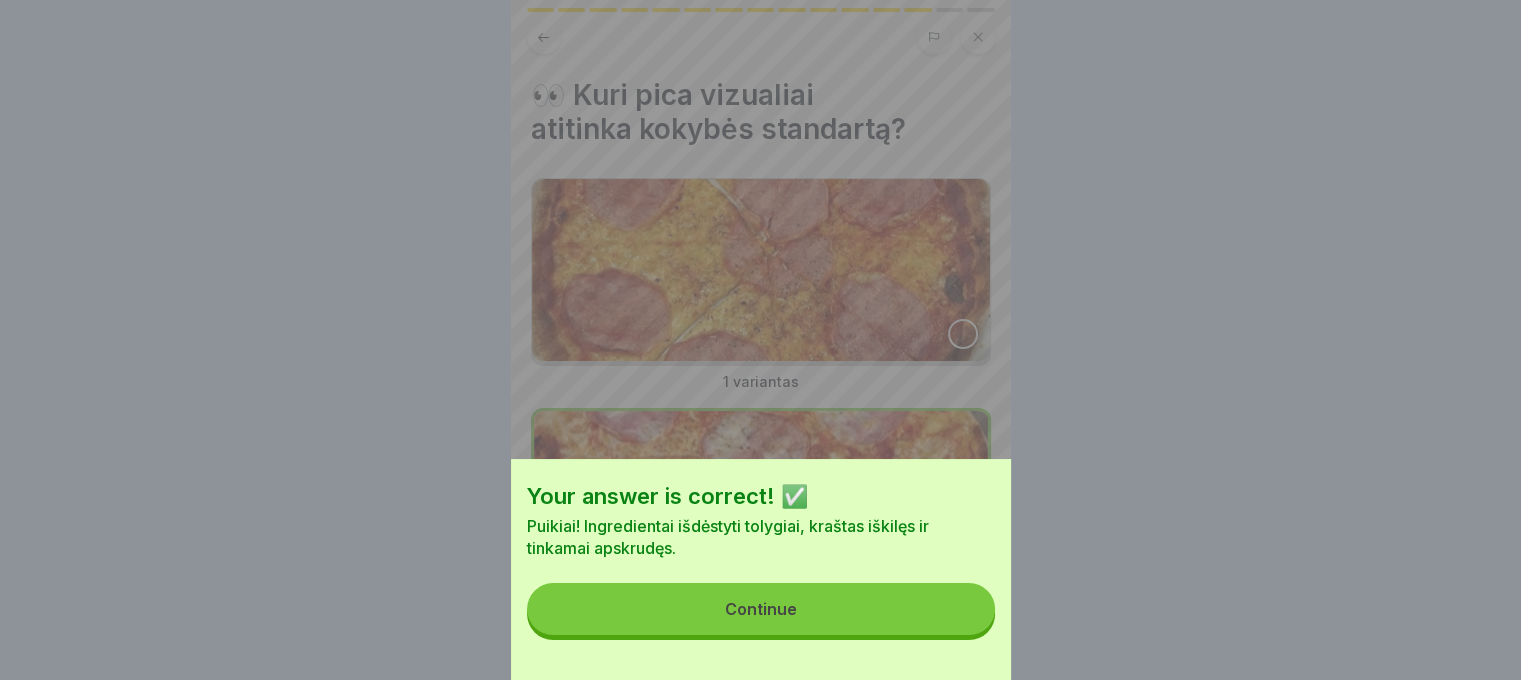 click on "Continue" at bounding box center (761, 609) 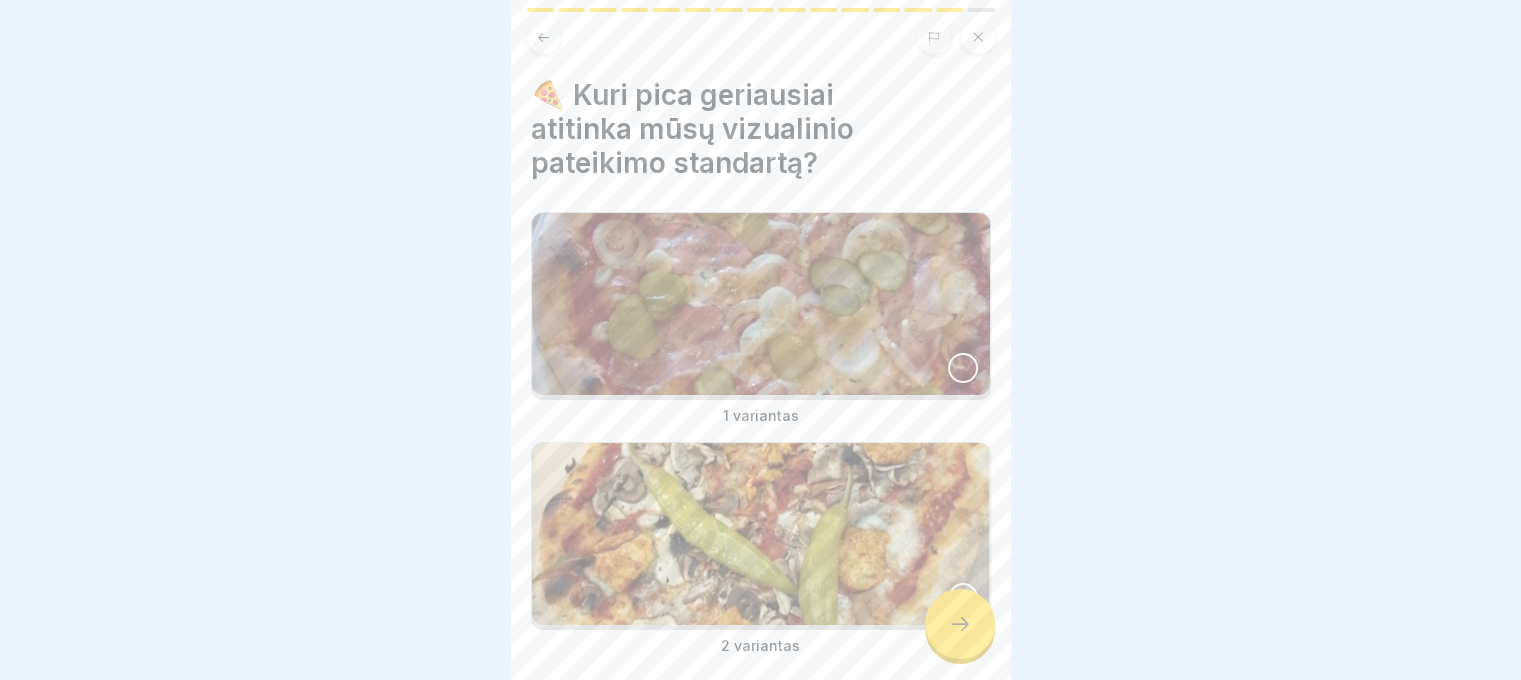 click at bounding box center [761, 304] 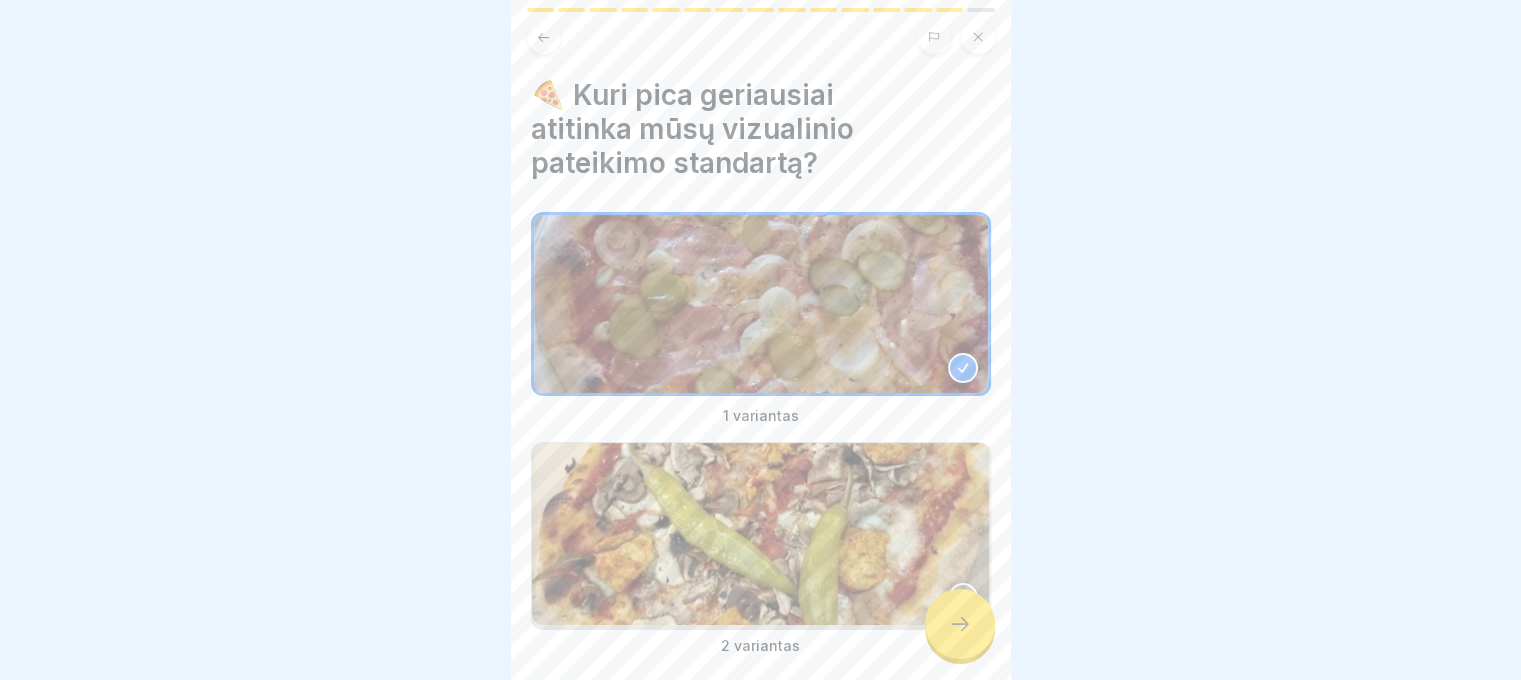 click at bounding box center (960, 624) 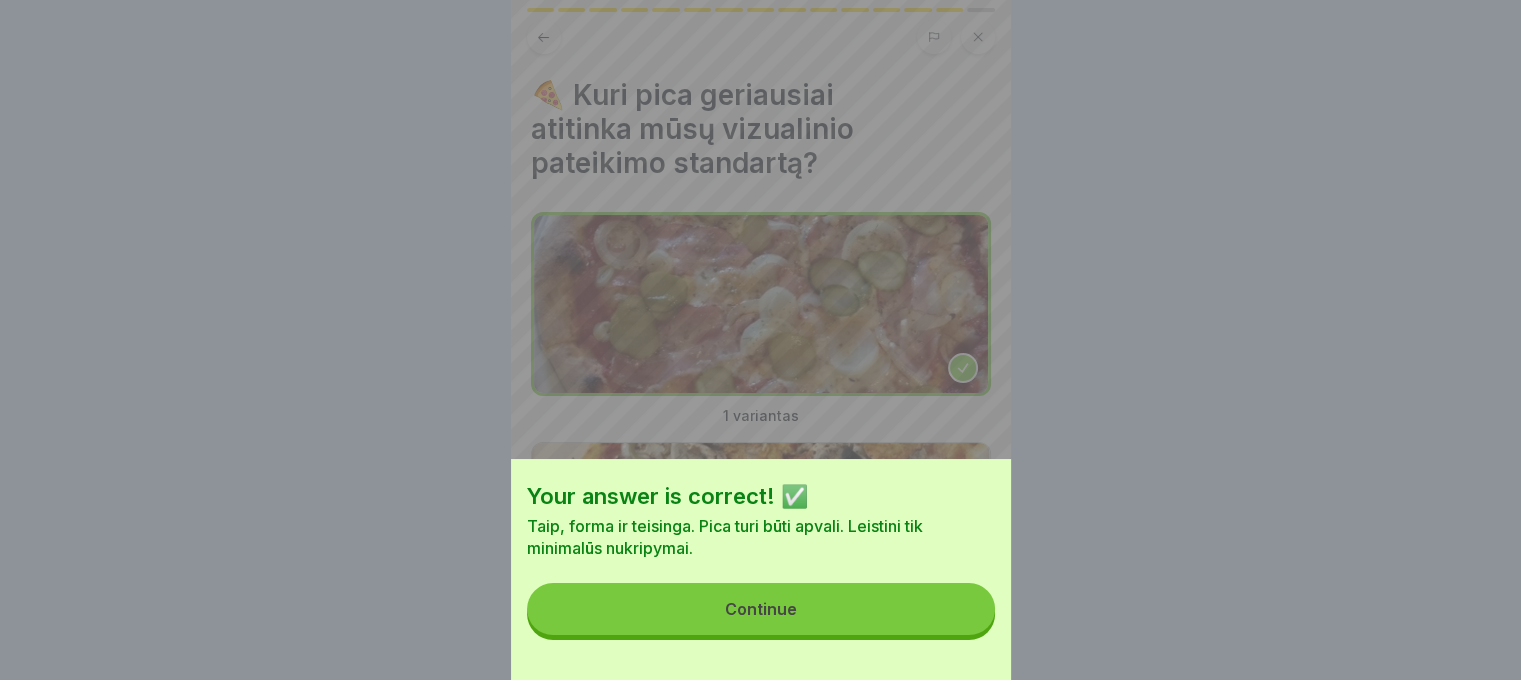 click on "Continue" at bounding box center [761, 609] 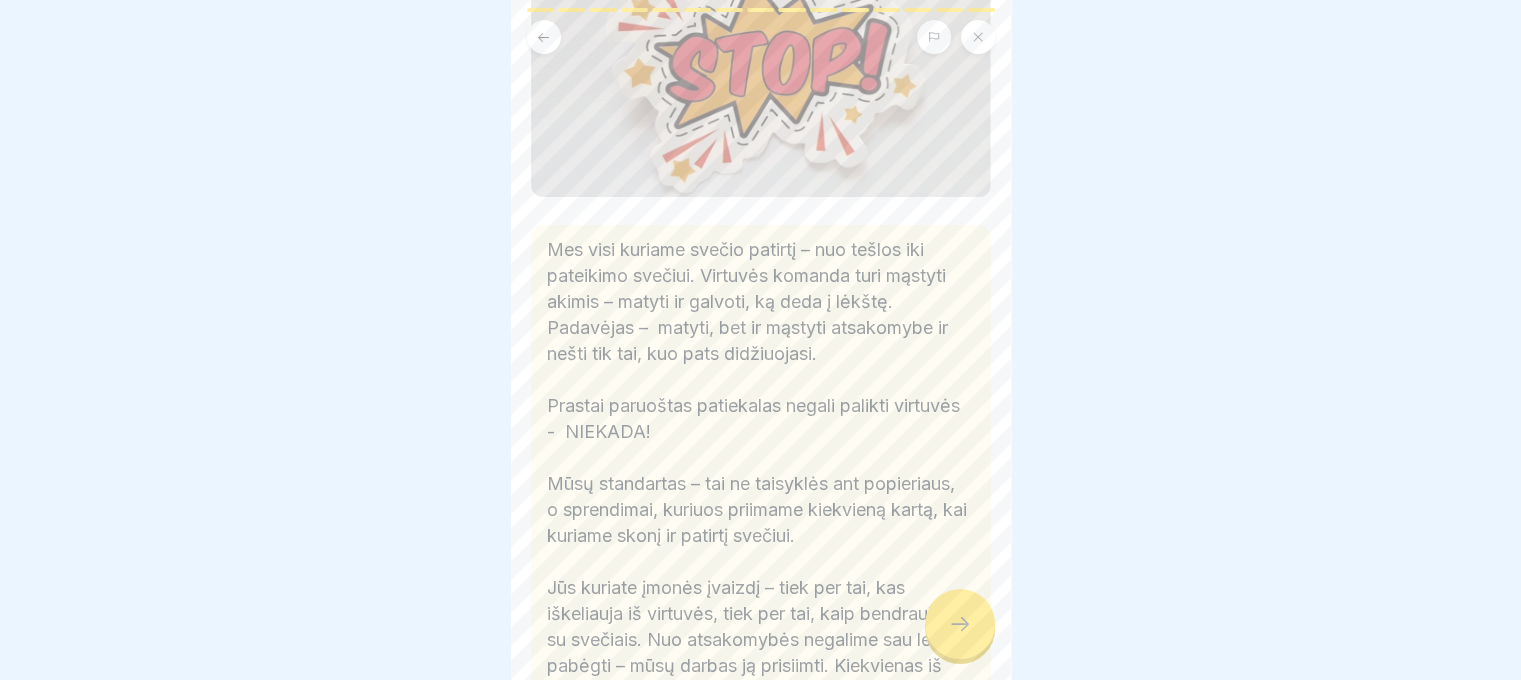 scroll, scrollTop: 300, scrollLeft: 0, axis: vertical 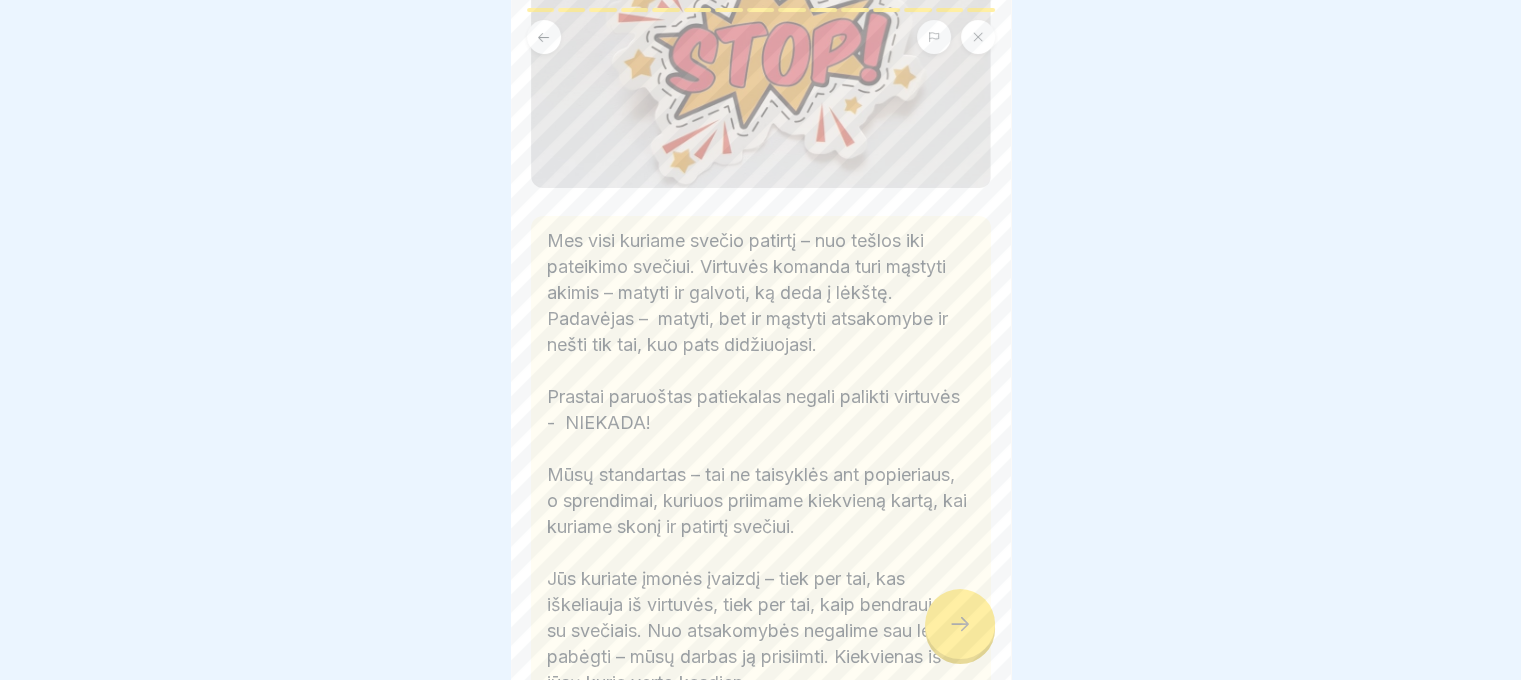 click at bounding box center [960, 624] 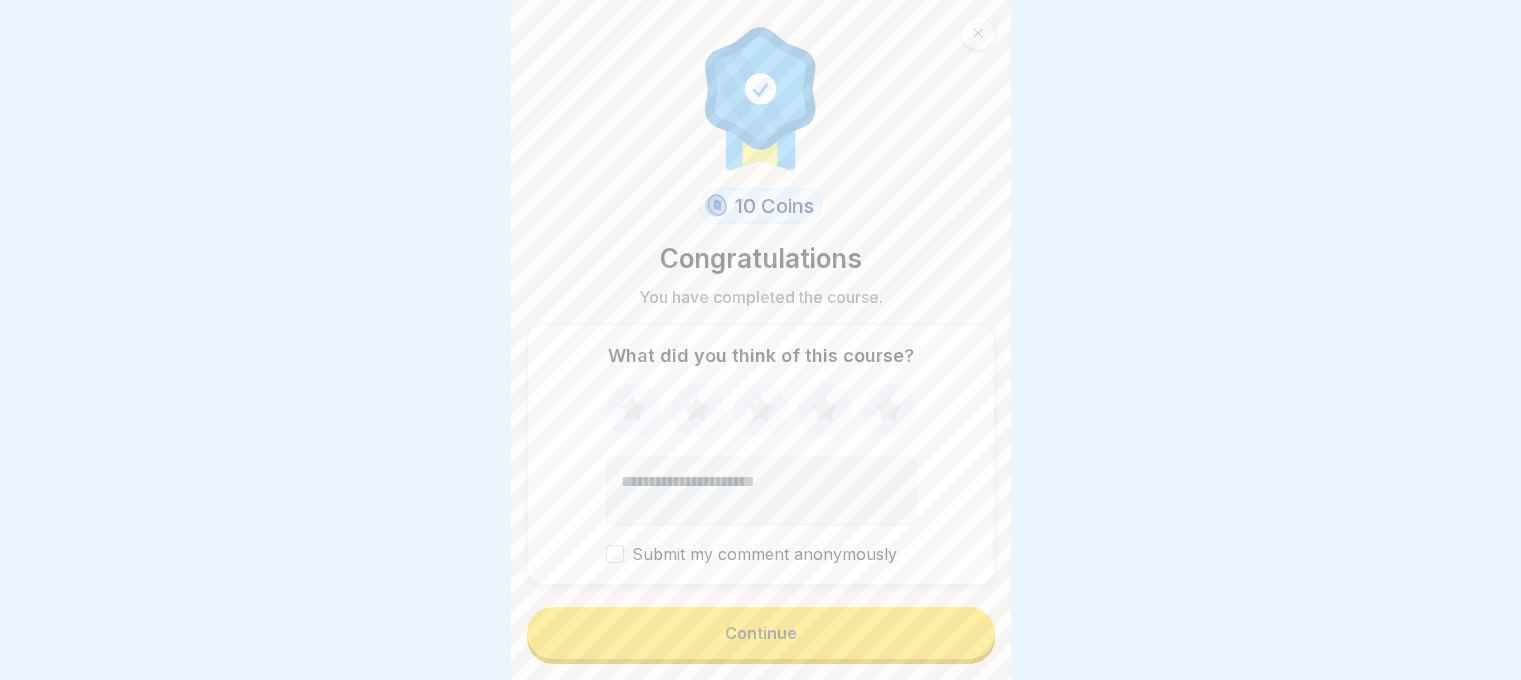 click on "Continue" at bounding box center [761, 633] 